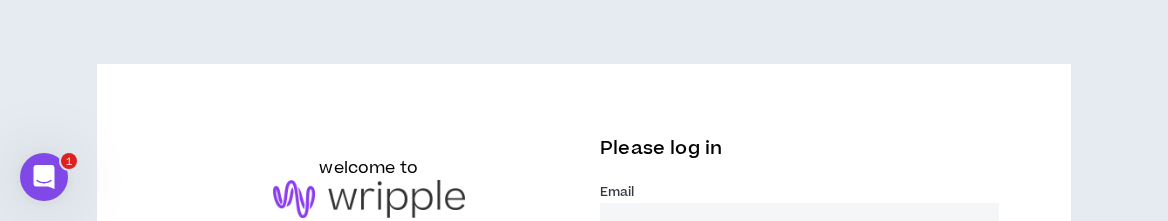 scroll, scrollTop: 0, scrollLeft: 0, axis: both 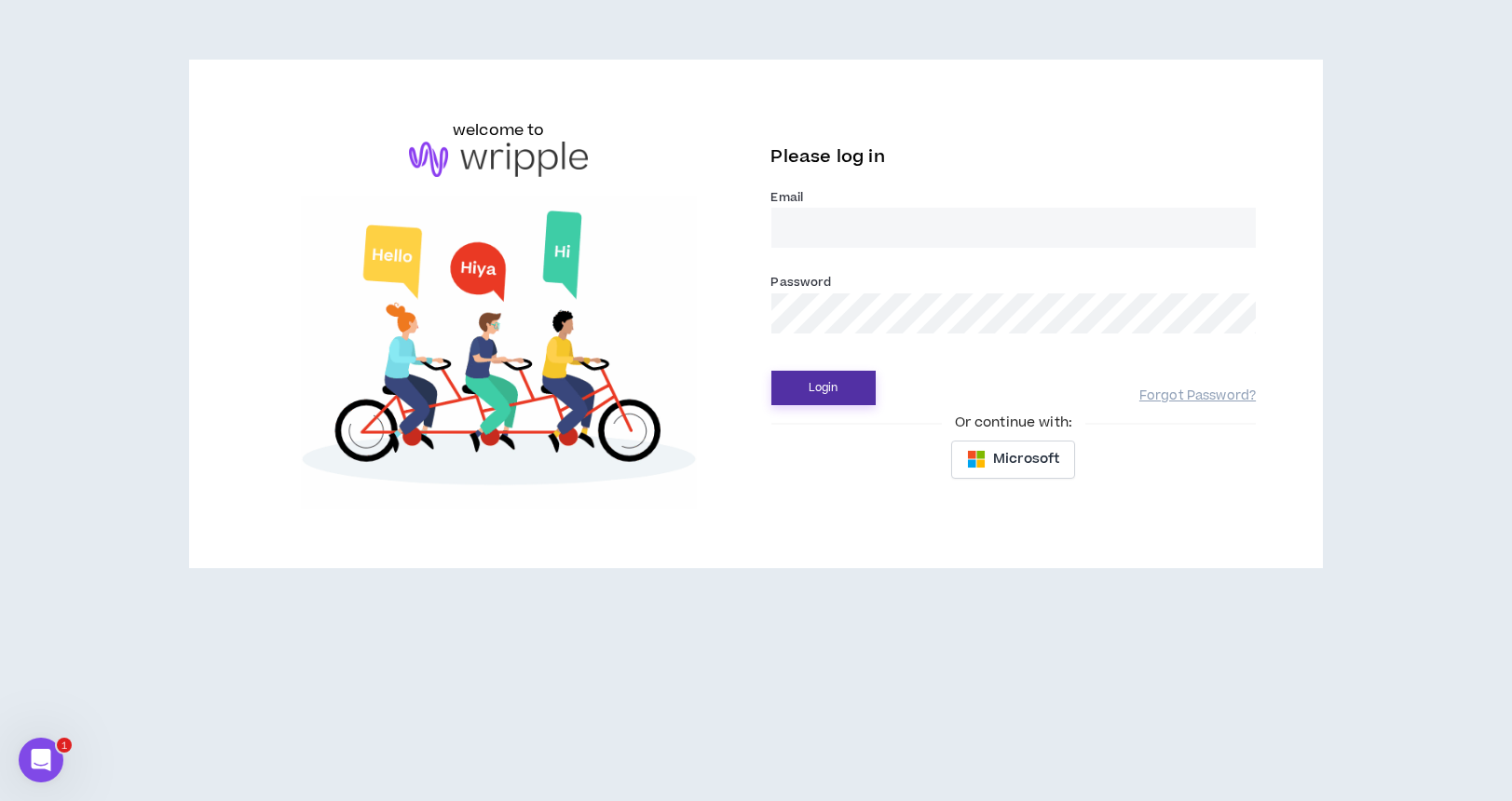 type on "laurenandbridget@wripple.com" 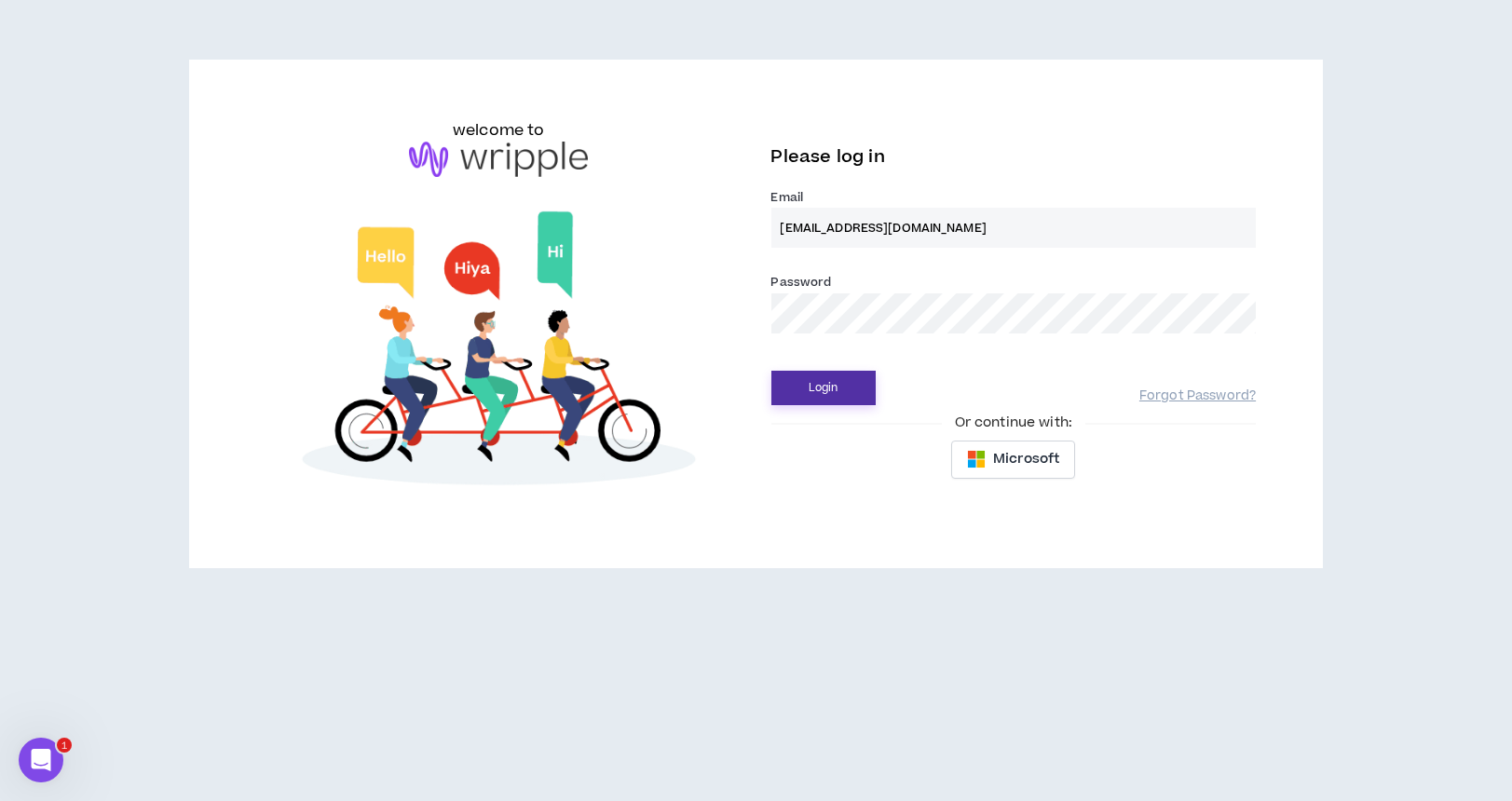 click on "Login" at bounding box center [824, 387] 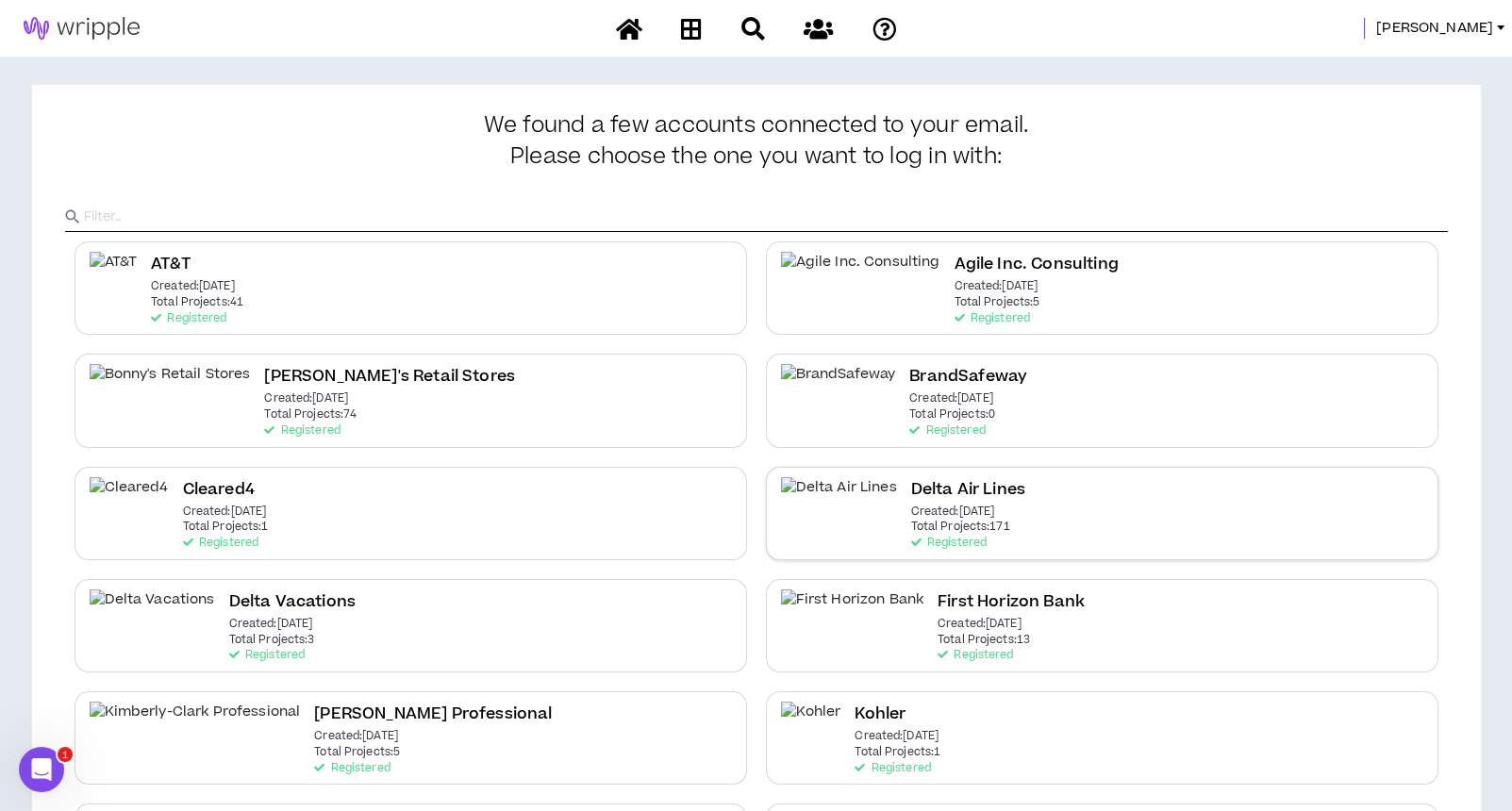 click on "Delta Air Lines Created:  Dec 7 2020 Total Projects:  171    Registered" at bounding box center [1102, 513] 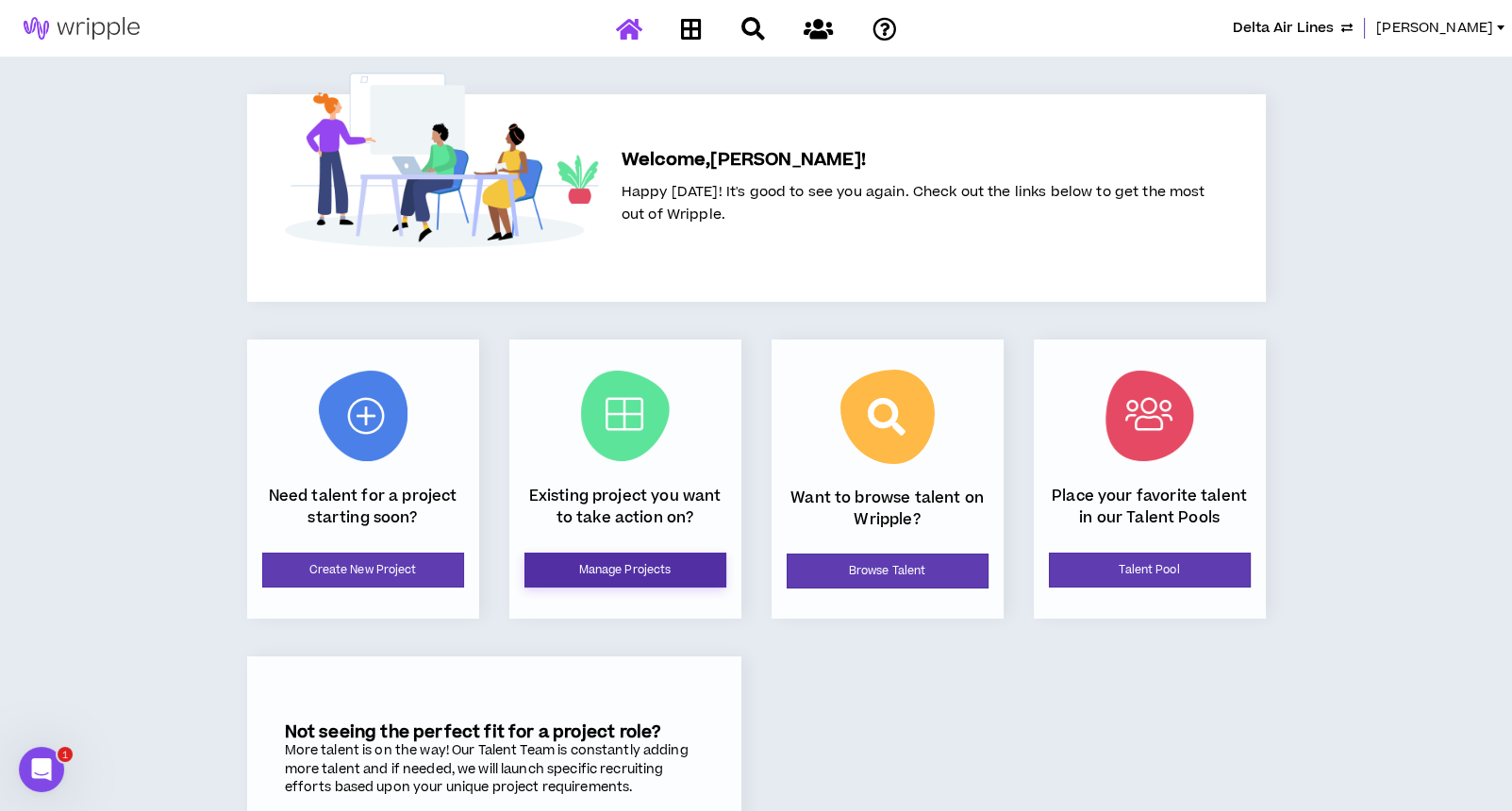 click on "Manage Projects" at bounding box center [625, 570] 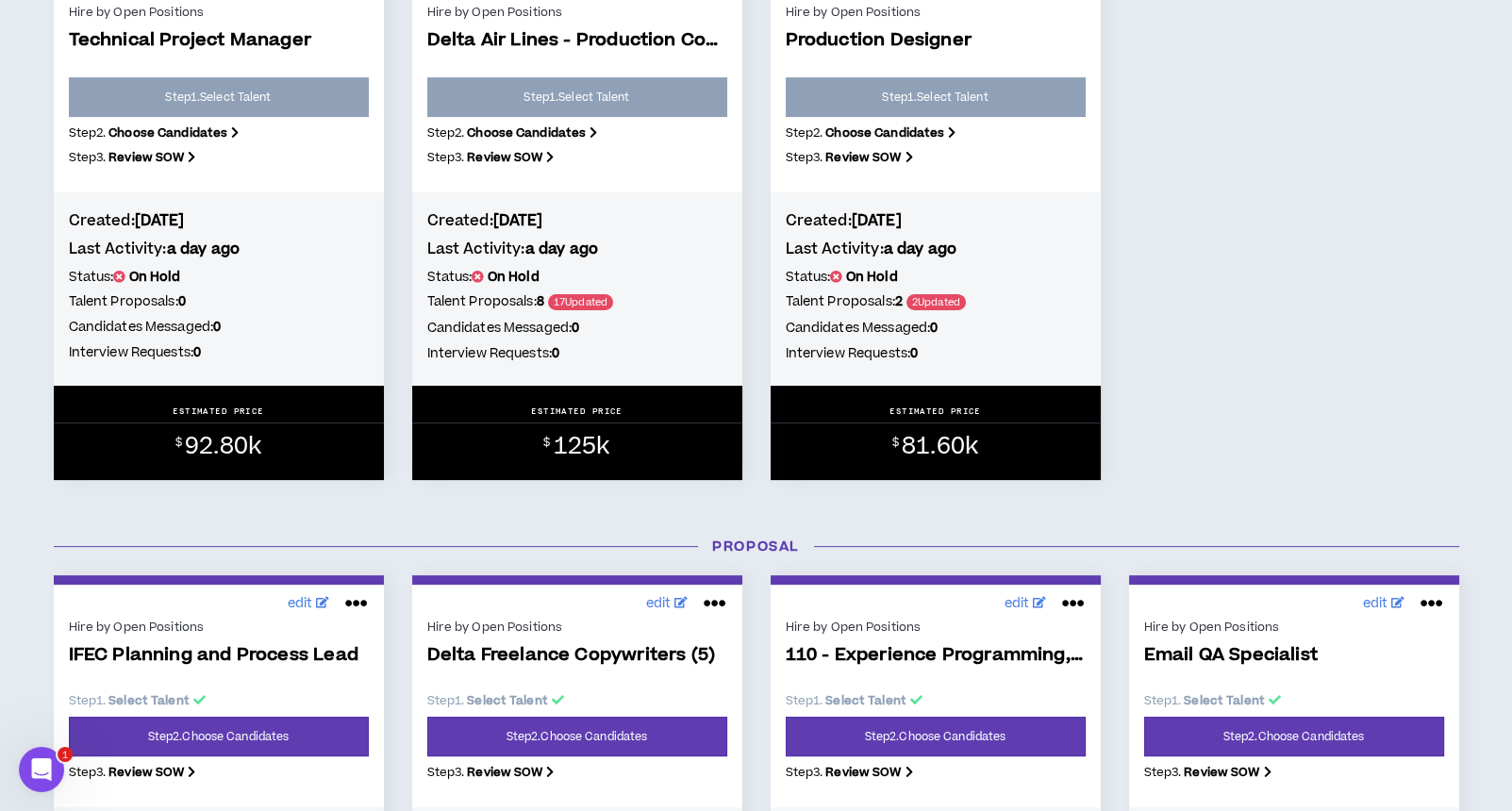 scroll, scrollTop: 1257, scrollLeft: 0, axis: vertical 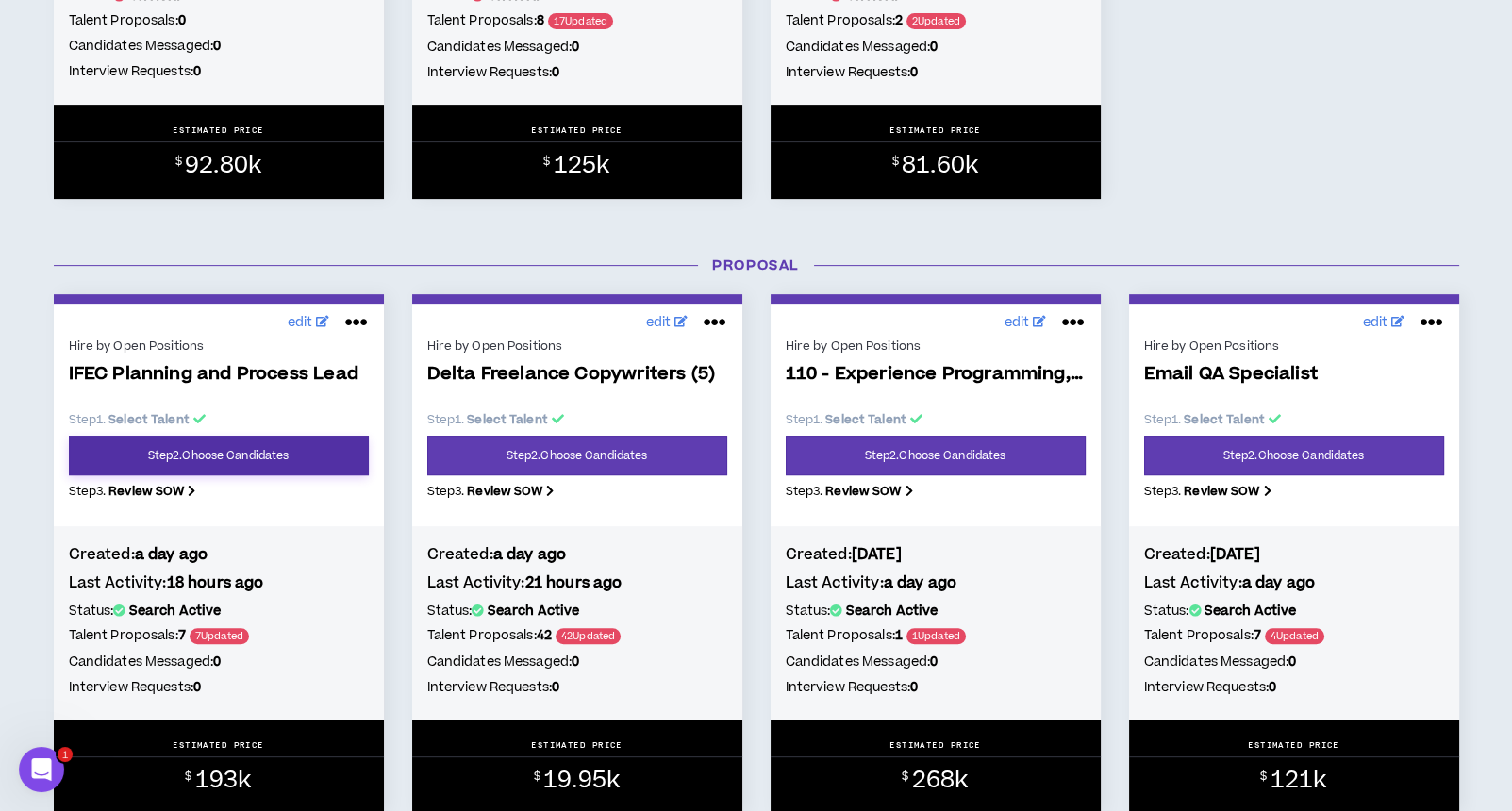 click on "Step  2 .  Choose Candidates" at bounding box center (219, 455) 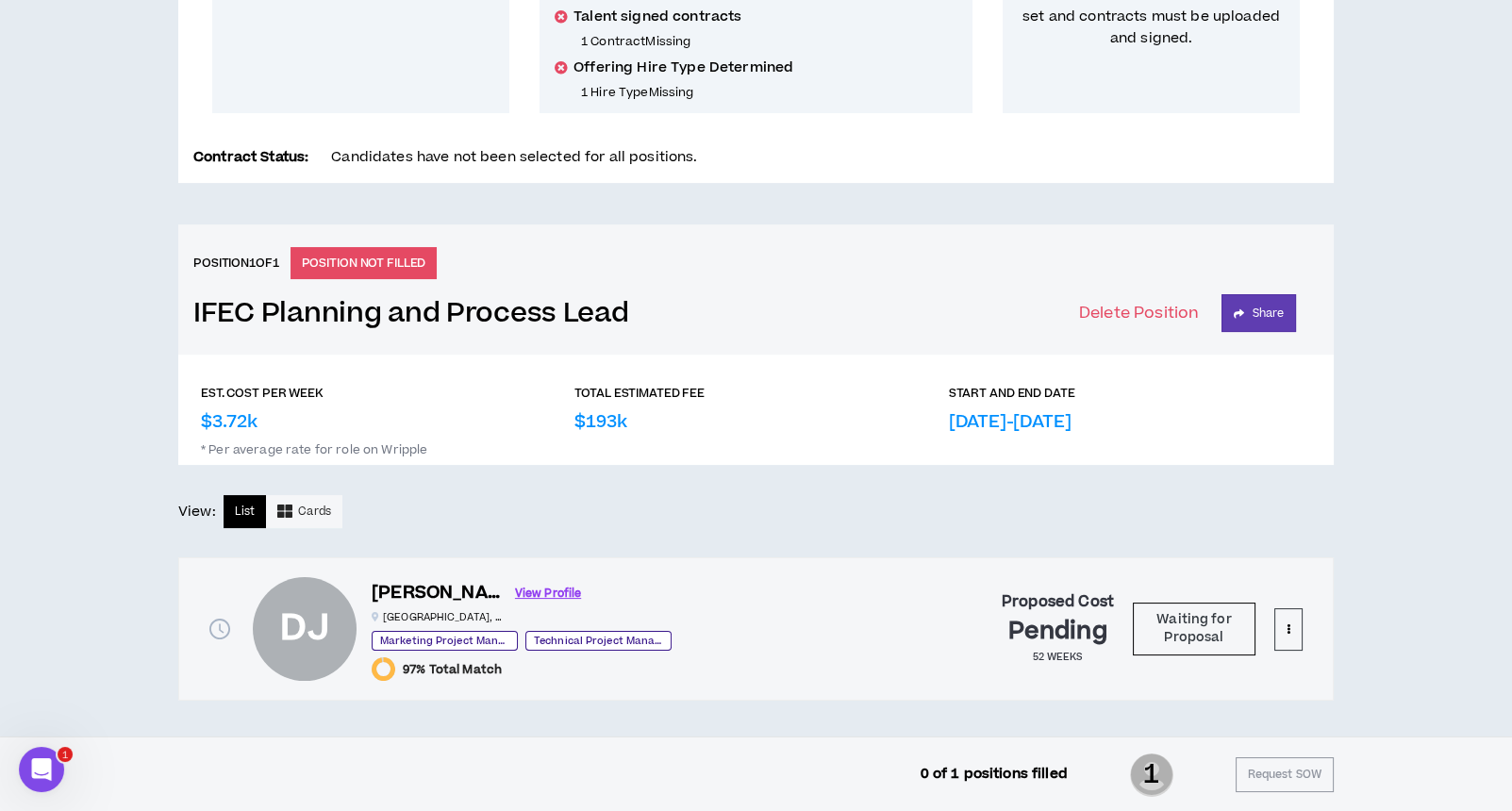 scroll, scrollTop: 0, scrollLeft: 0, axis: both 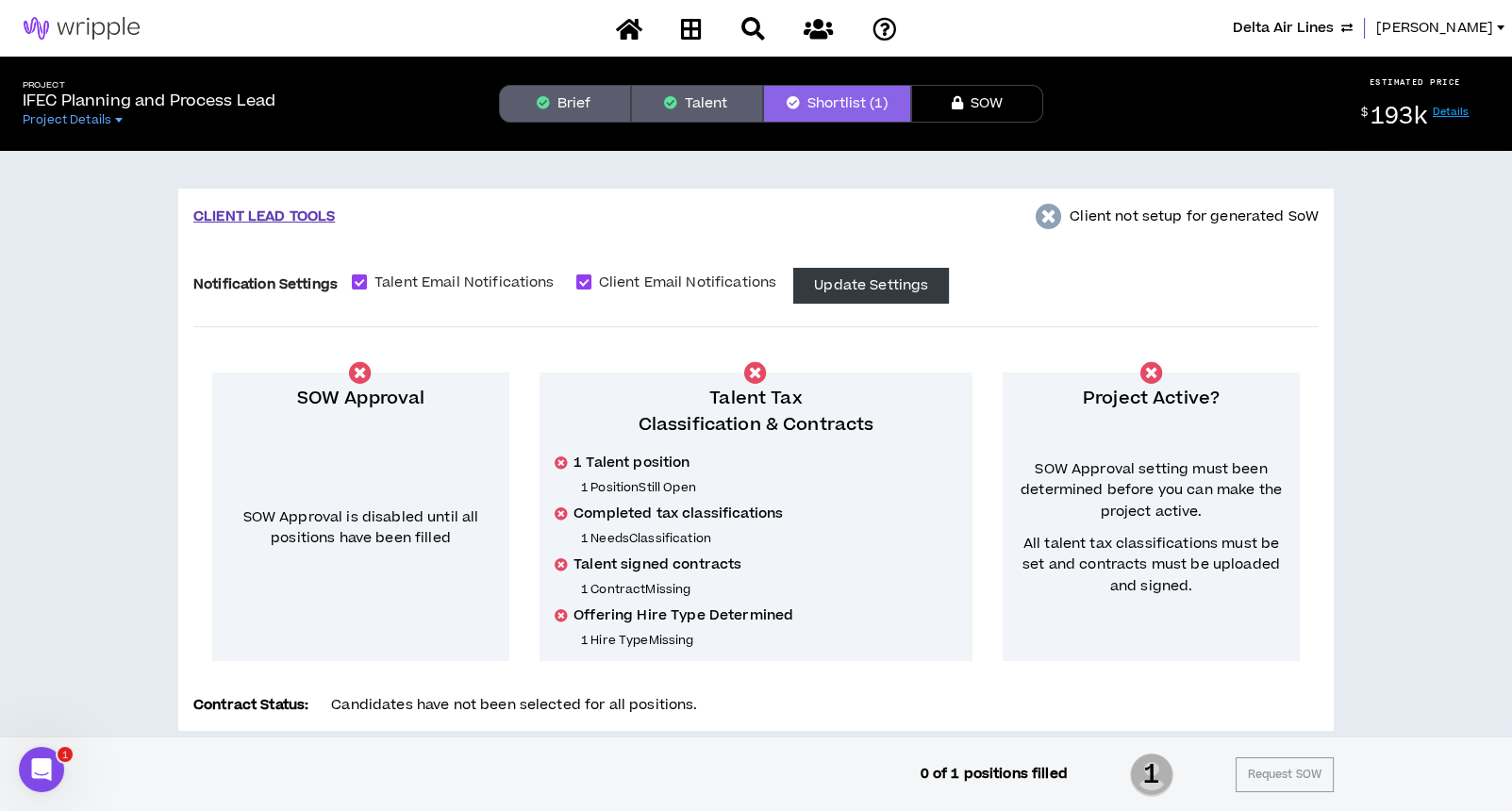 click on "Talent" at bounding box center (697, 104) 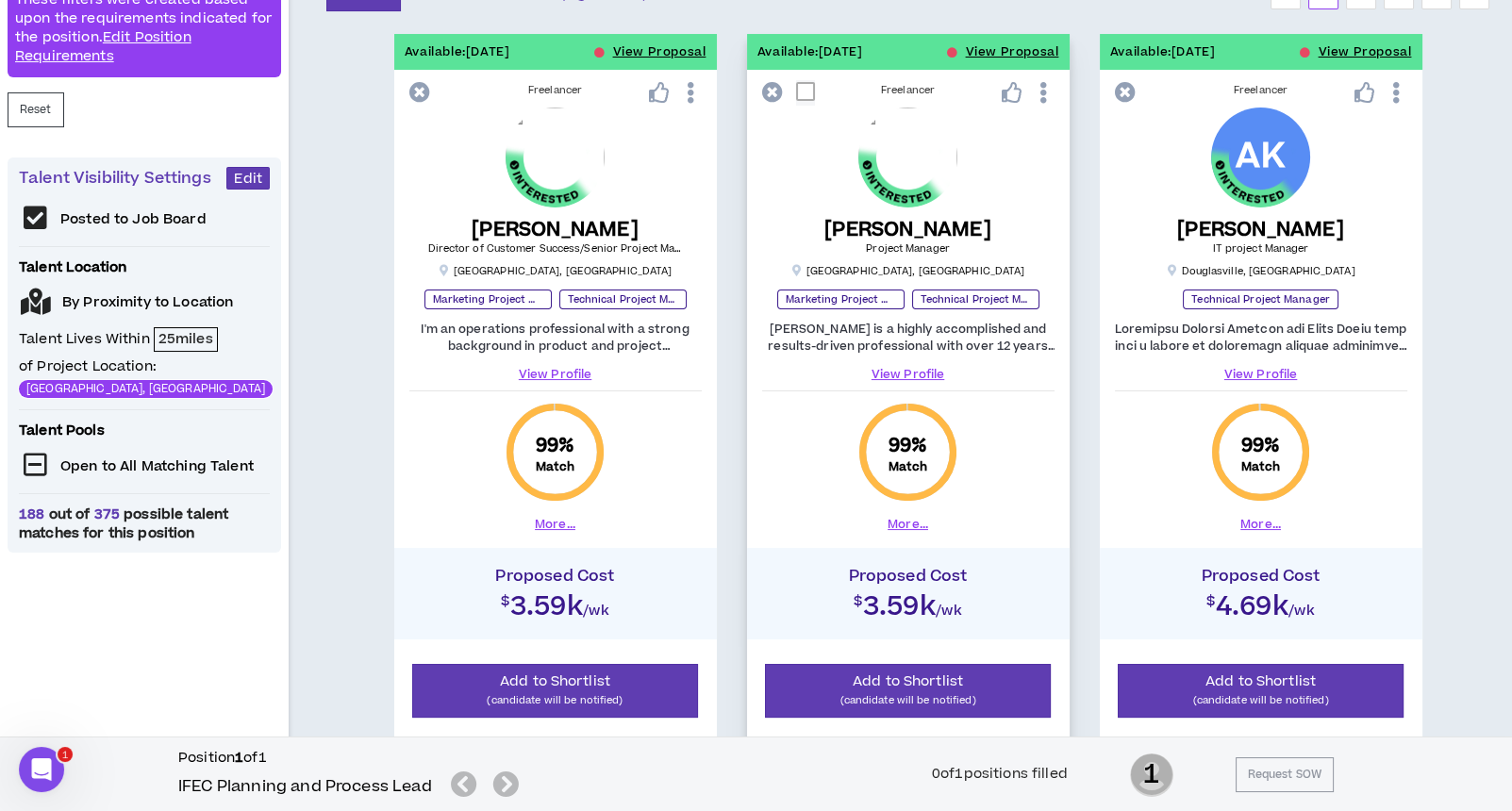 click on "View Profile" at bounding box center [908, 374] 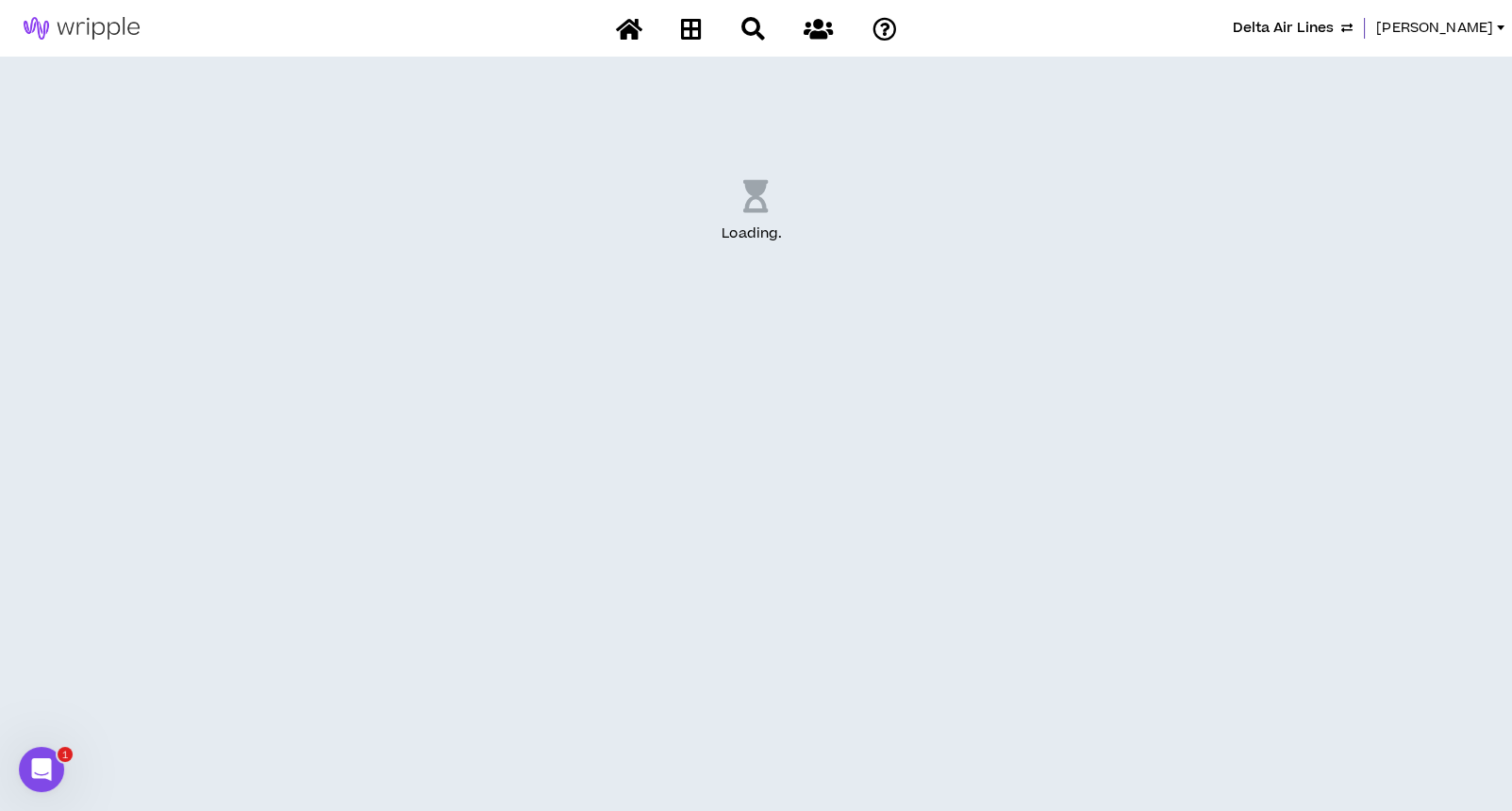 scroll, scrollTop: 0, scrollLeft: 0, axis: both 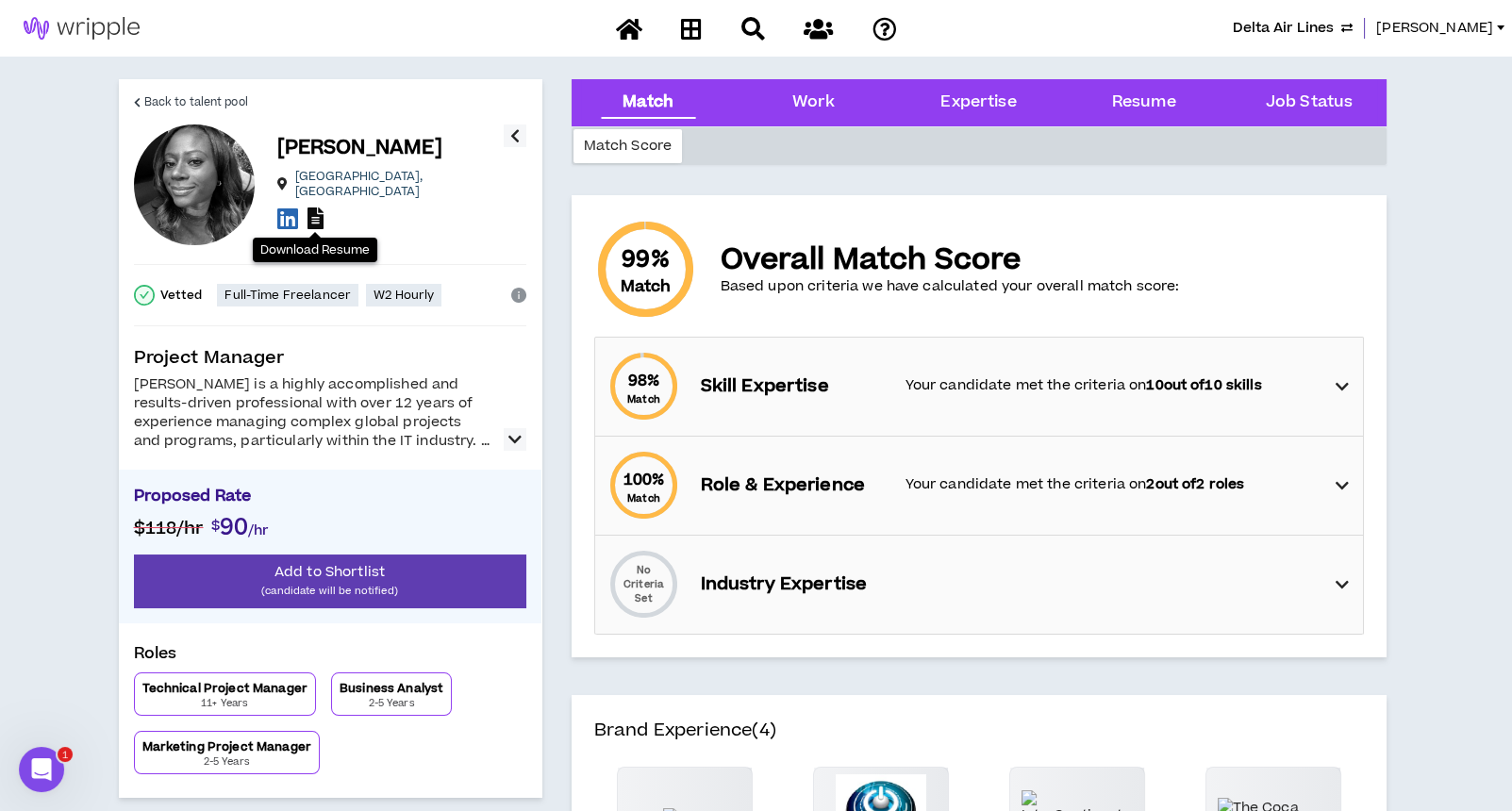 click at bounding box center (315, 218) 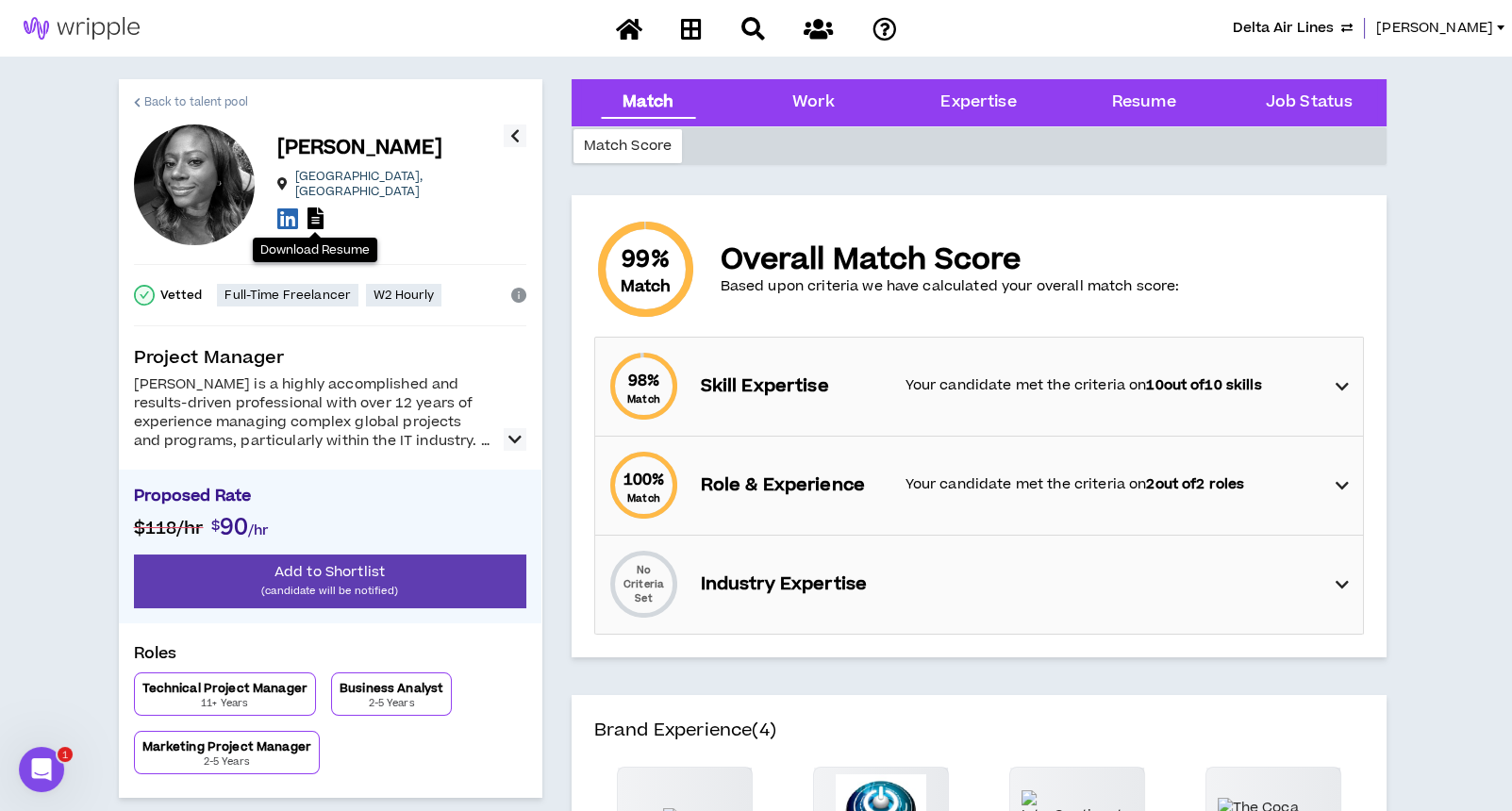 click on "Back to talent pool" at bounding box center (191, 102) 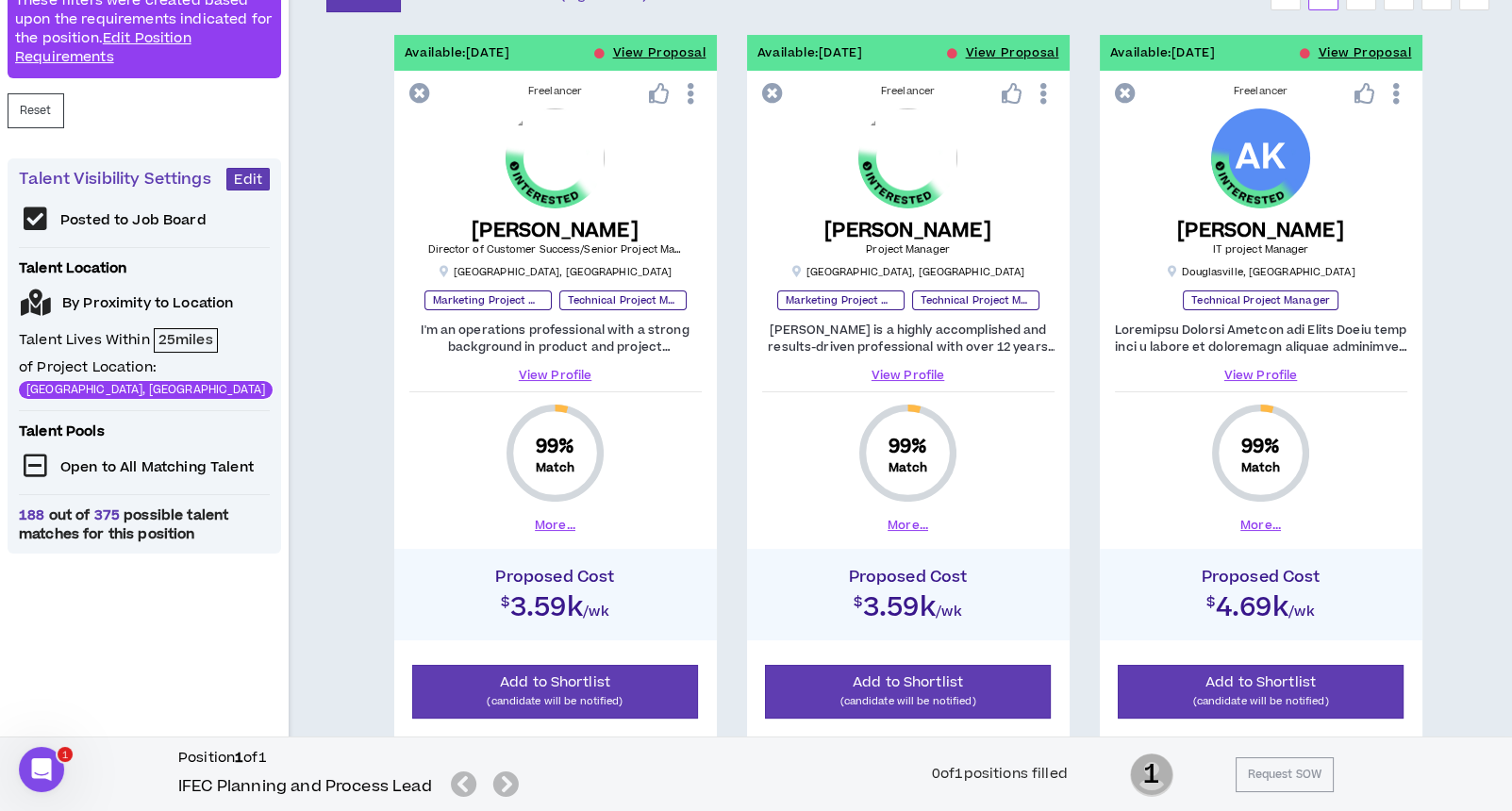 scroll, scrollTop: 376, scrollLeft: 0, axis: vertical 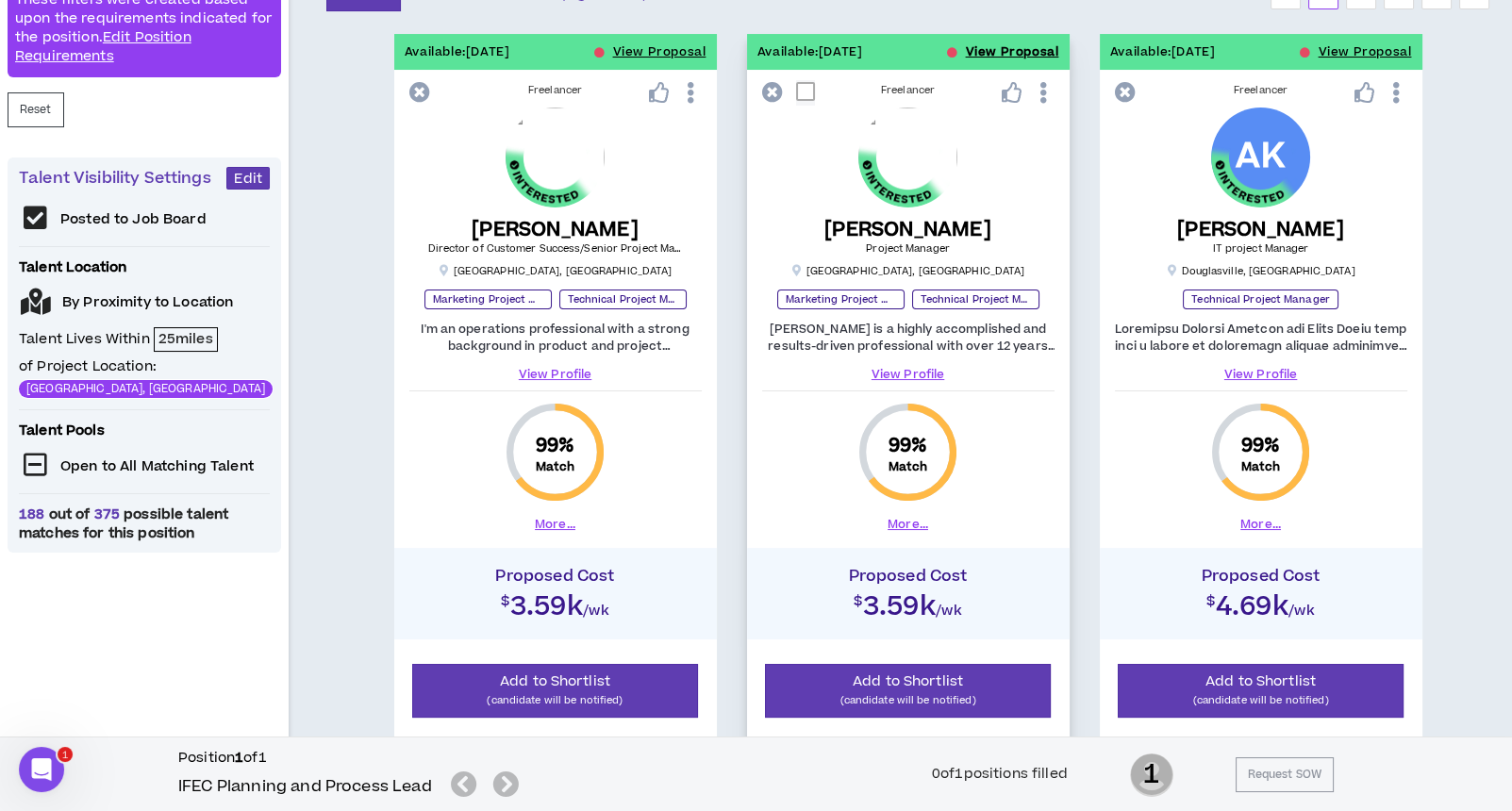 click on "View Proposal" at bounding box center [1012, 52] 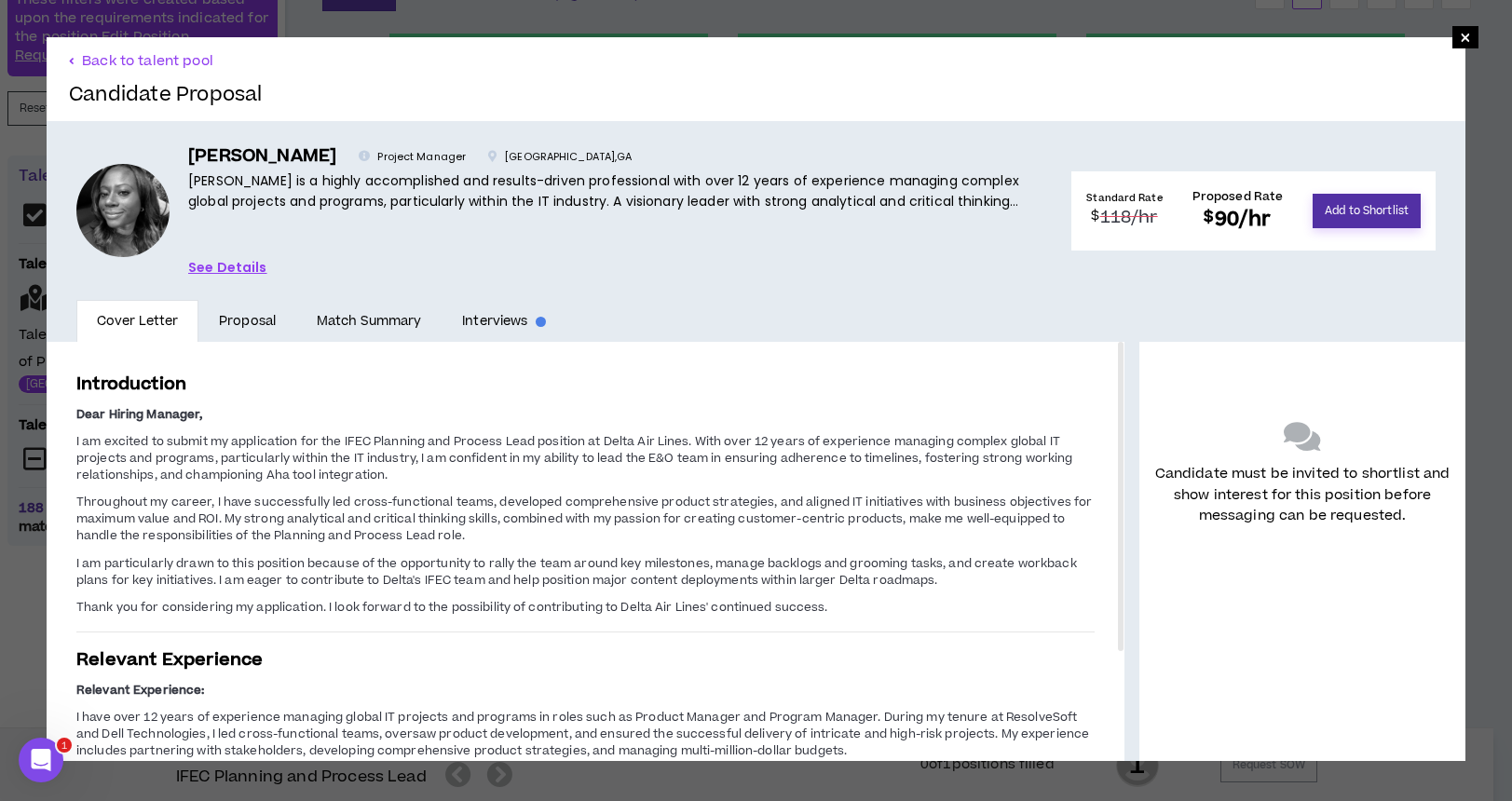 click on "Add to Shortlist" at bounding box center (1367, 210) 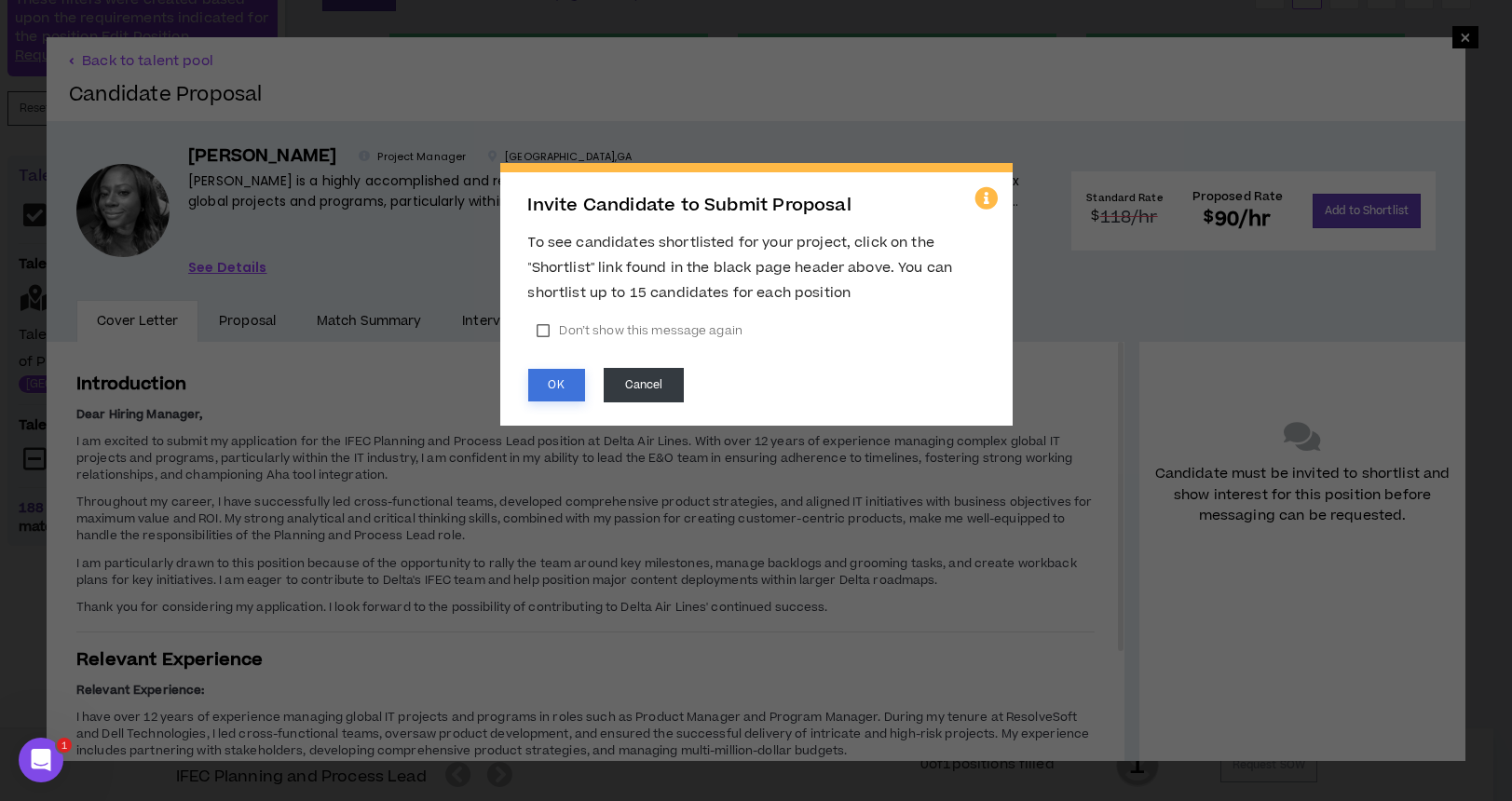 click on "OK" at bounding box center (556, 385) 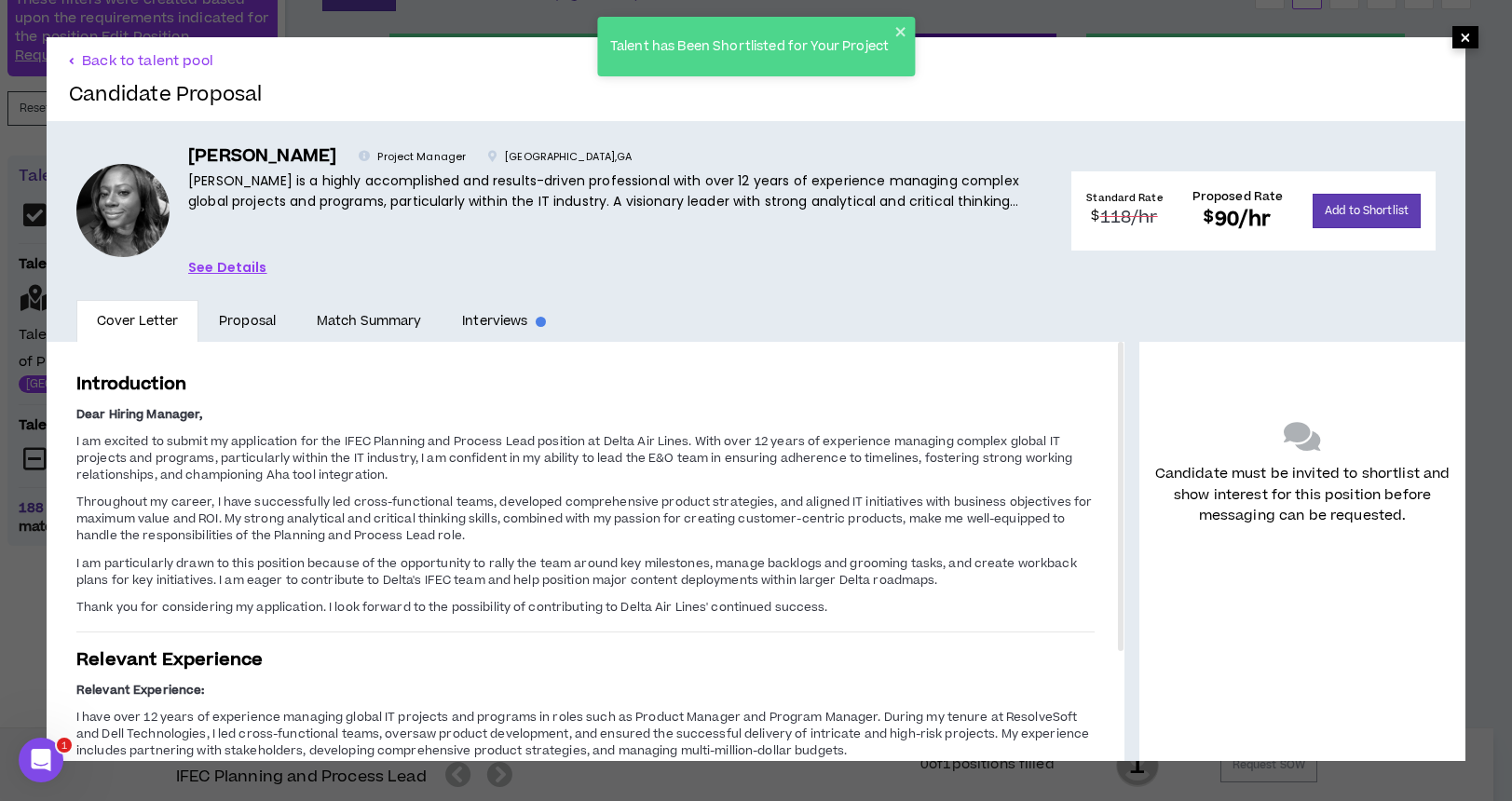 click on "×" at bounding box center (1465, 37) 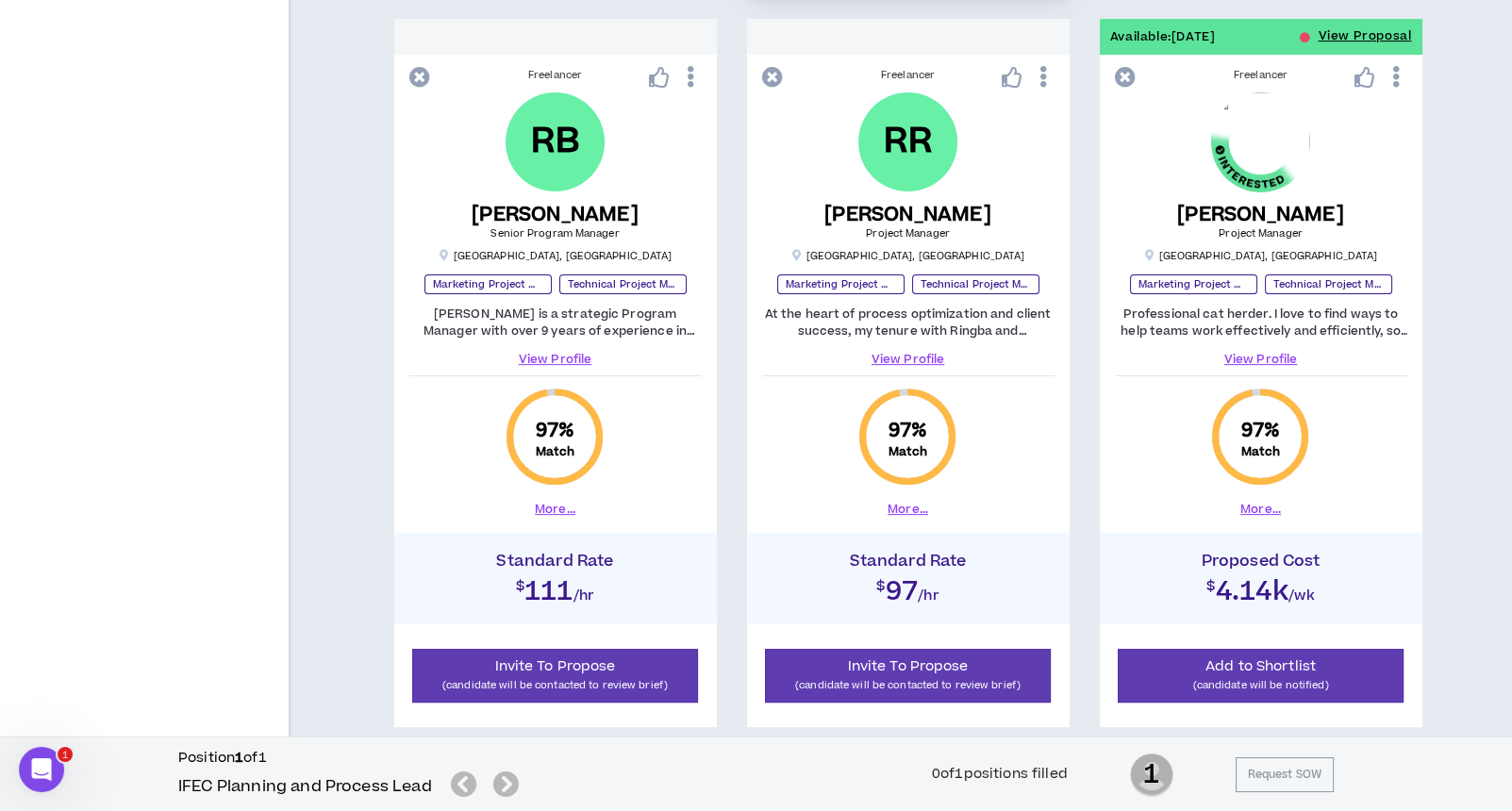 scroll, scrollTop: 1005, scrollLeft: 0, axis: vertical 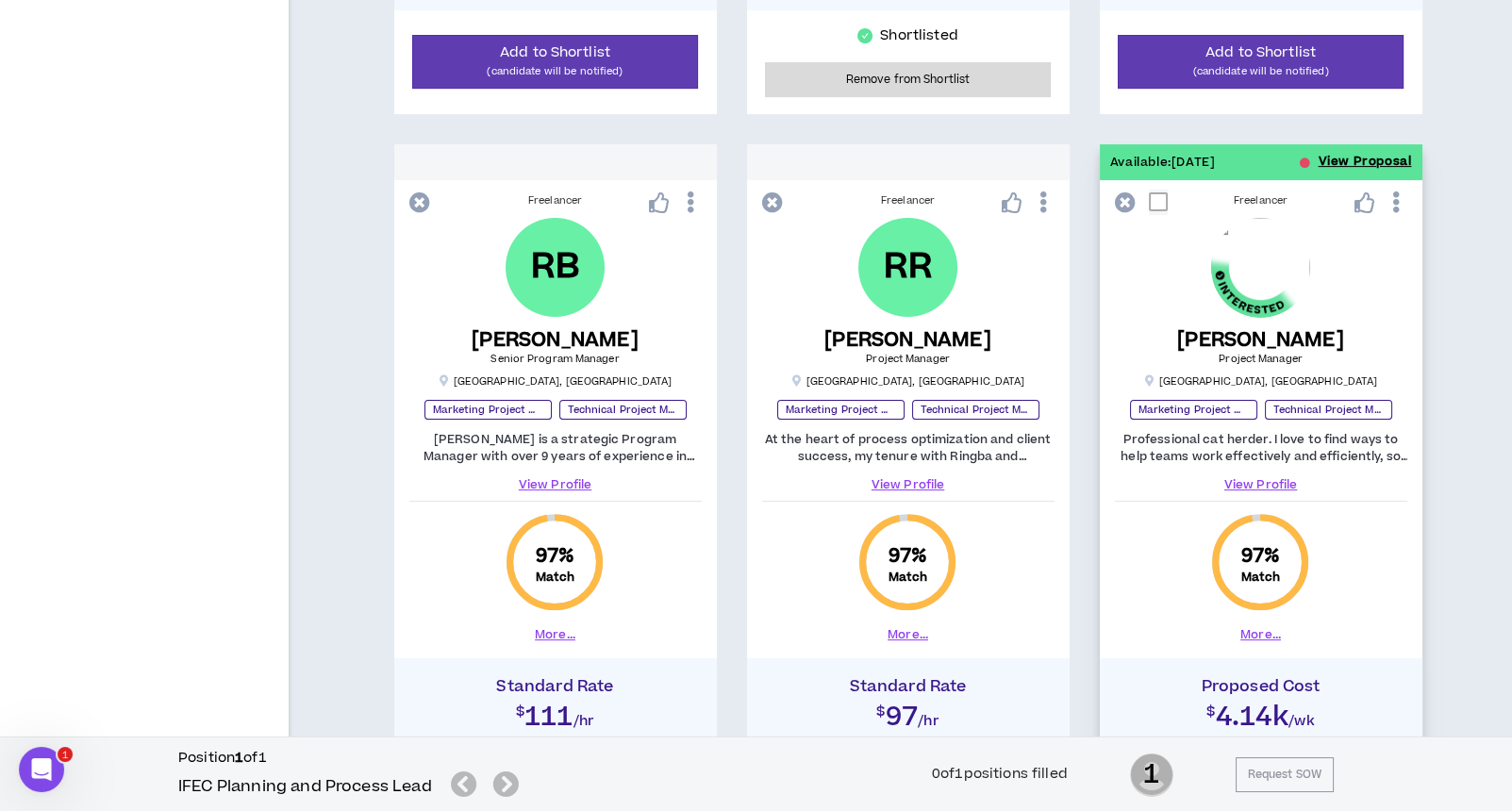 click on "View Proposal" at bounding box center [1365, 162] 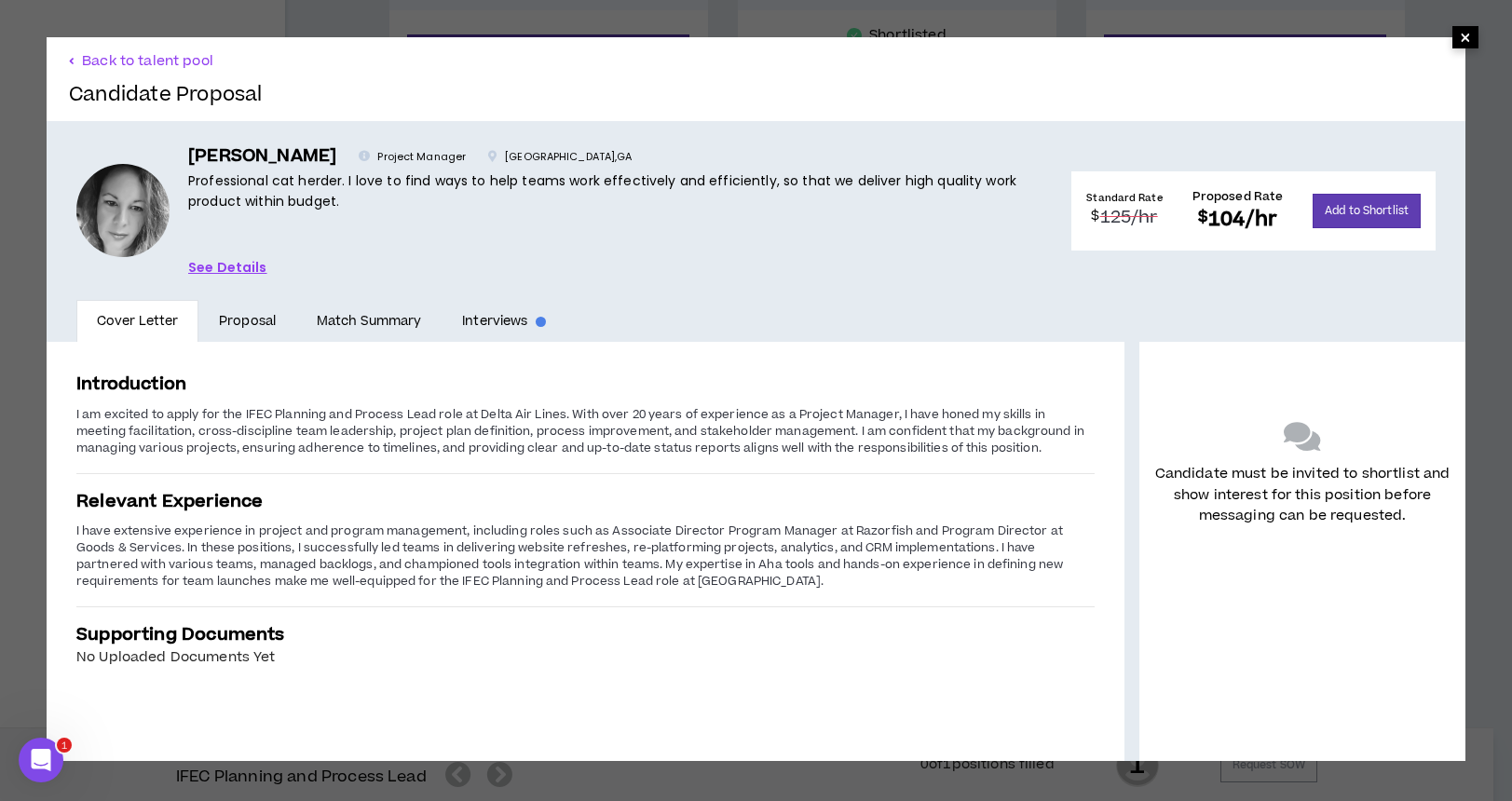click on "×" at bounding box center [1465, 37] 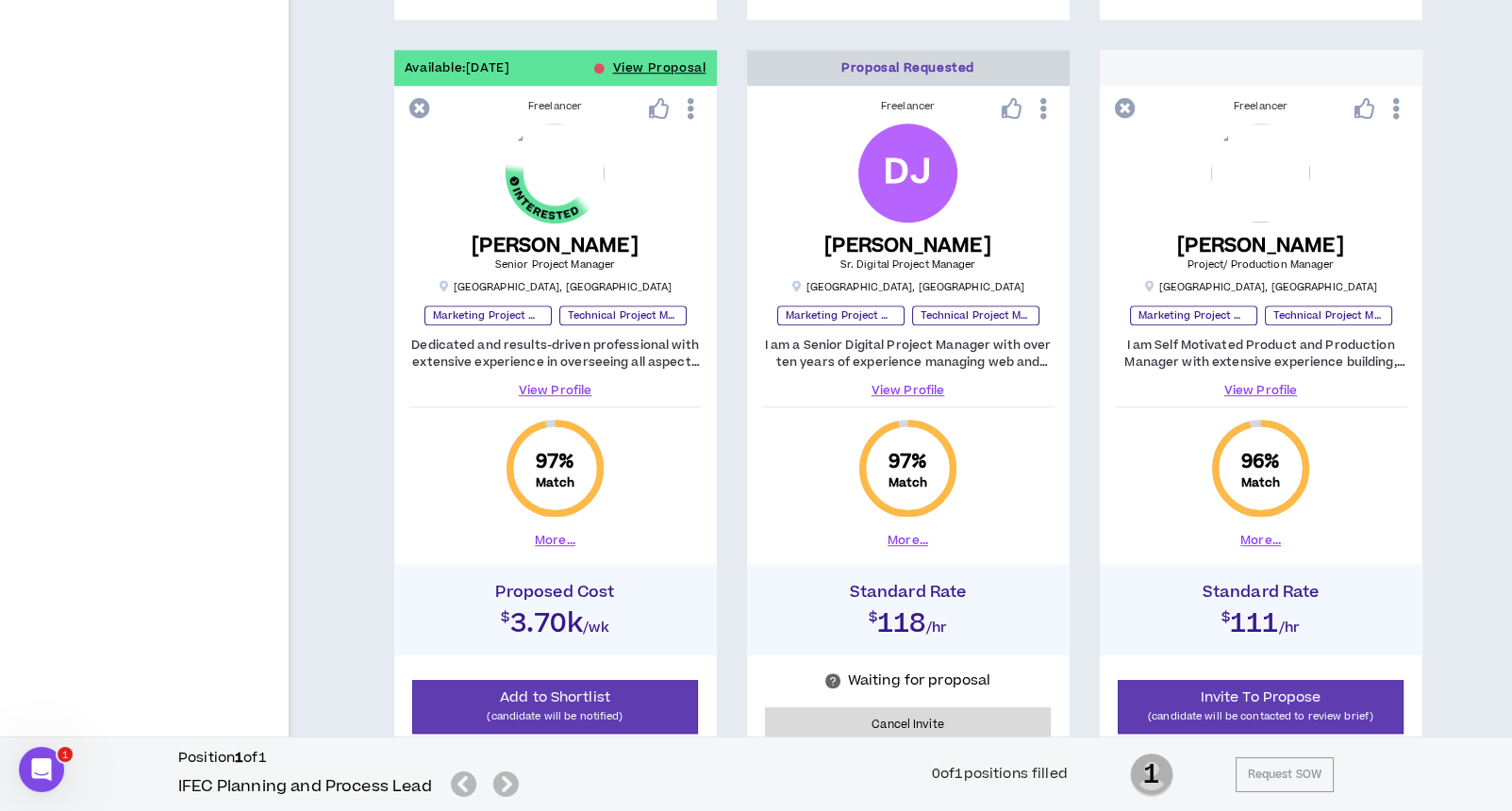 scroll, scrollTop: 2640, scrollLeft: 0, axis: vertical 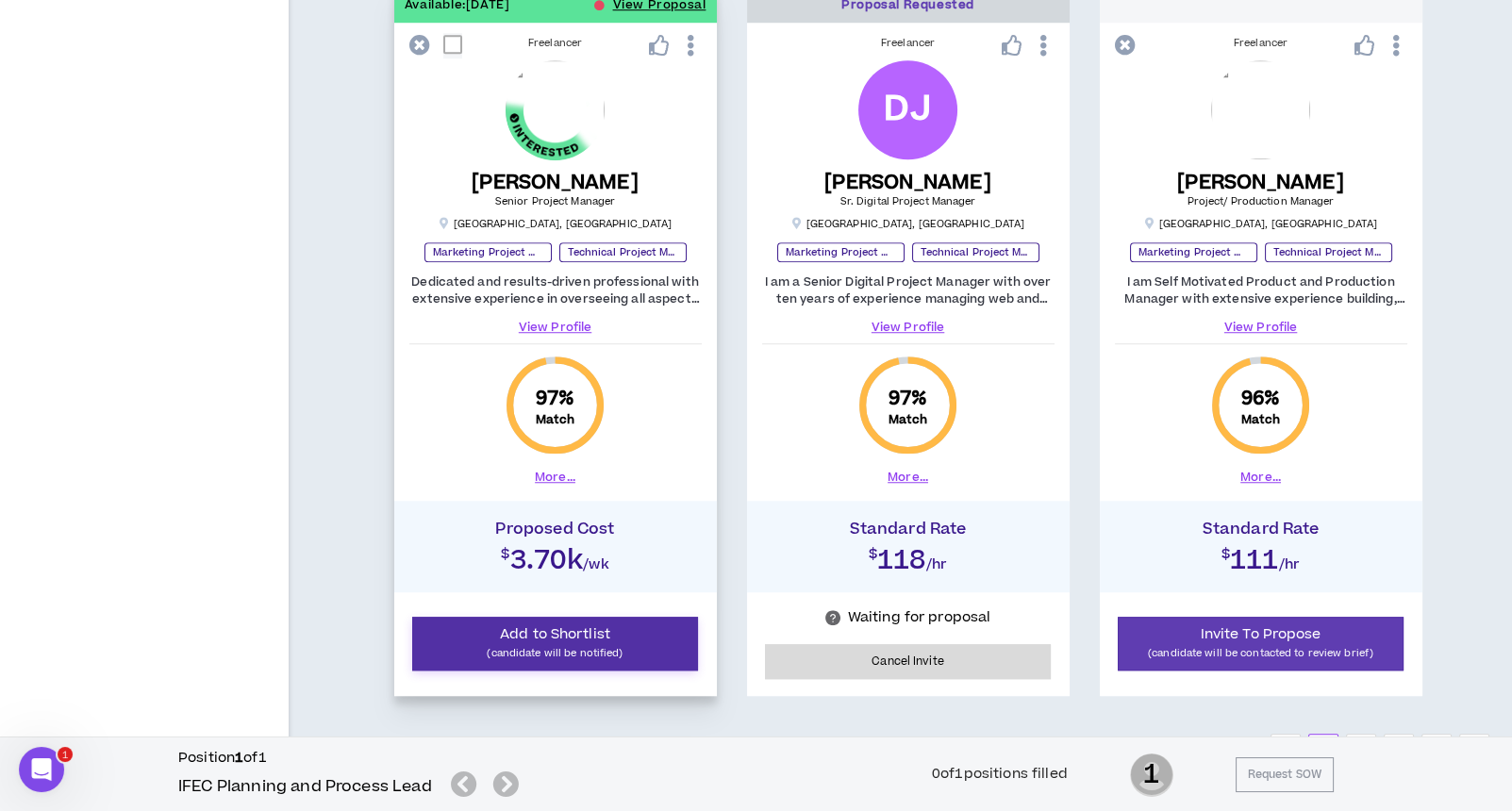 click on "Add to Shortlist" at bounding box center [555, 634] 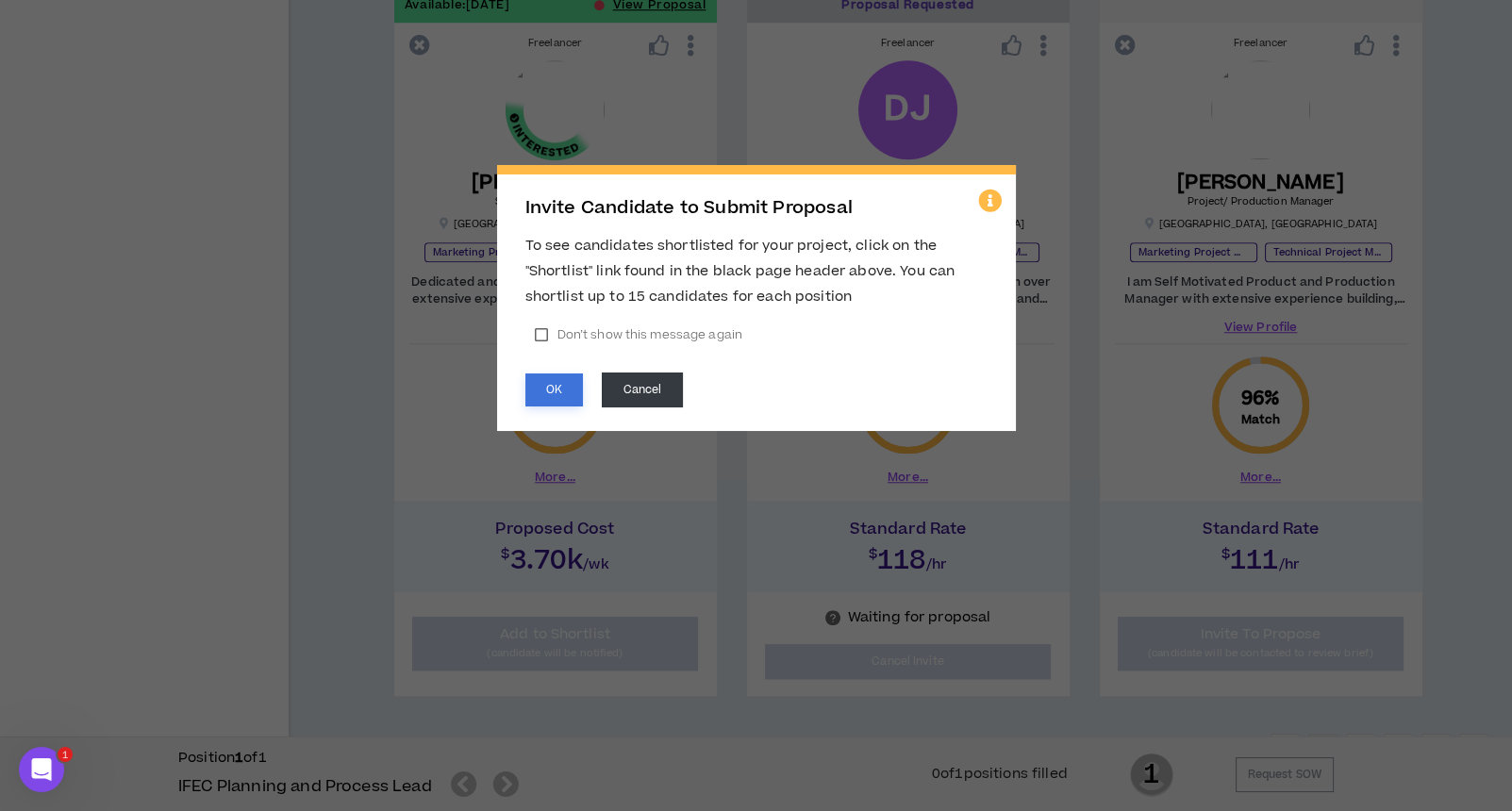 click on "OK" at bounding box center [554, 389] 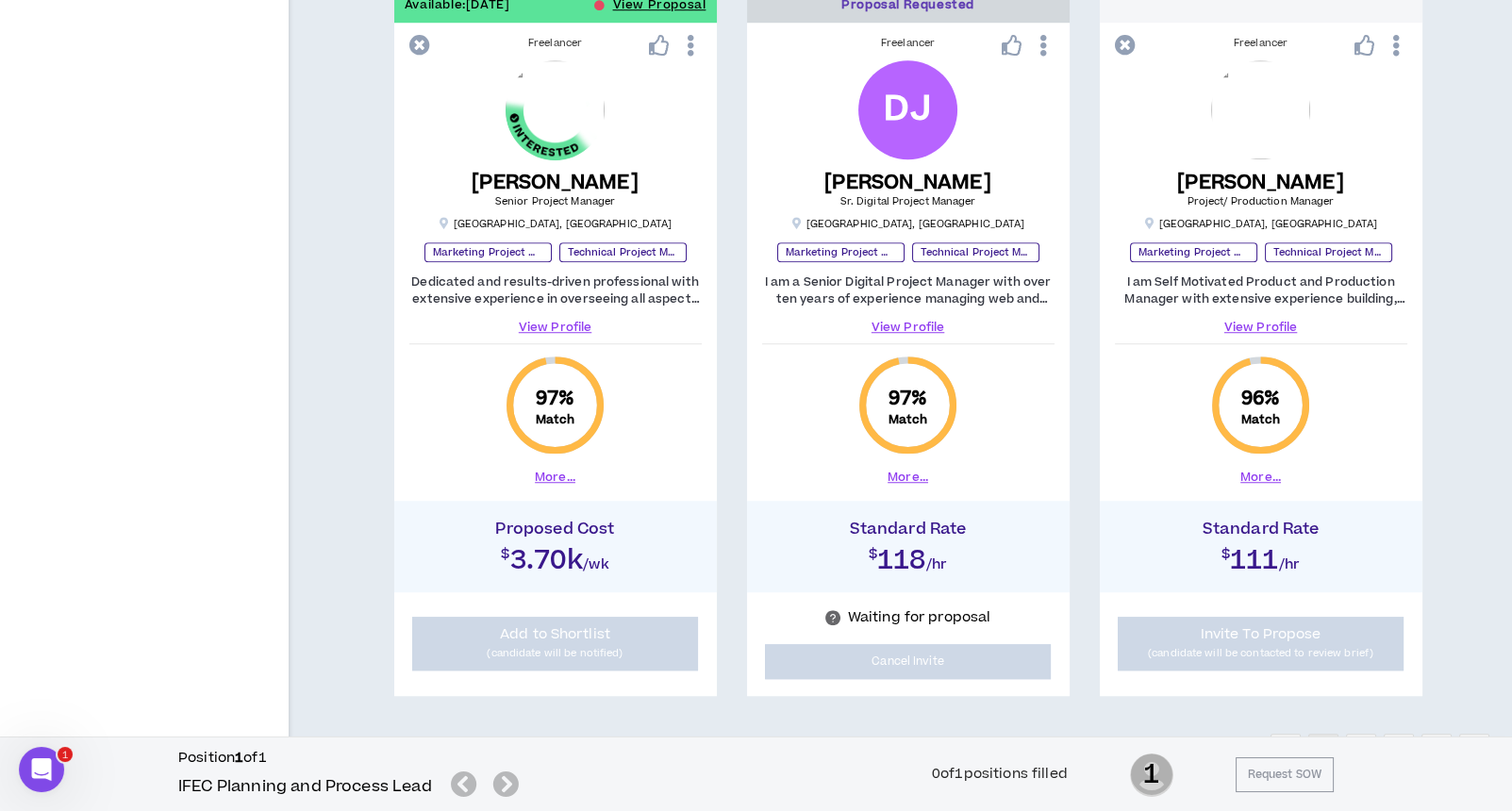 scroll, scrollTop: 2388, scrollLeft: 0, axis: vertical 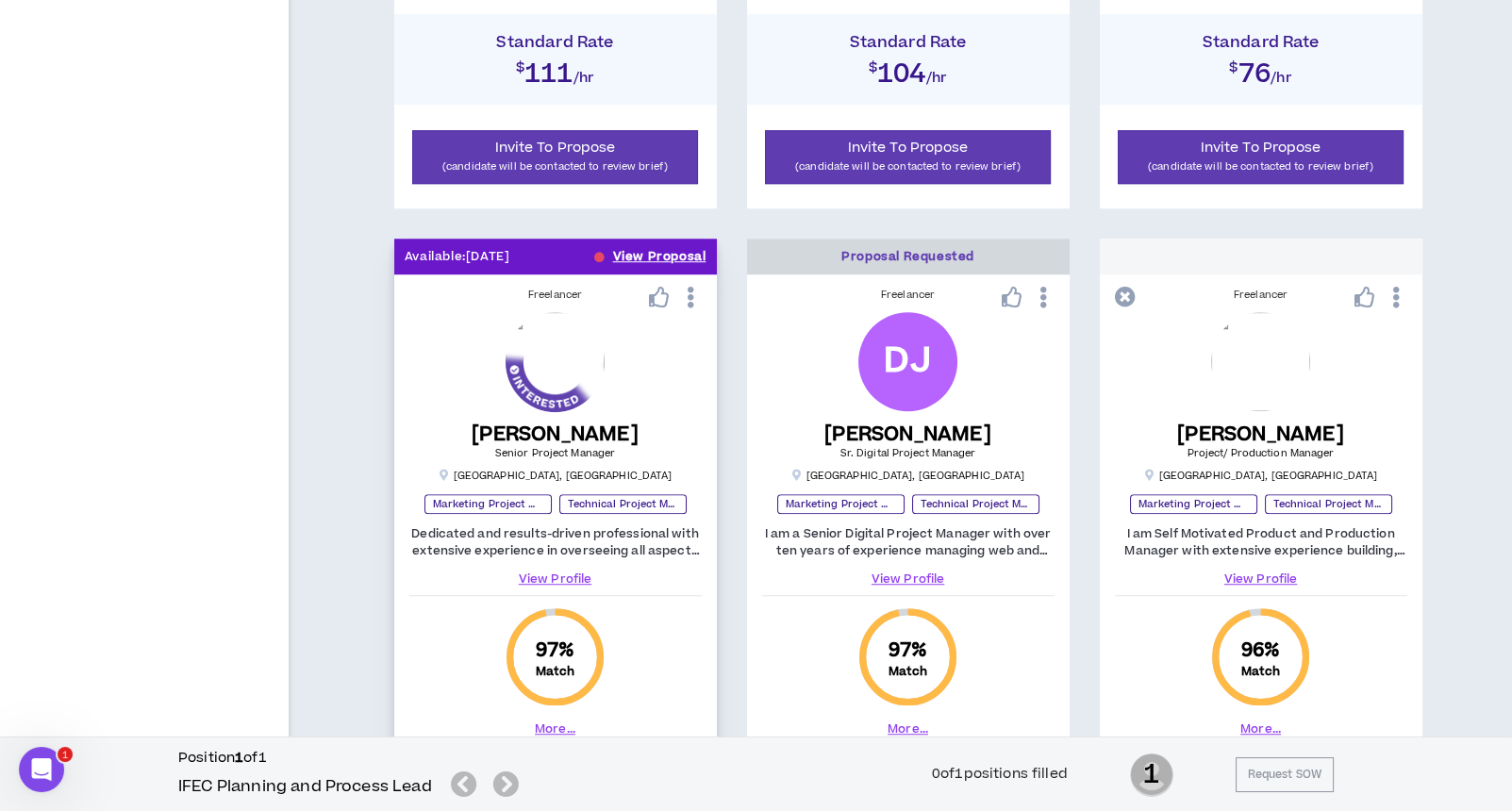 click on "View Proposal" at bounding box center [659, 257] 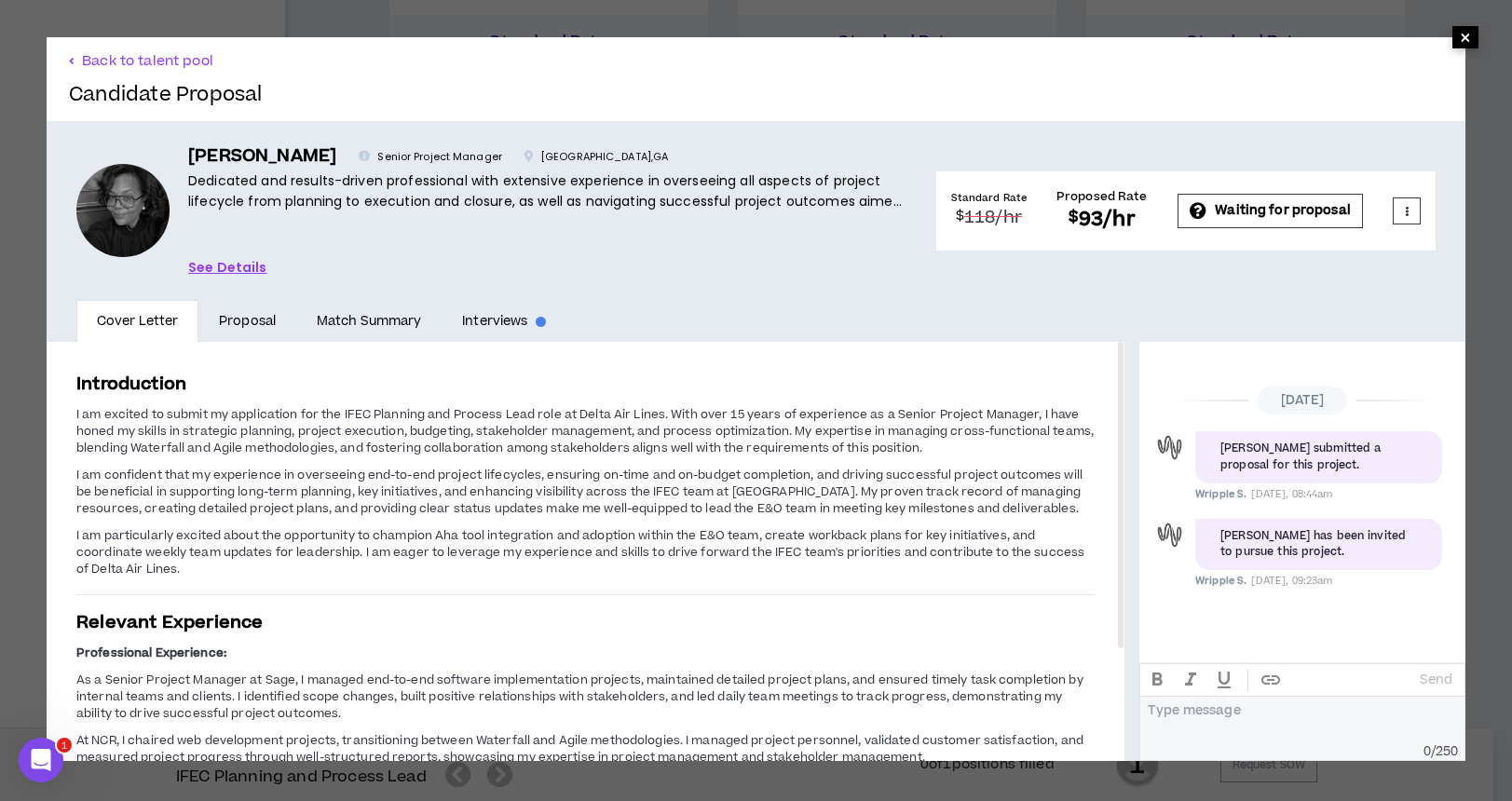 click on "×" at bounding box center [1465, 37] 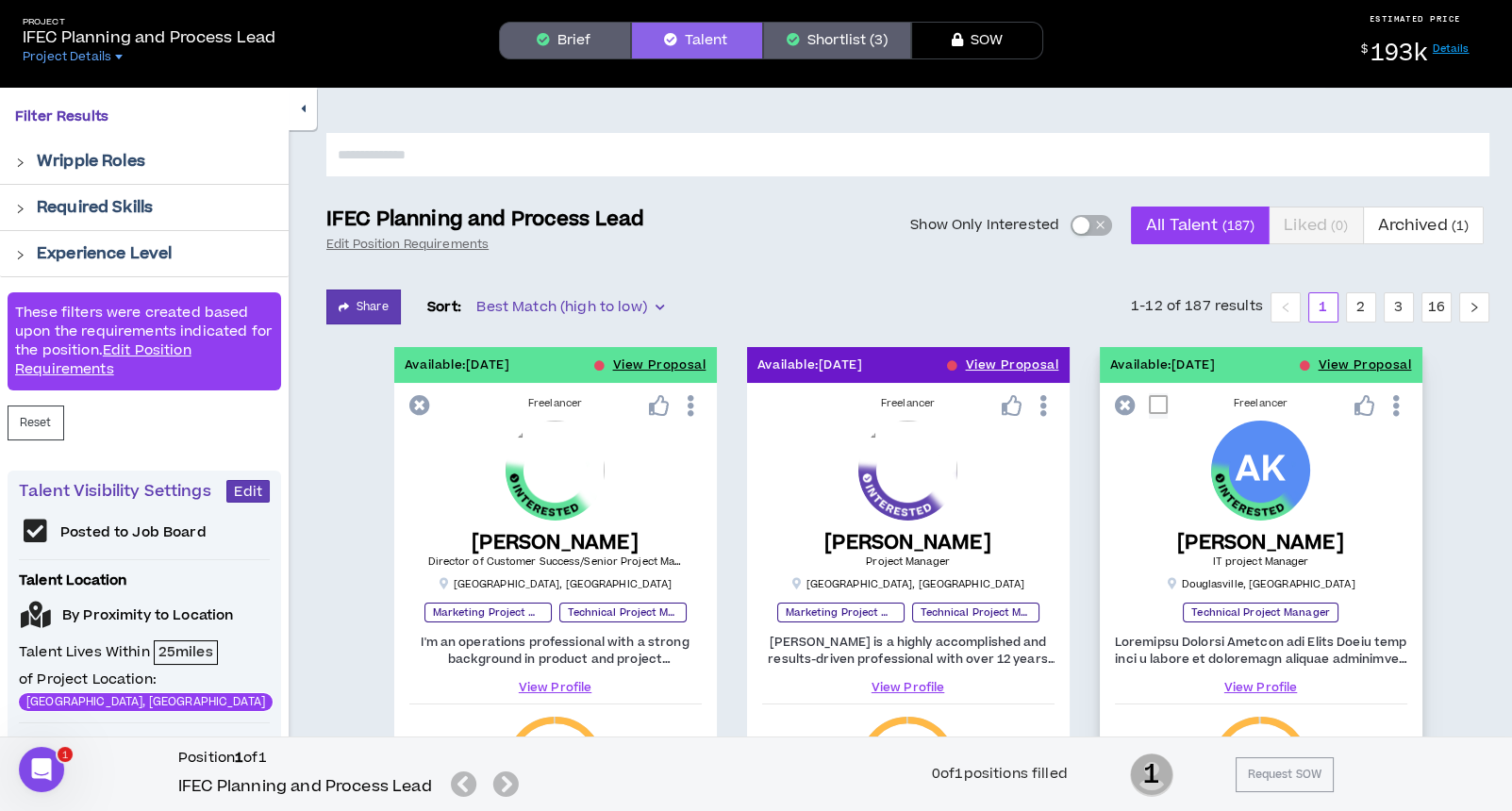 scroll, scrollTop: 0, scrollLeft: 0, axis: both 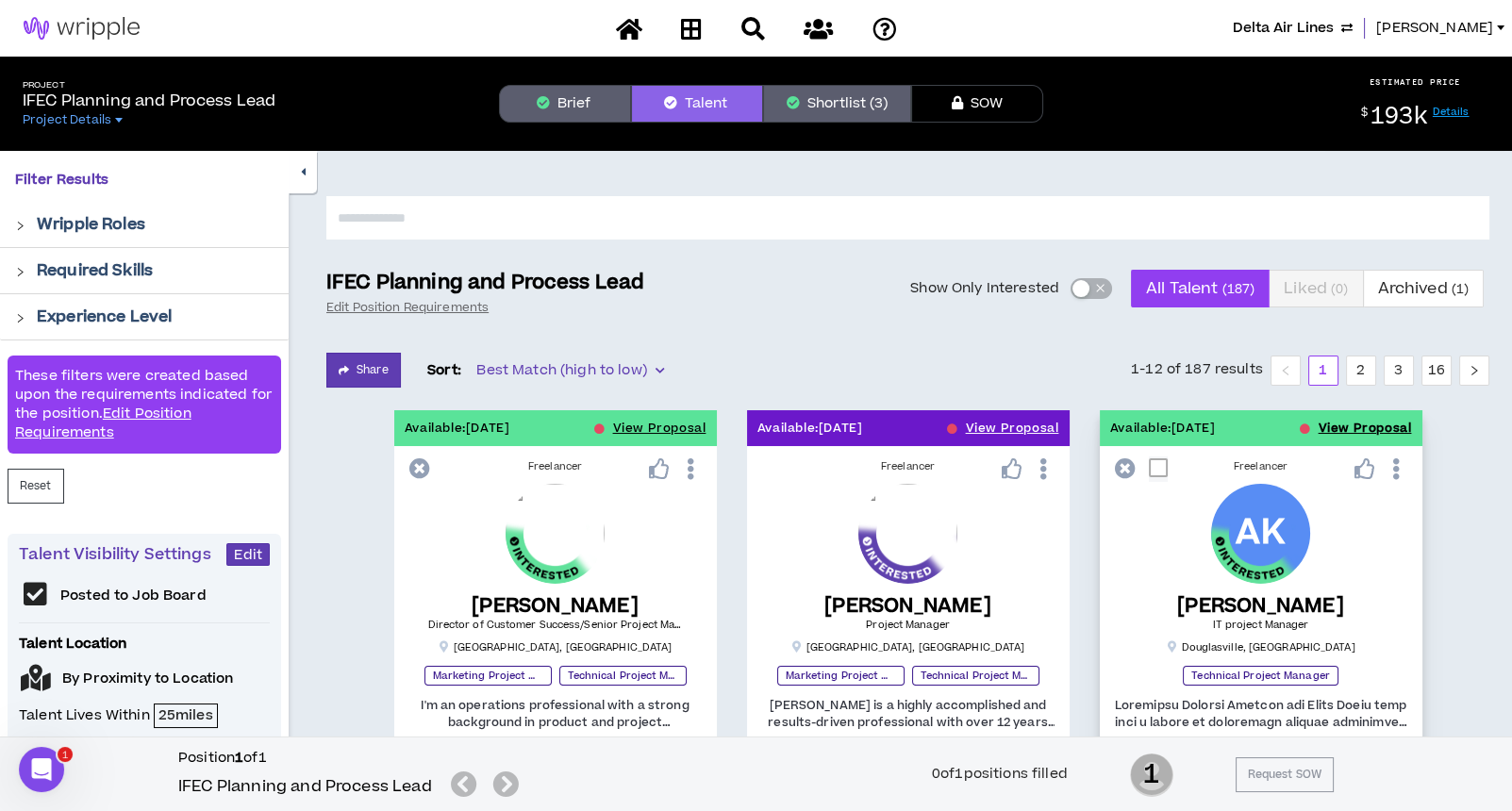 click on "View Proposal" at bounding box center (1365, 428) 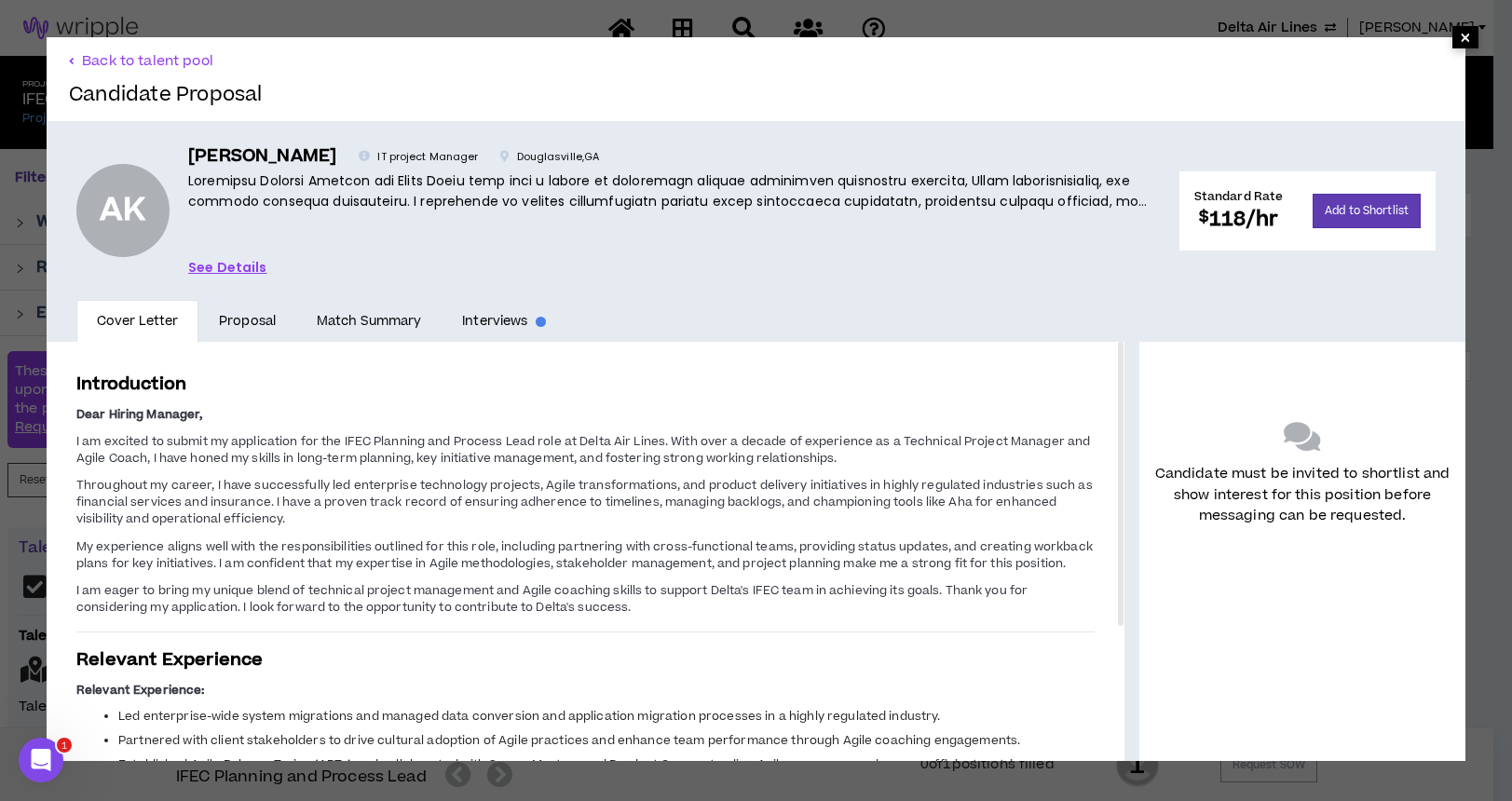 click on "×" at bounding box center (1465, 37) 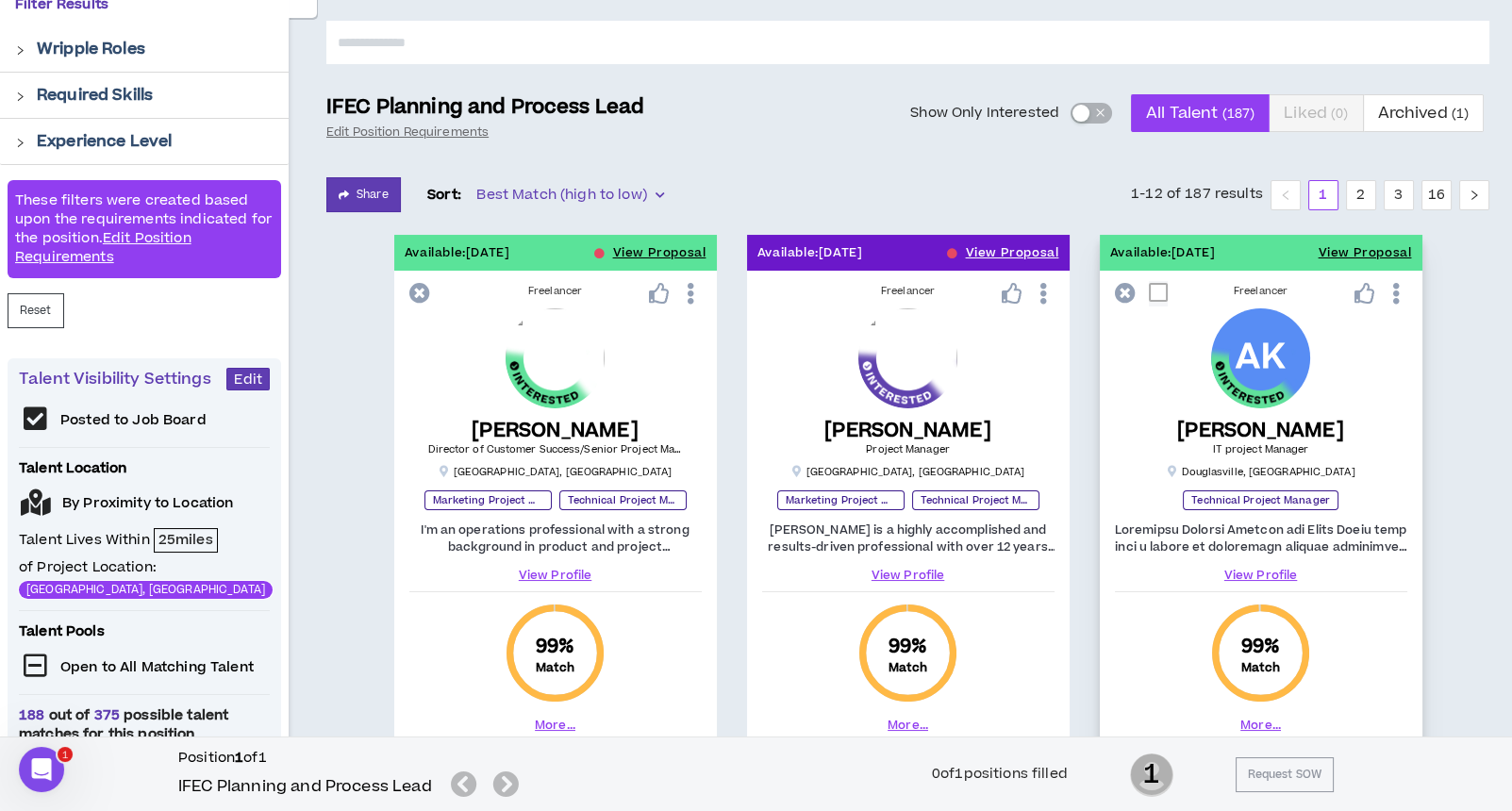 scroll, scrollTop: 0, scrollLeft: 0, axis: both 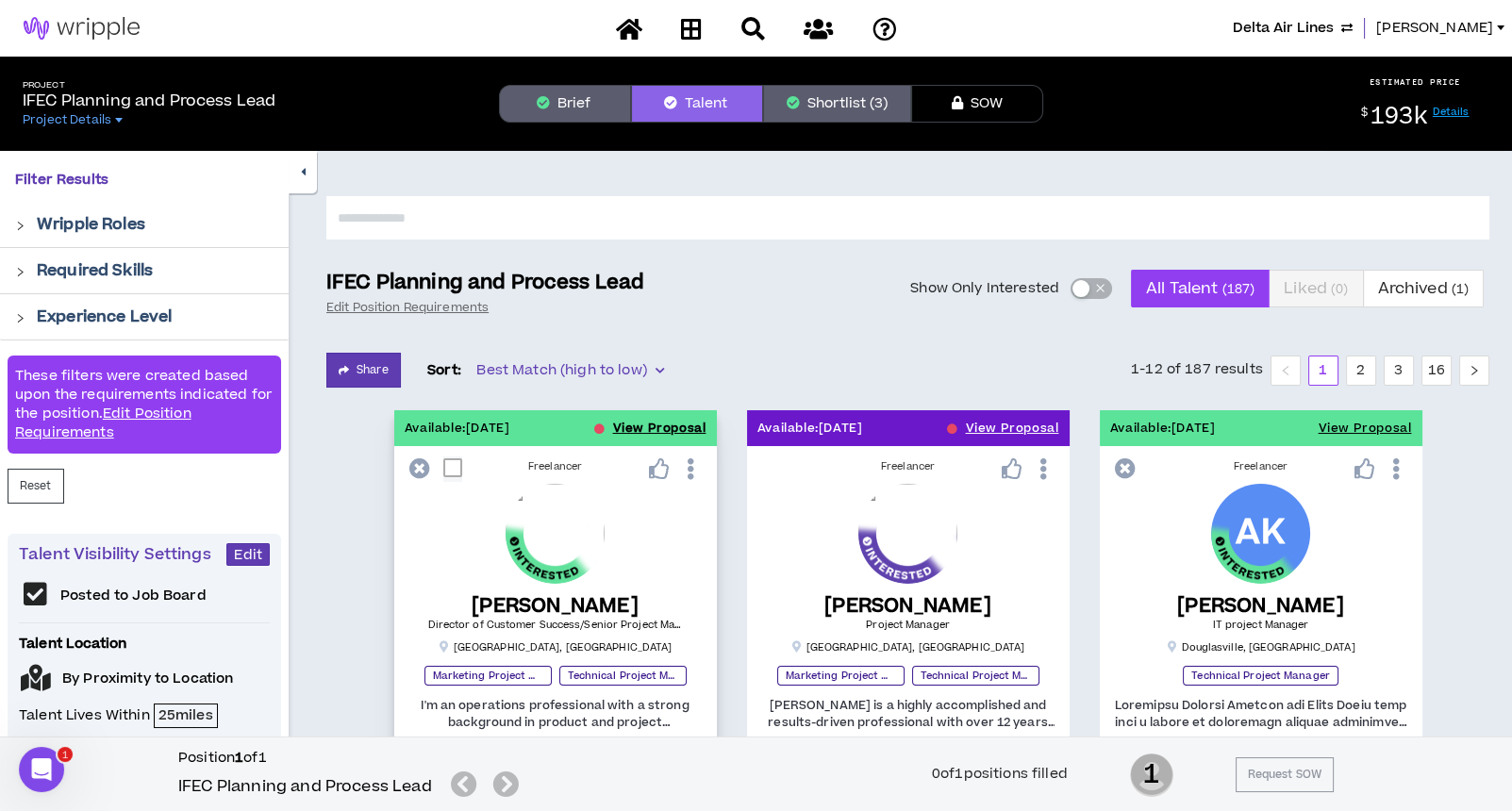 click on "View Proposal" at bounding box center [659, 428] 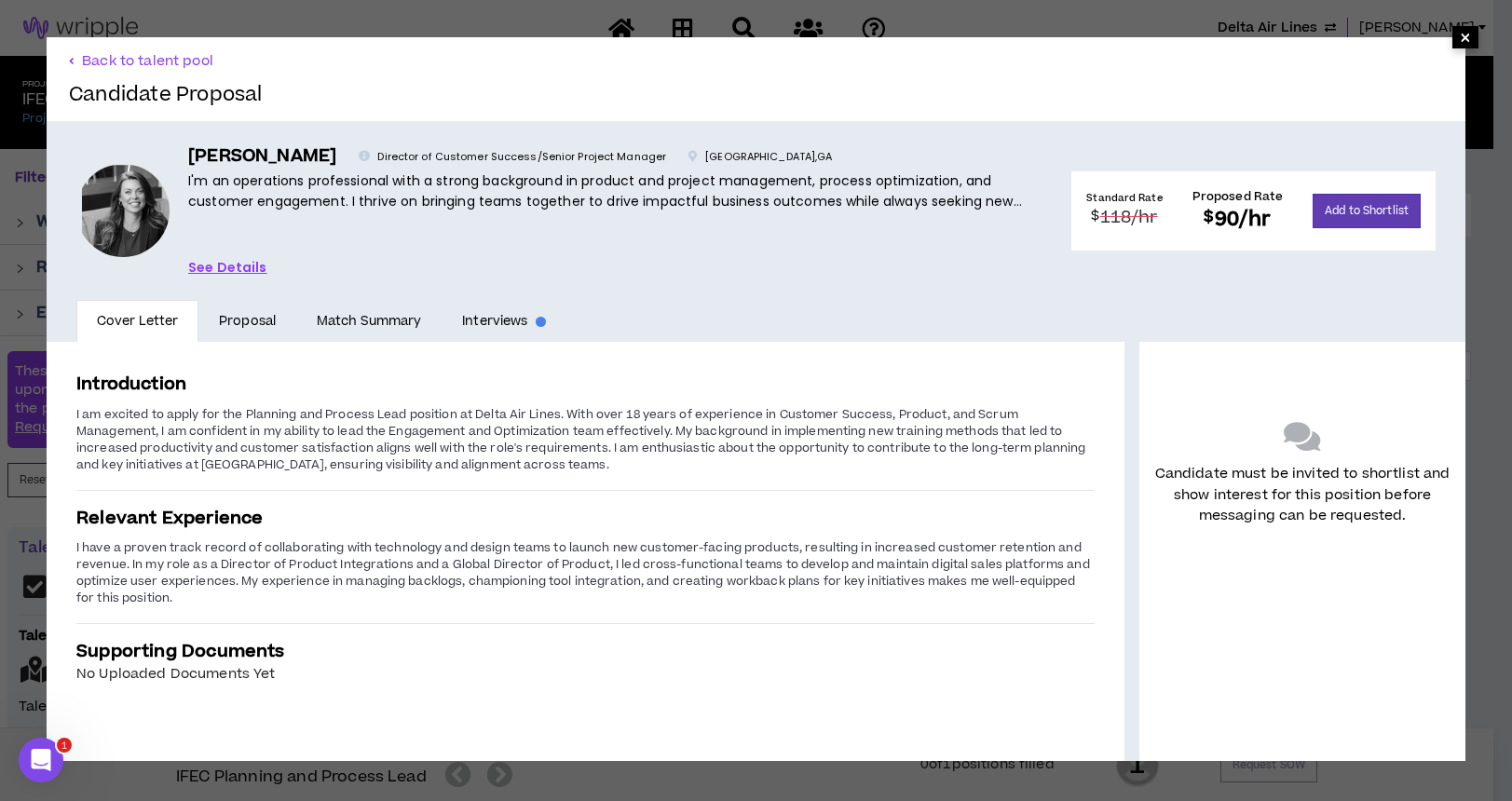 click on "×" at bounding box center [1465, 37] 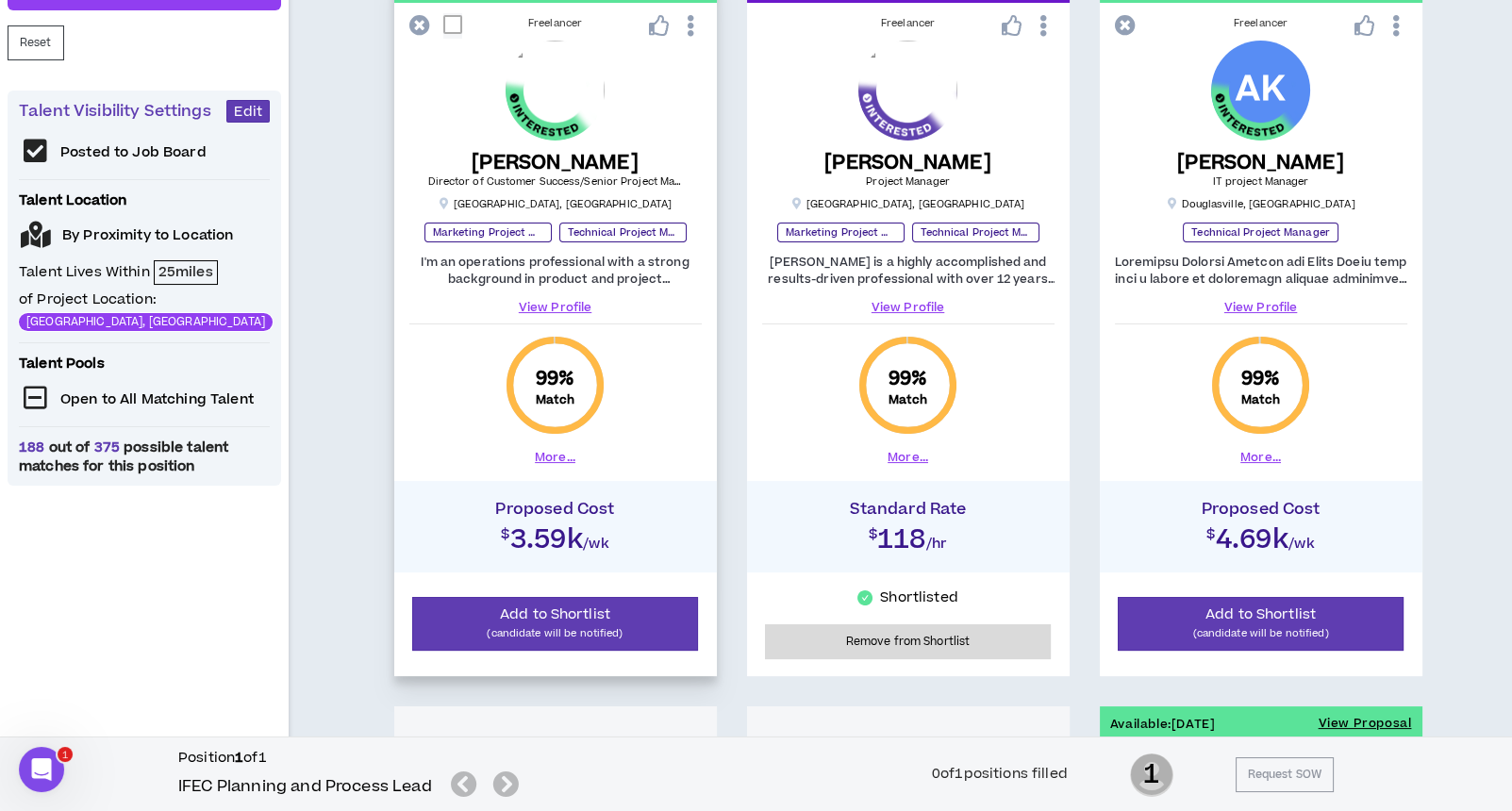 scroll, scrollTop: 503, scrollLeft: 0, axis: vertical 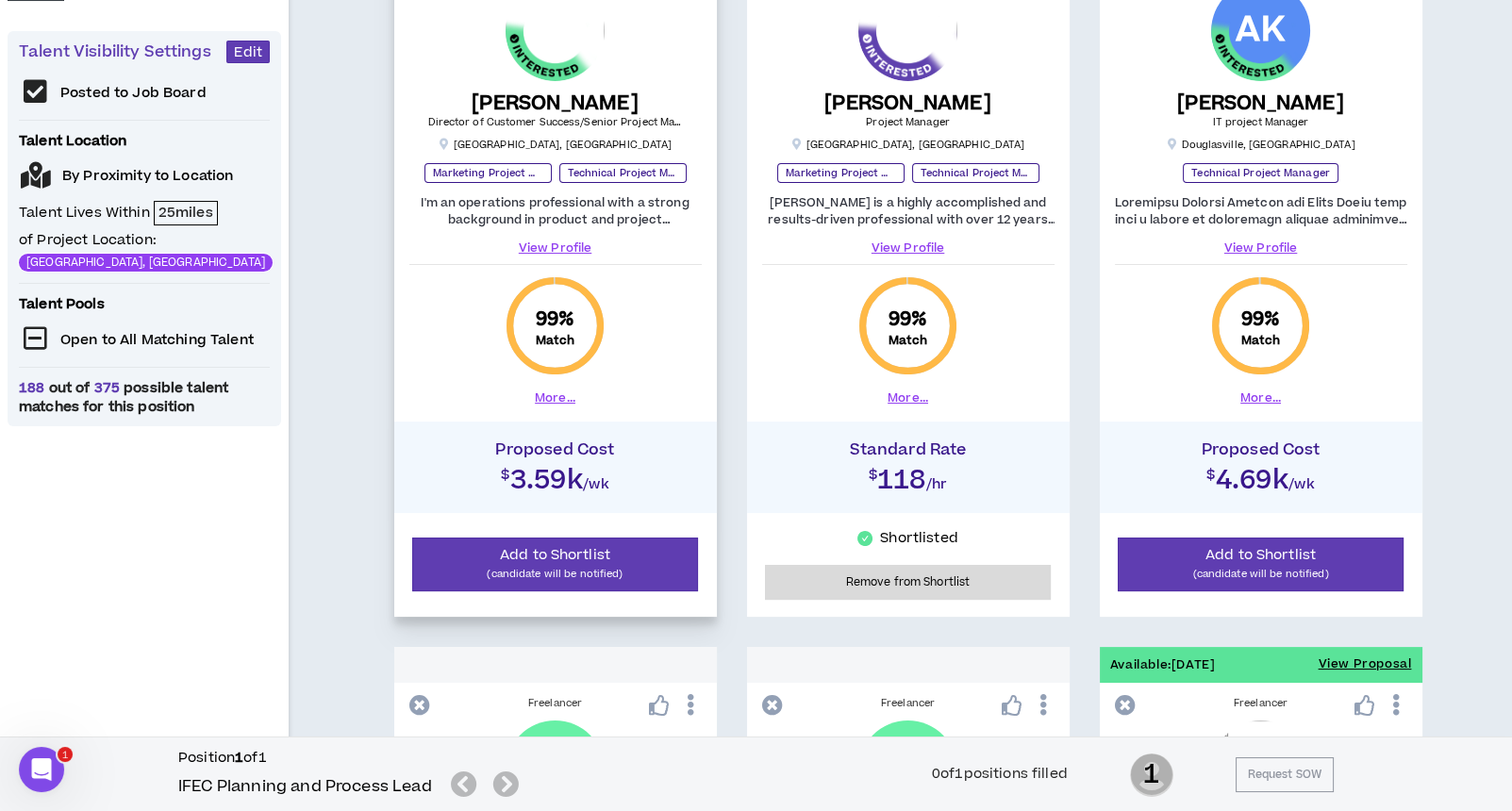 click on "View Profile" at bounding box center [556, 248] 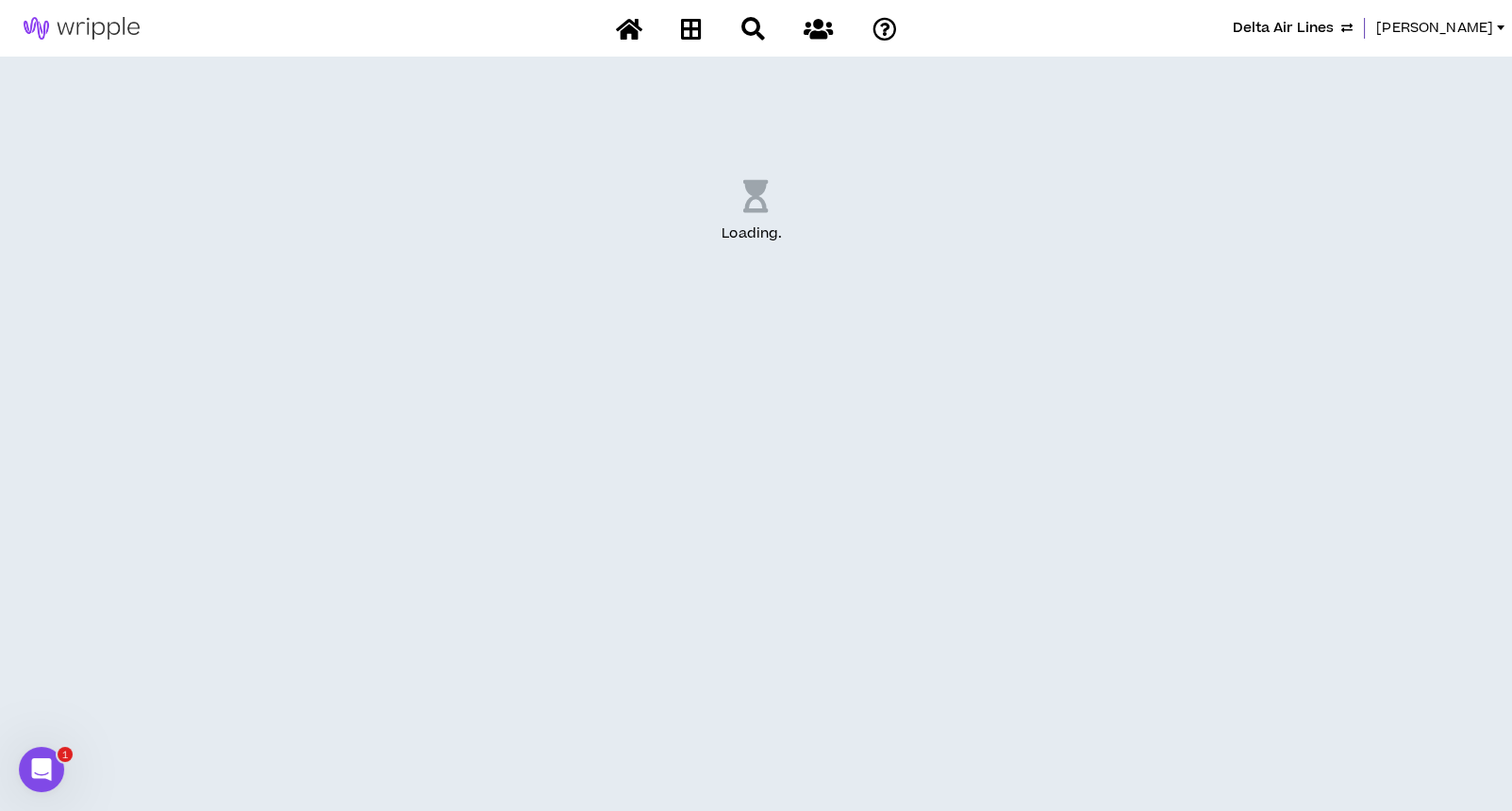 scroll, scrollTop: 0, scrollLeft: 0, axis: both 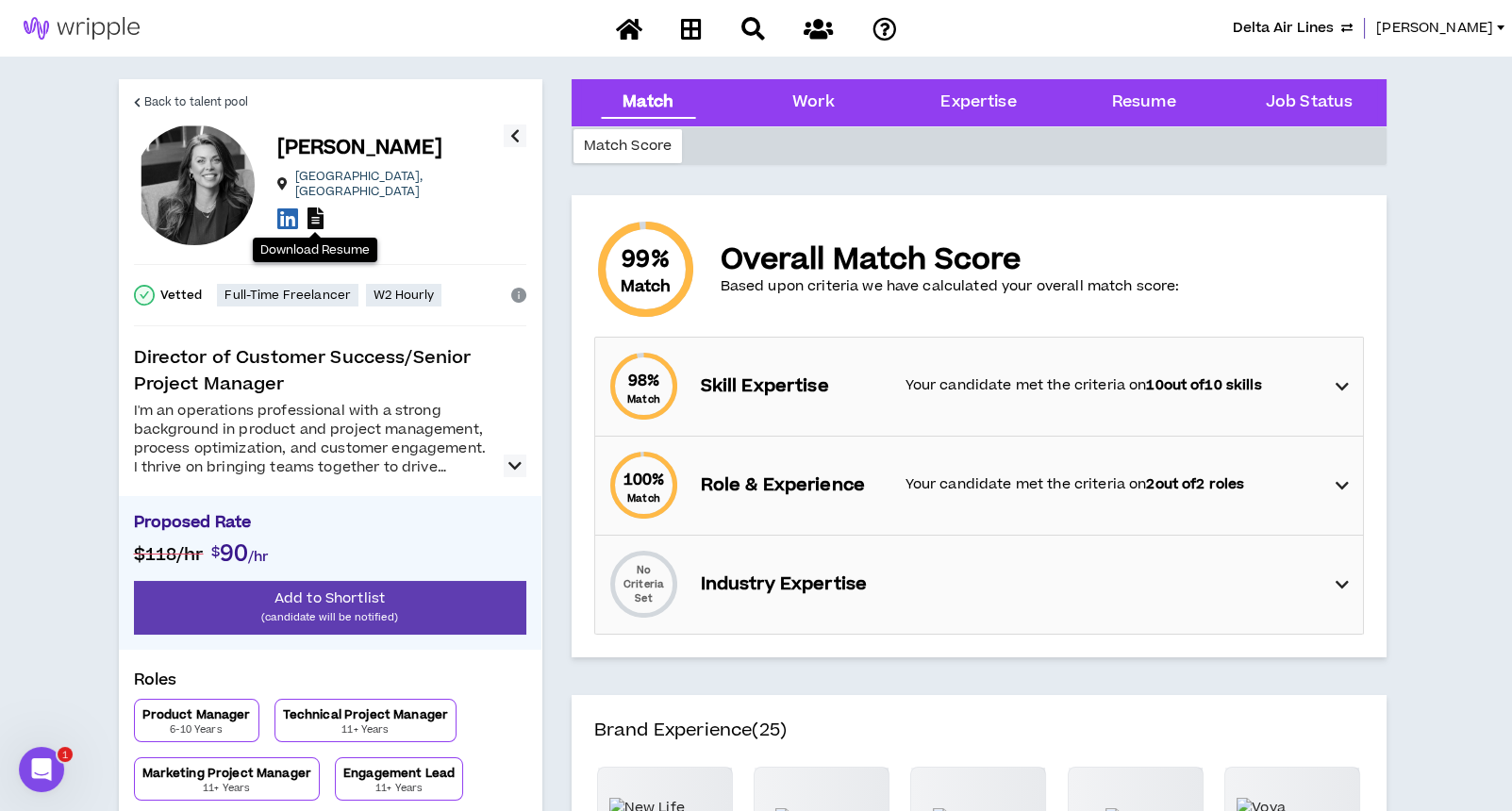 click at bounding box center [315, 218] 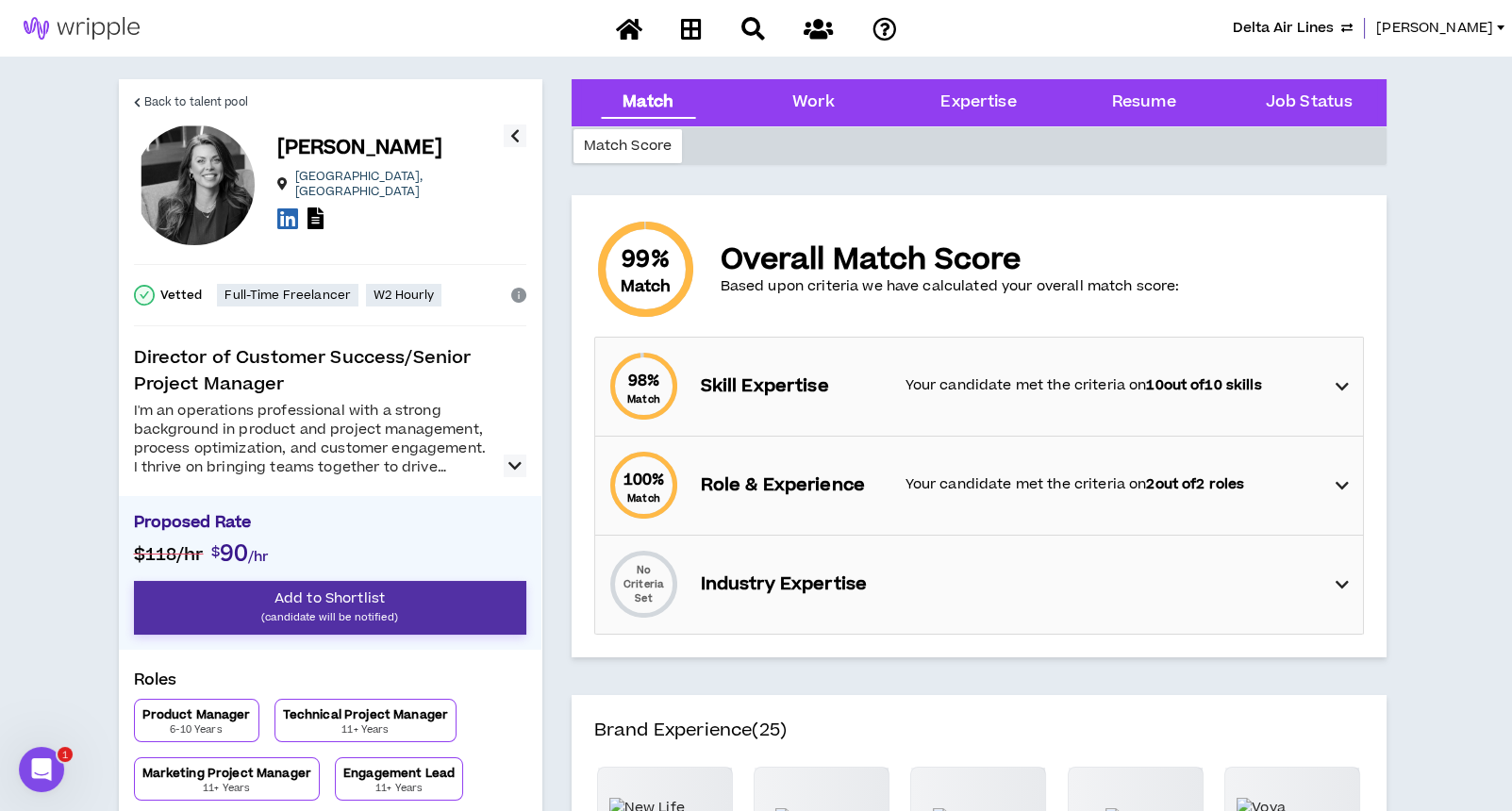 click on "Add to Shortlist (candidate will be notified)" at bounding box center (330, 607) 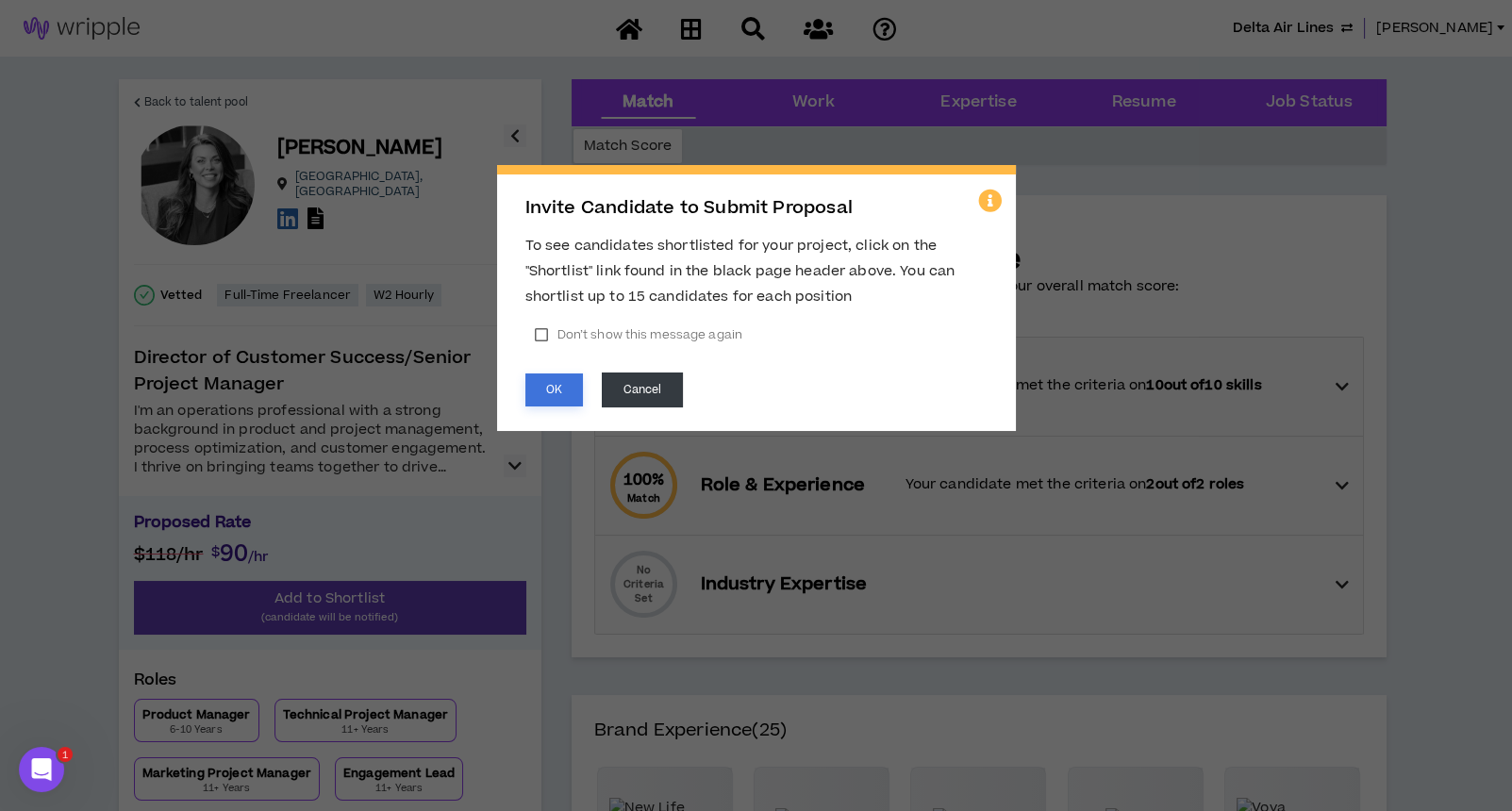 click on "OK" at bounding box center [554, 389] 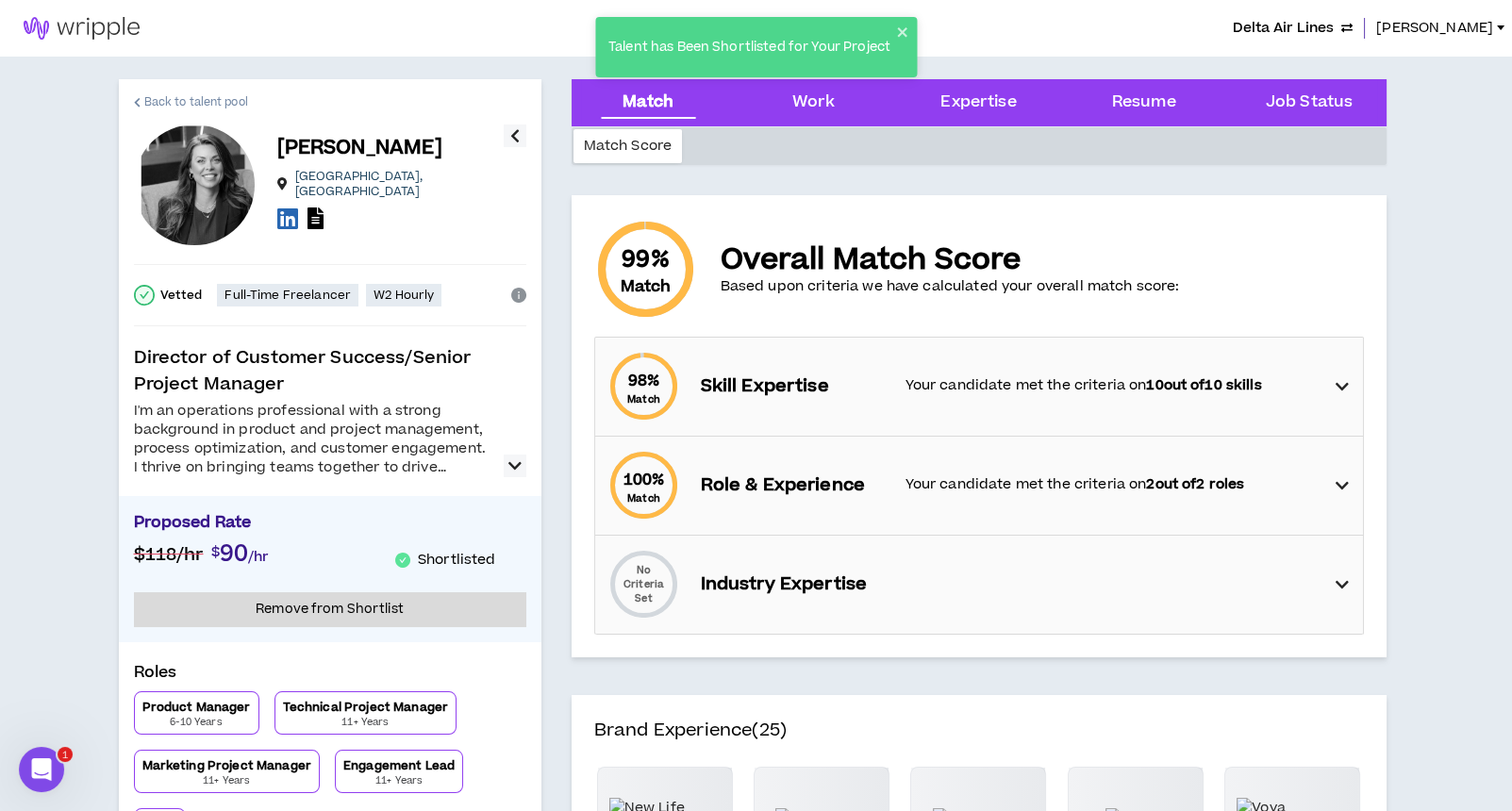 click on "Back to talent pool" at bounding box center (196, 102) 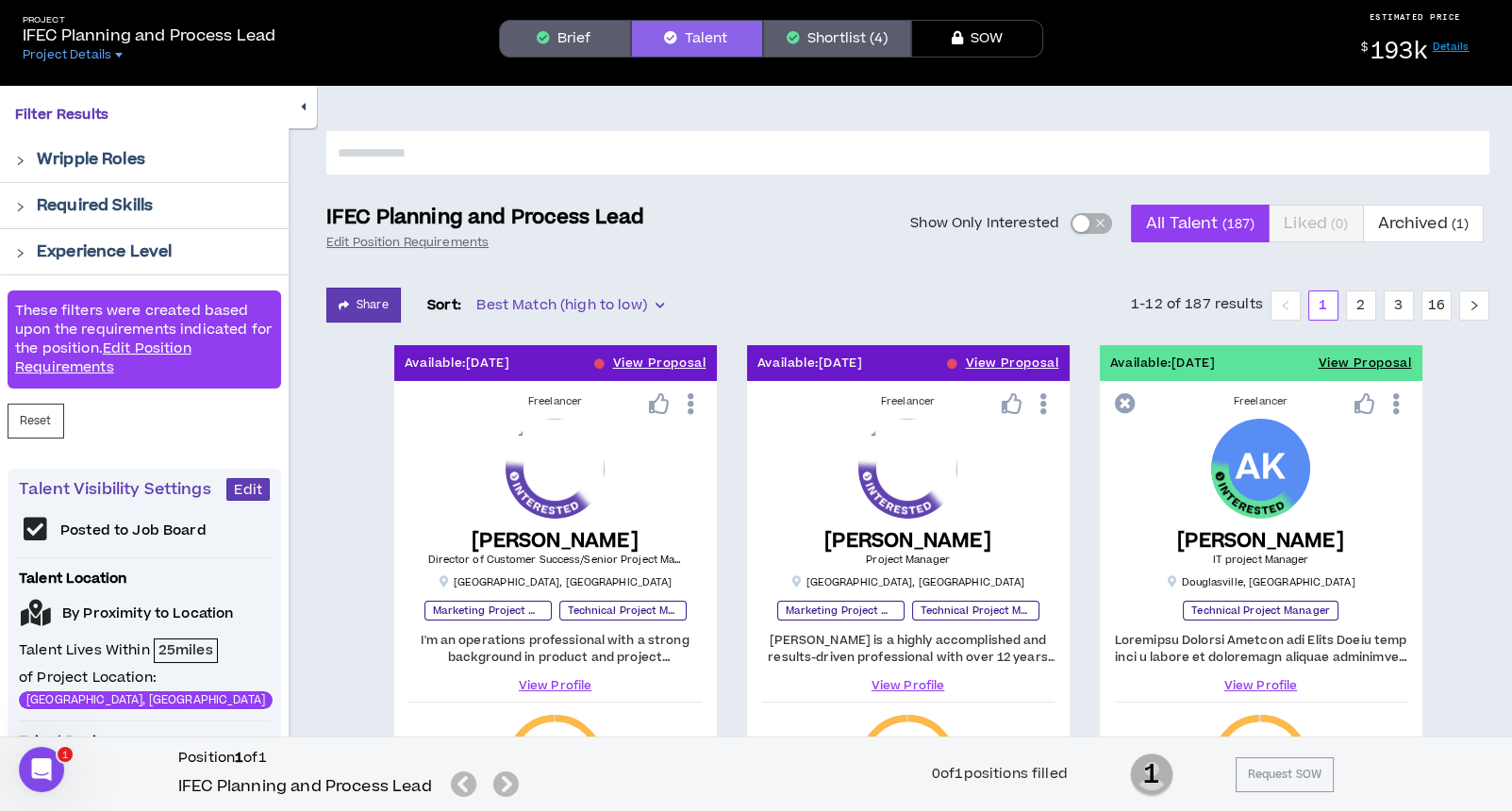 scroll, scrollTop: 0, scrollLeft: 0, axis: both 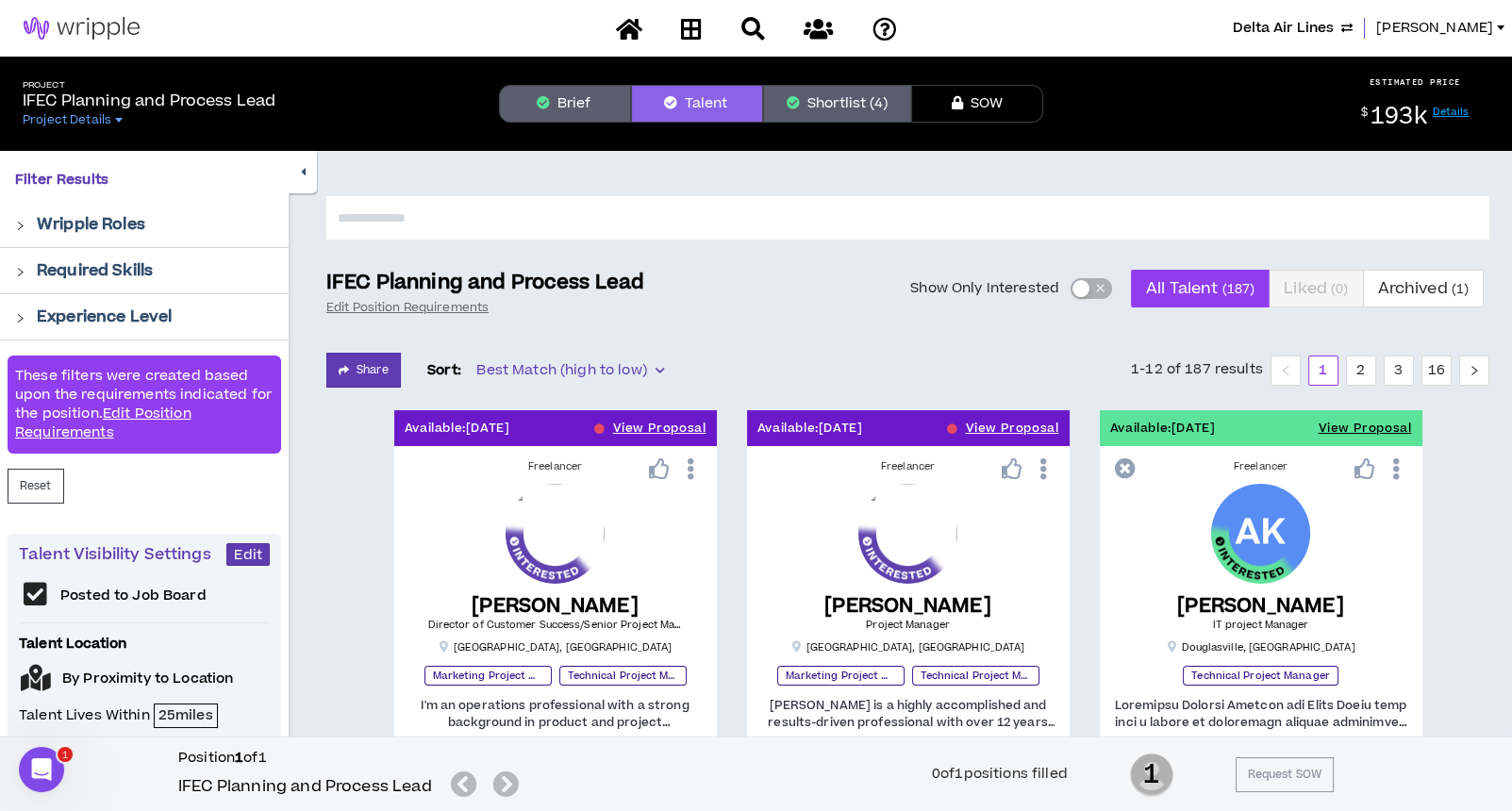 click on "Shortlist   (4)" at bounding box center [837, 104] 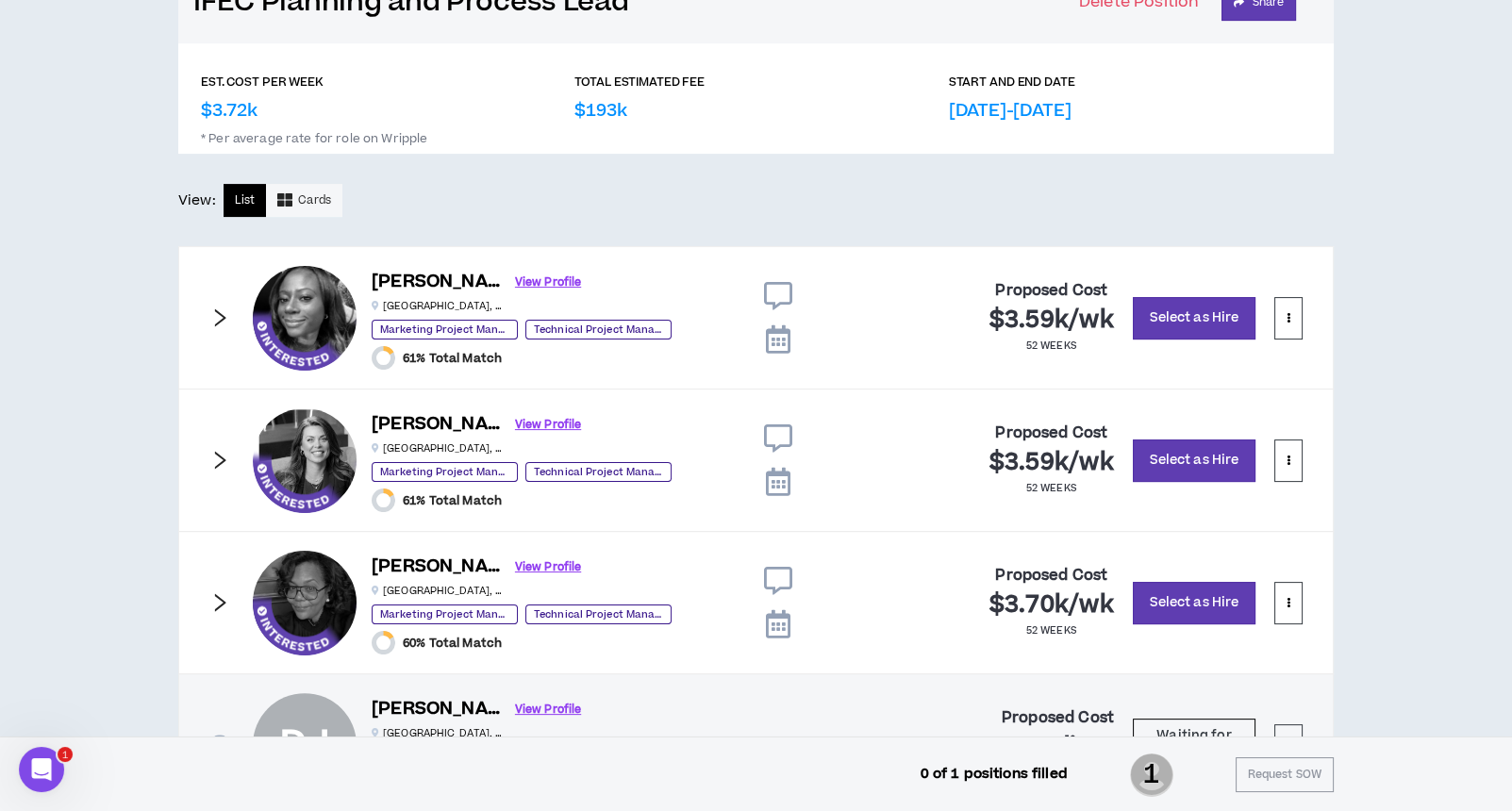 scroll, scrollTop: 973, scrollLeft: 0, axis: vertical 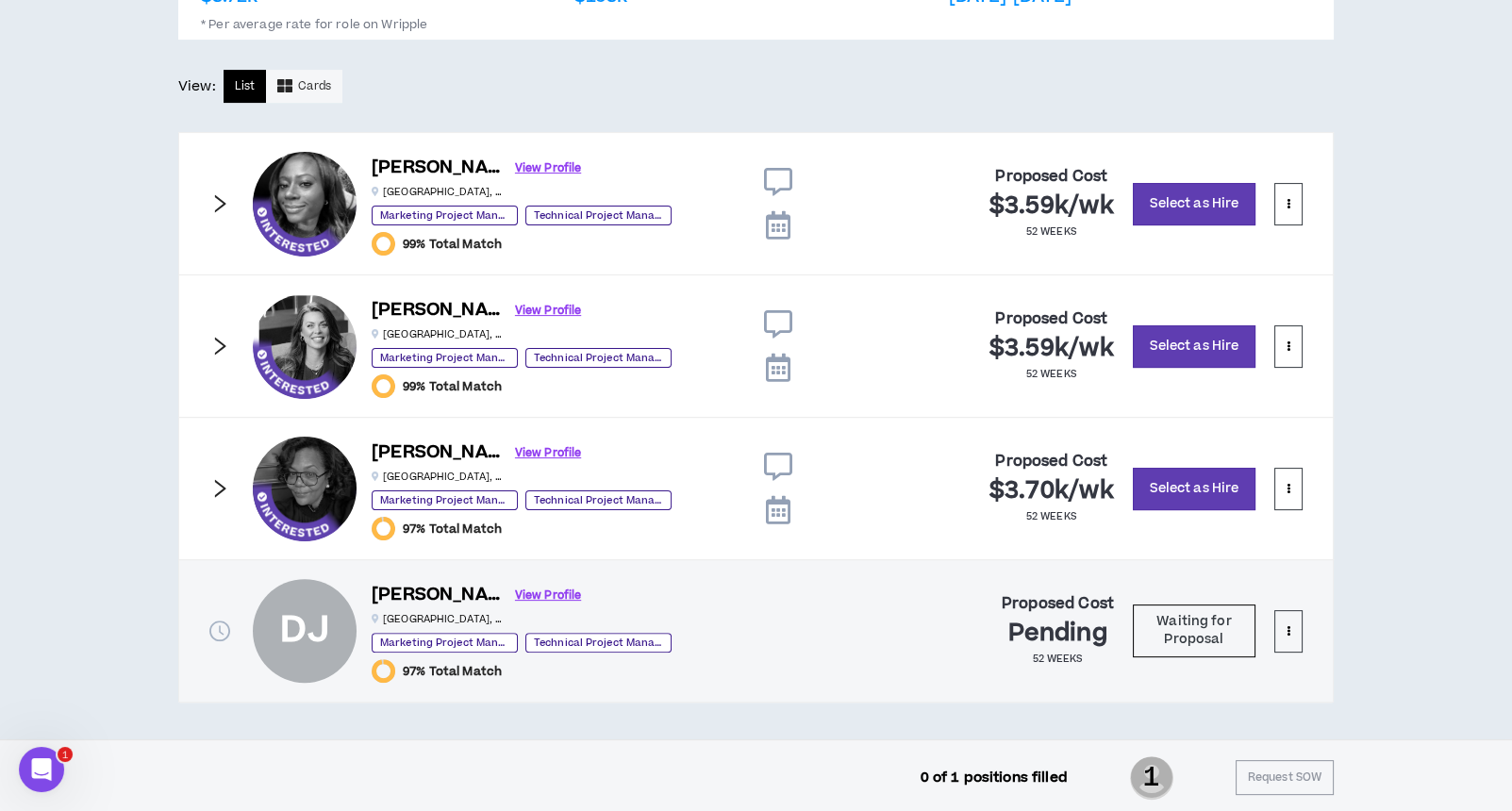 click at bounding box center [777, 182] 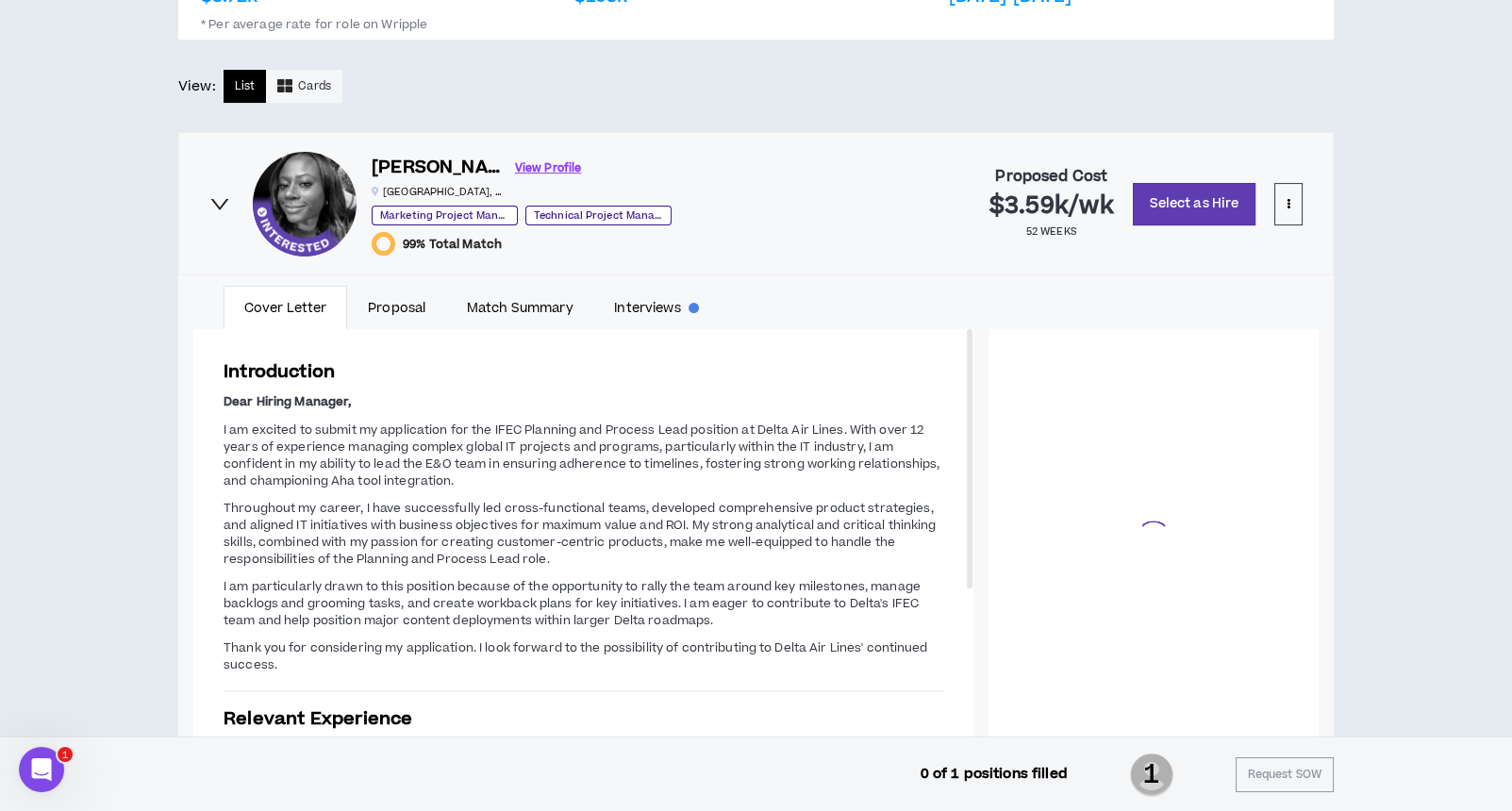 scroll, scrollTop: 132, scrollLeft: 0, axis: vertical 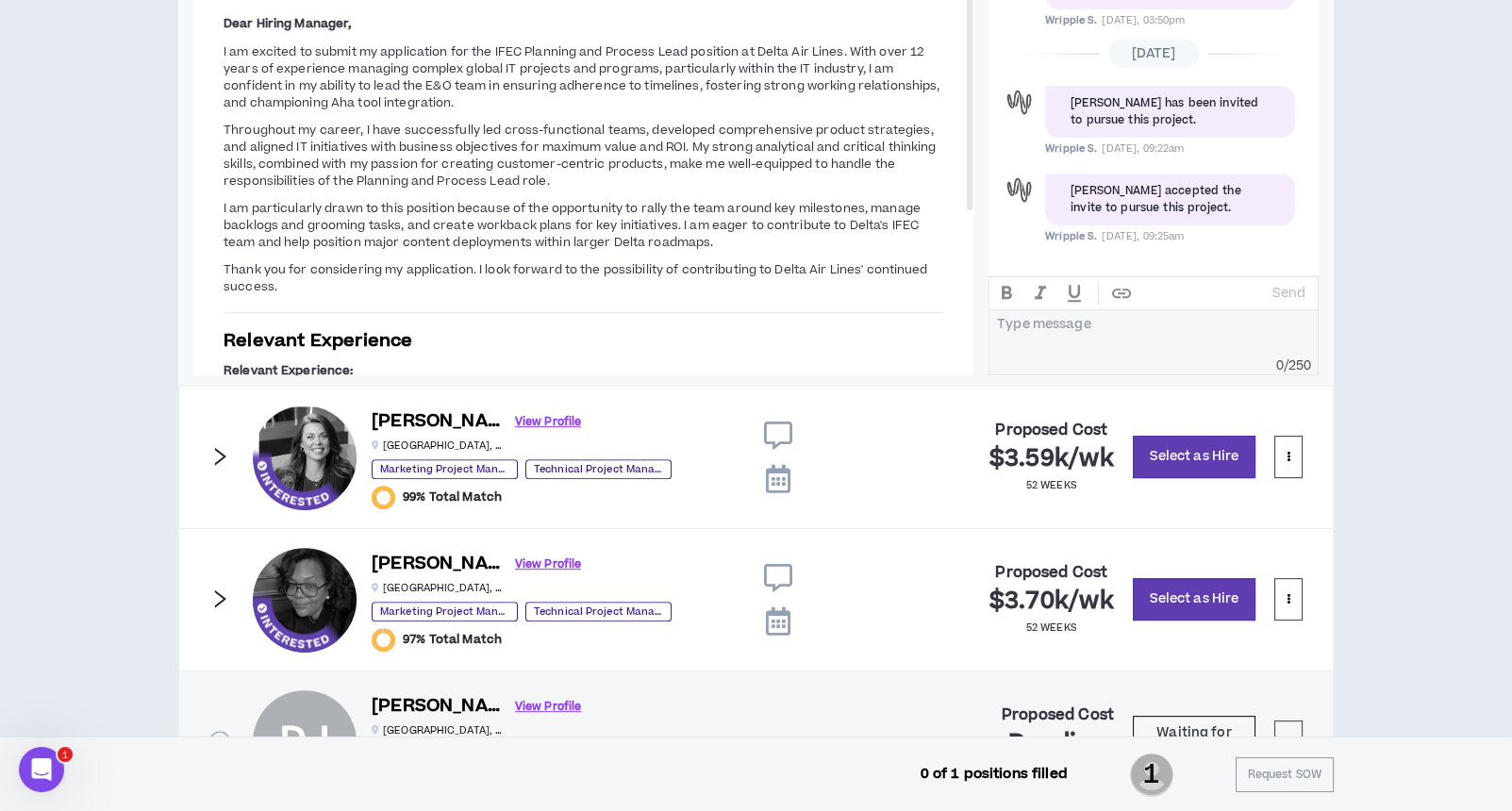 click at bounding box center (1154, 324) 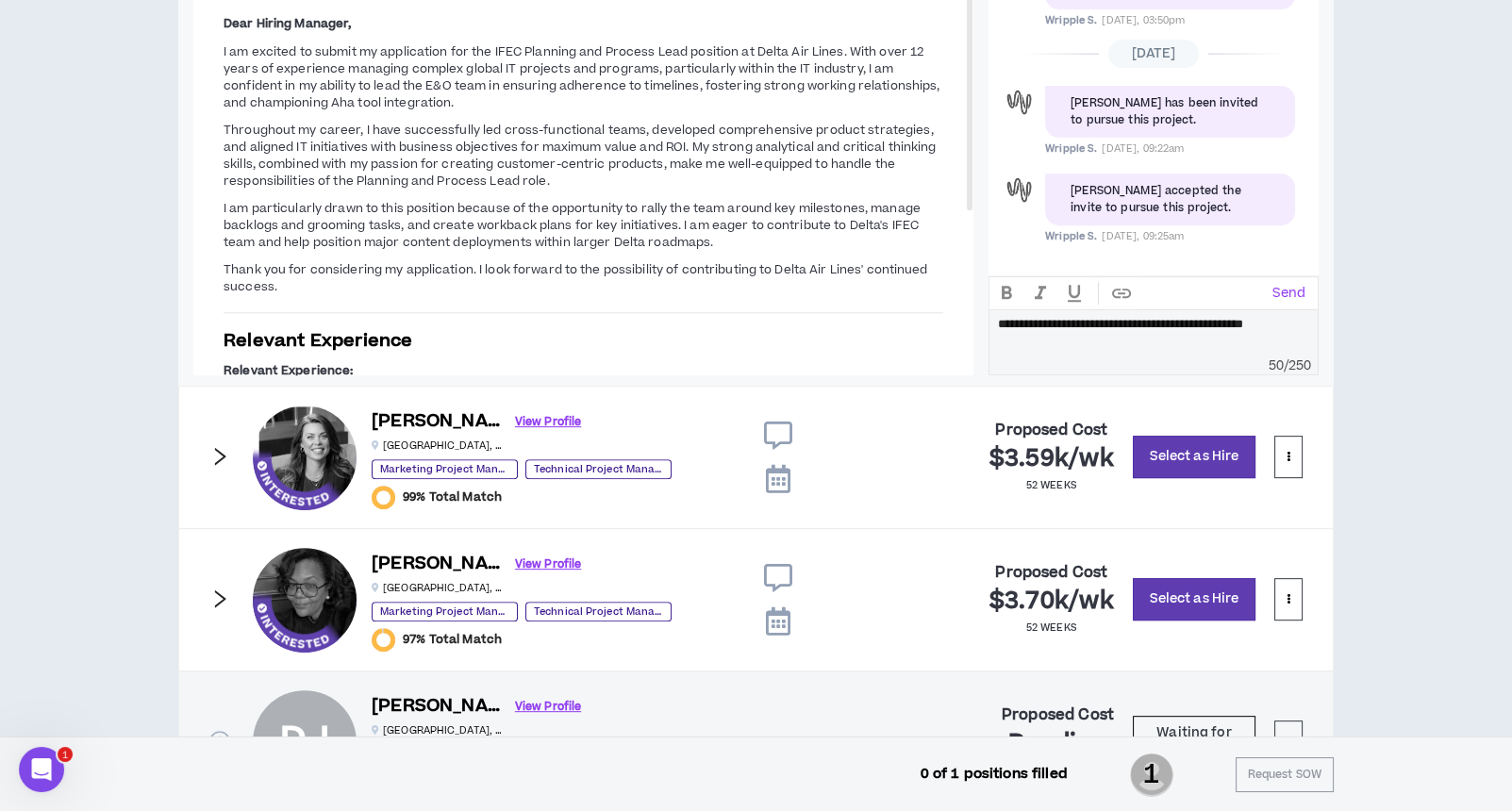 scroll, scrollTop: 0, scrollLeft: 0, axis: both 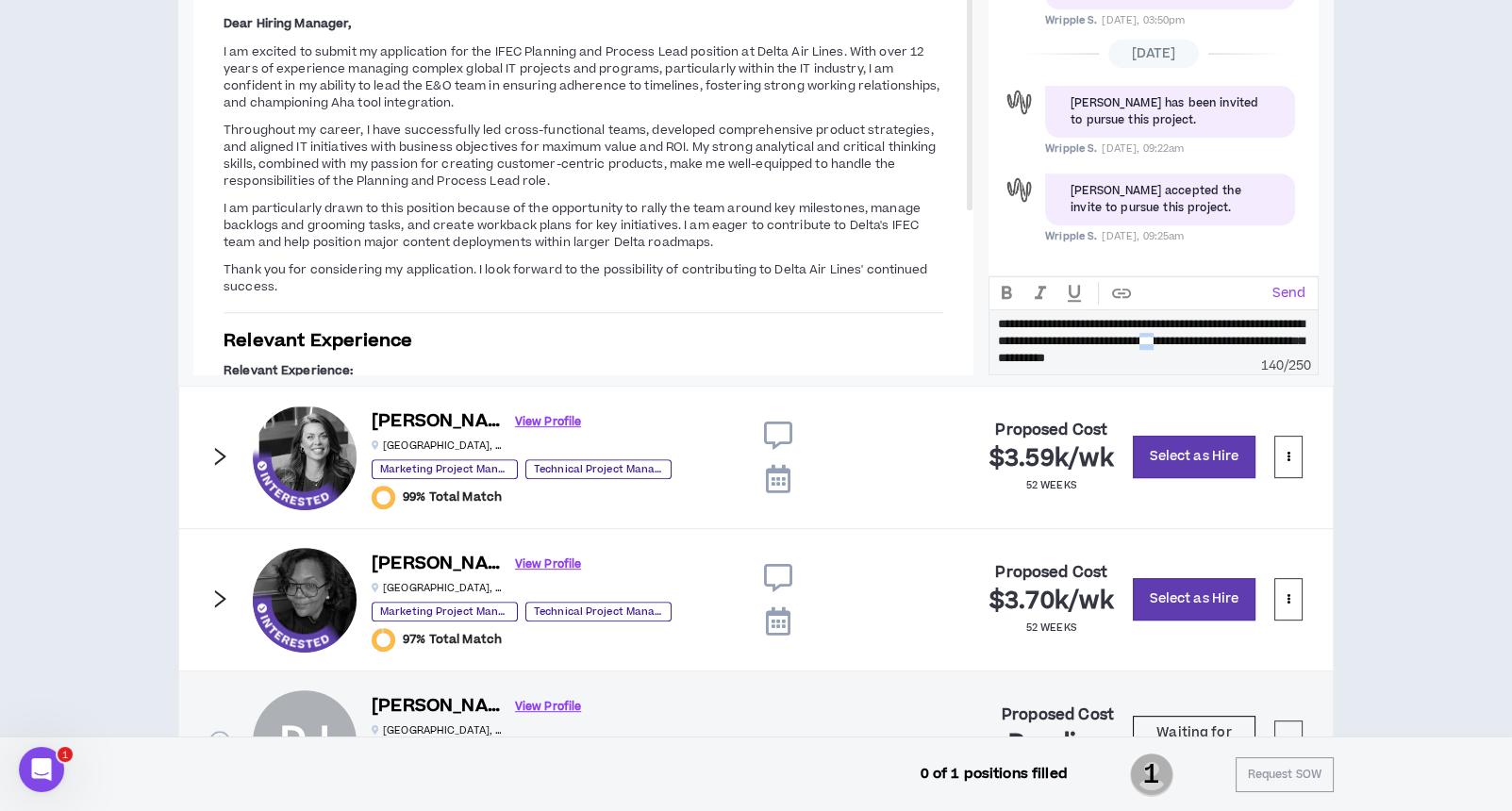 drag, startPoint x: 1285, startPoint y: 339, endPoint x: 1283, endPoint y: 326, distance: 13.152946 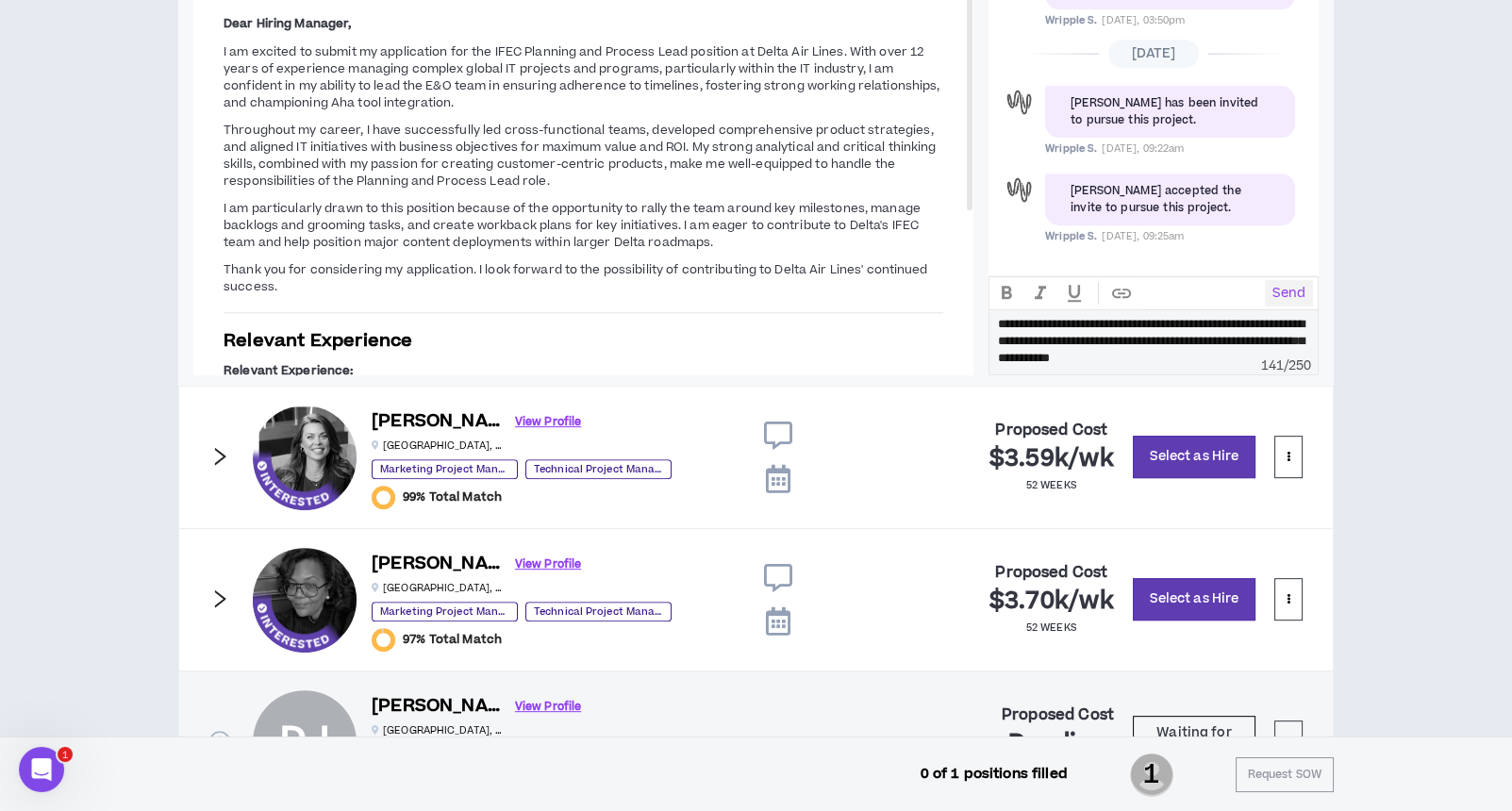 click on "Send" at bounding box center (1288, 293) 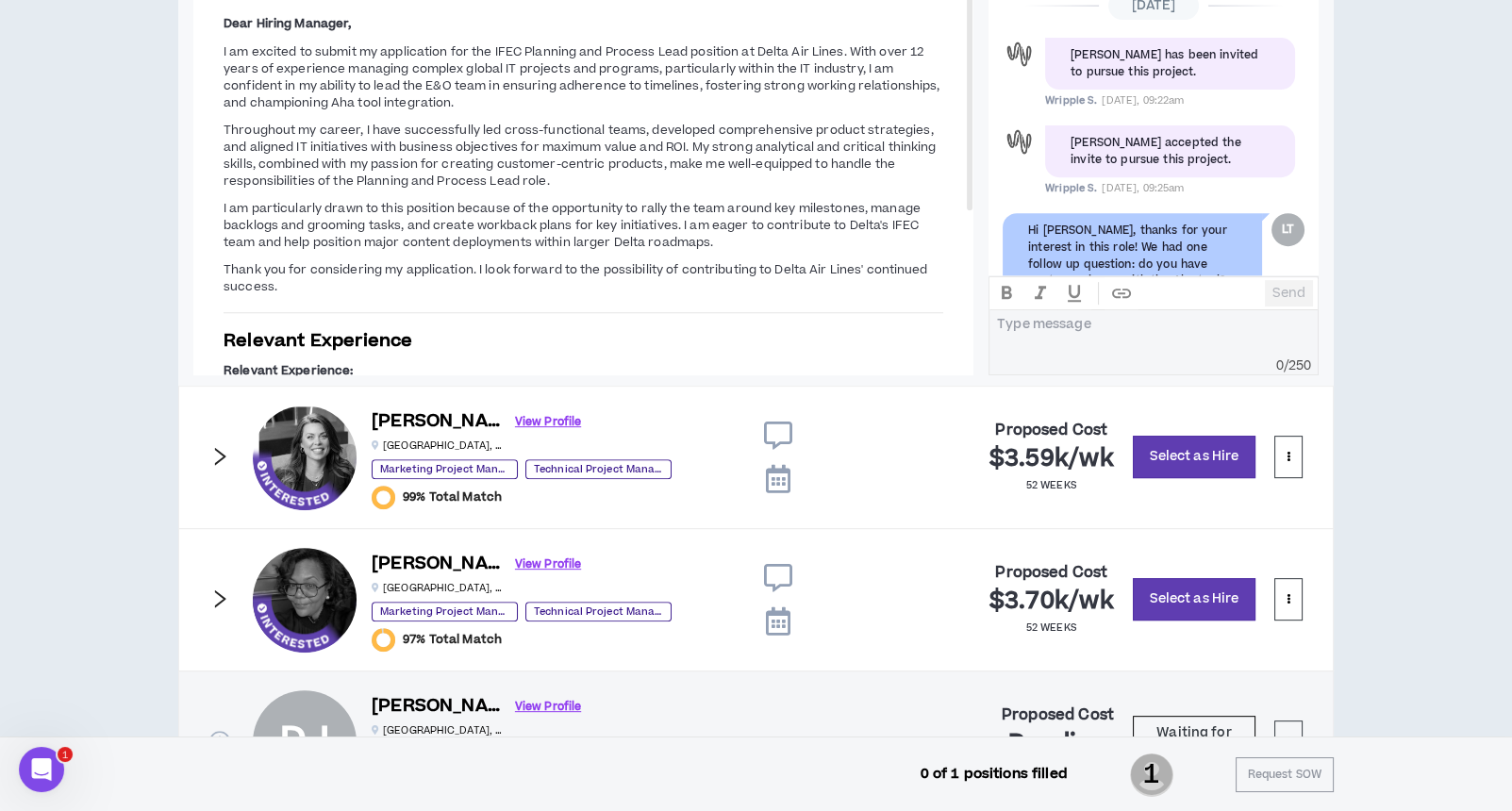 scroll, scrollTop: 0, scrollLeft: 0, axis: both 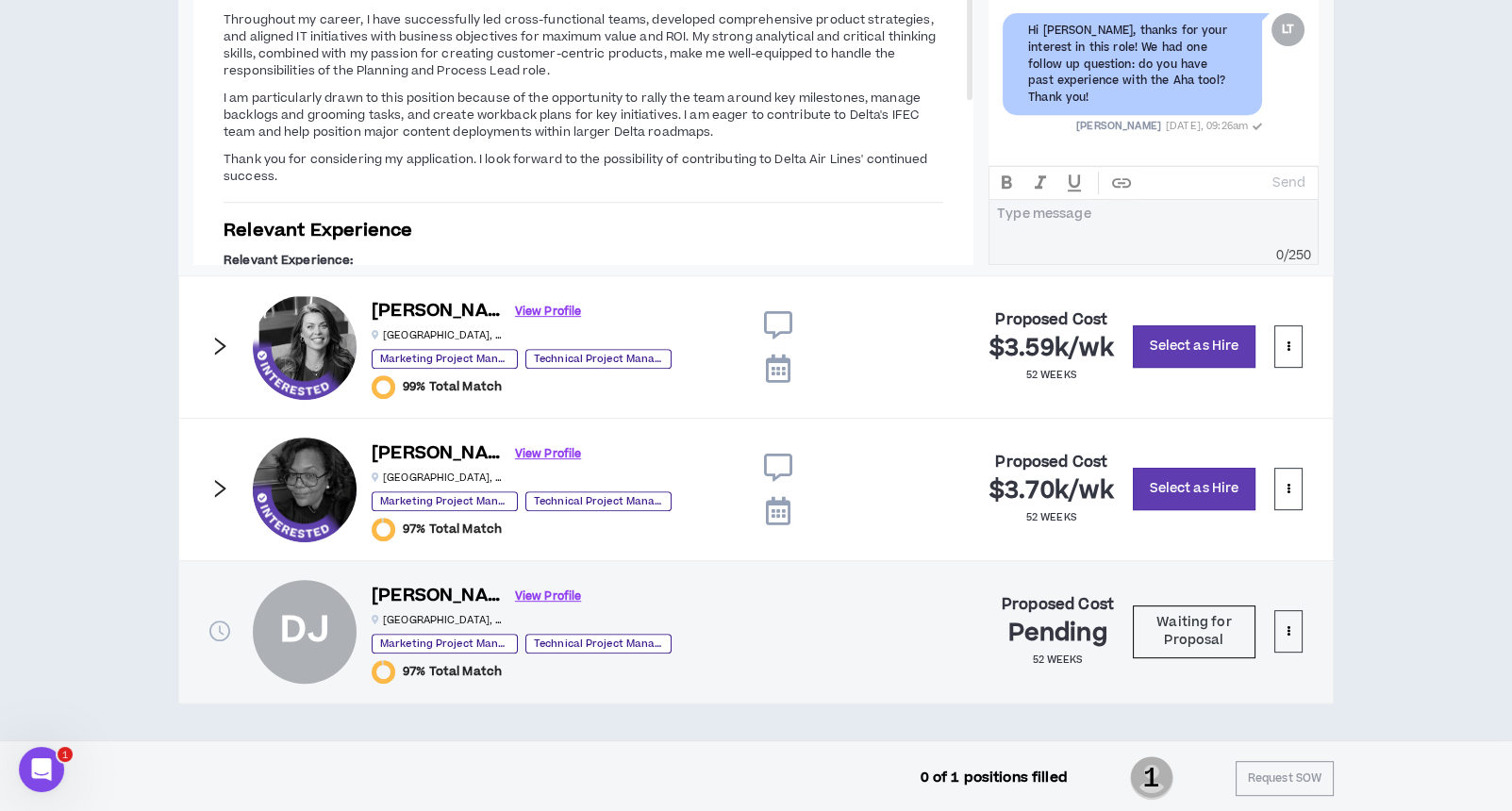 click at bounding box center (777, 325) 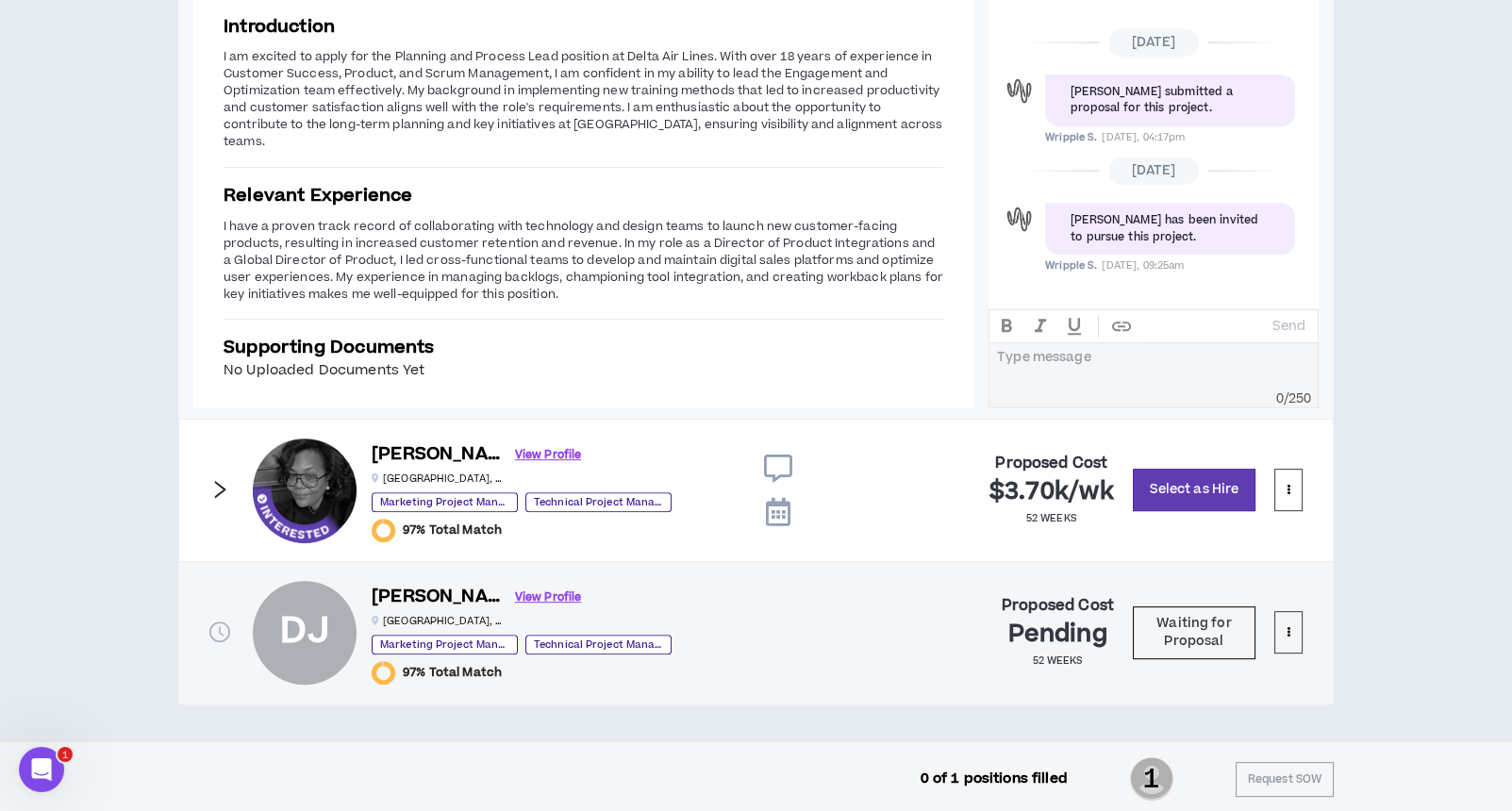 click at bounding box center (1154, 363) 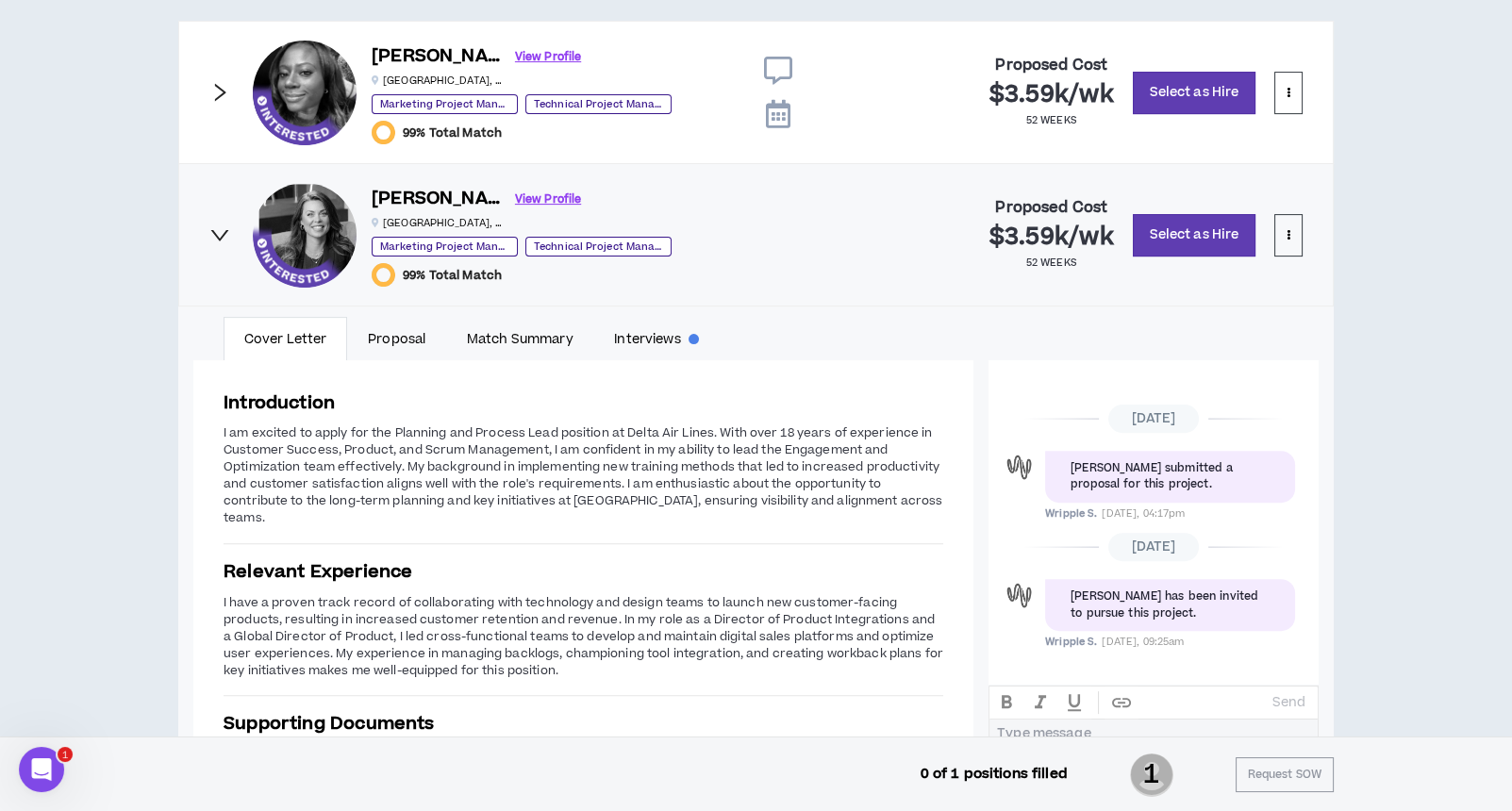 scroll, scrollTop: 1335, scrollLeft: 0, axis: vertical 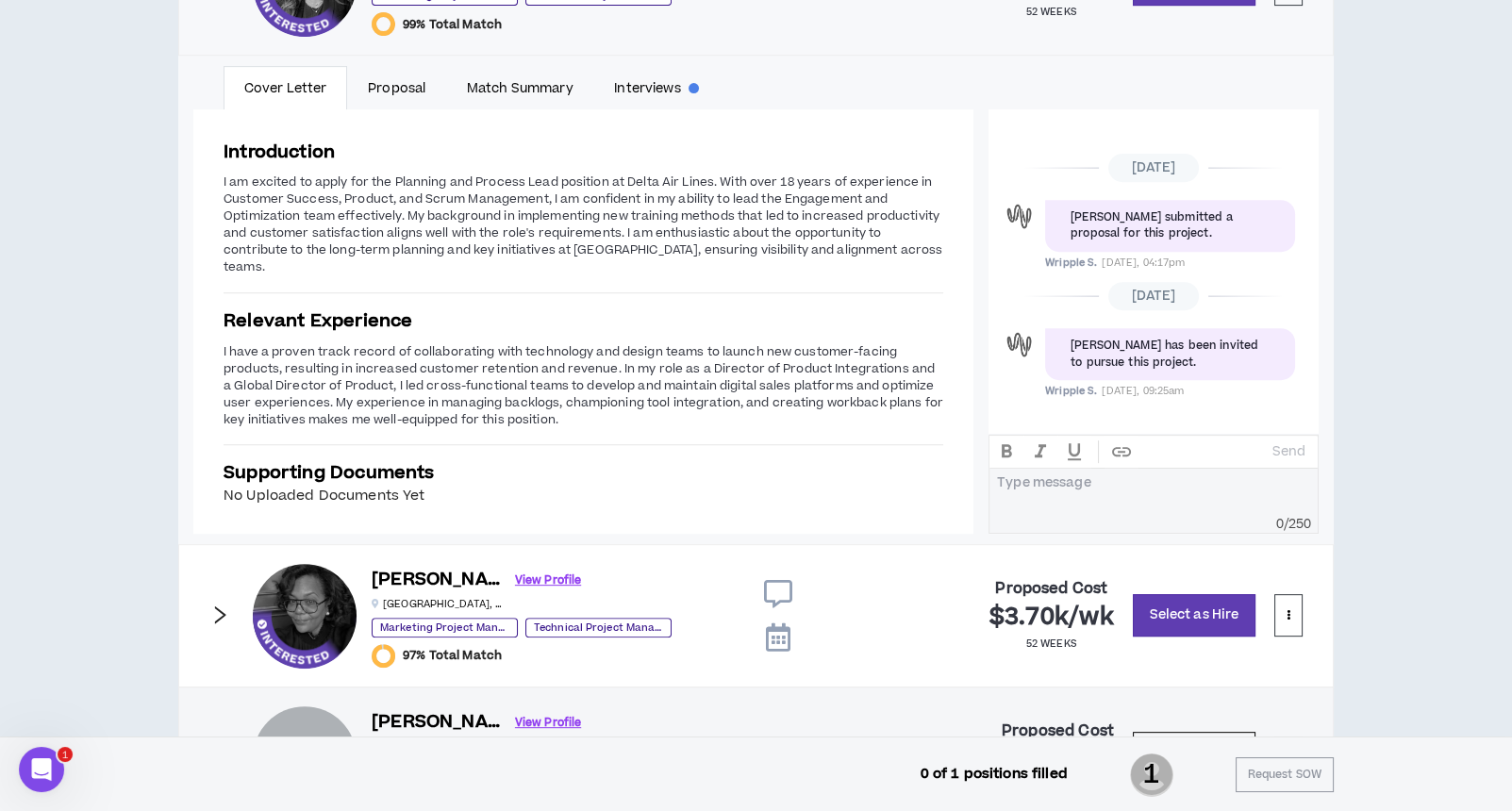 click at bounding box center [1154, 483] 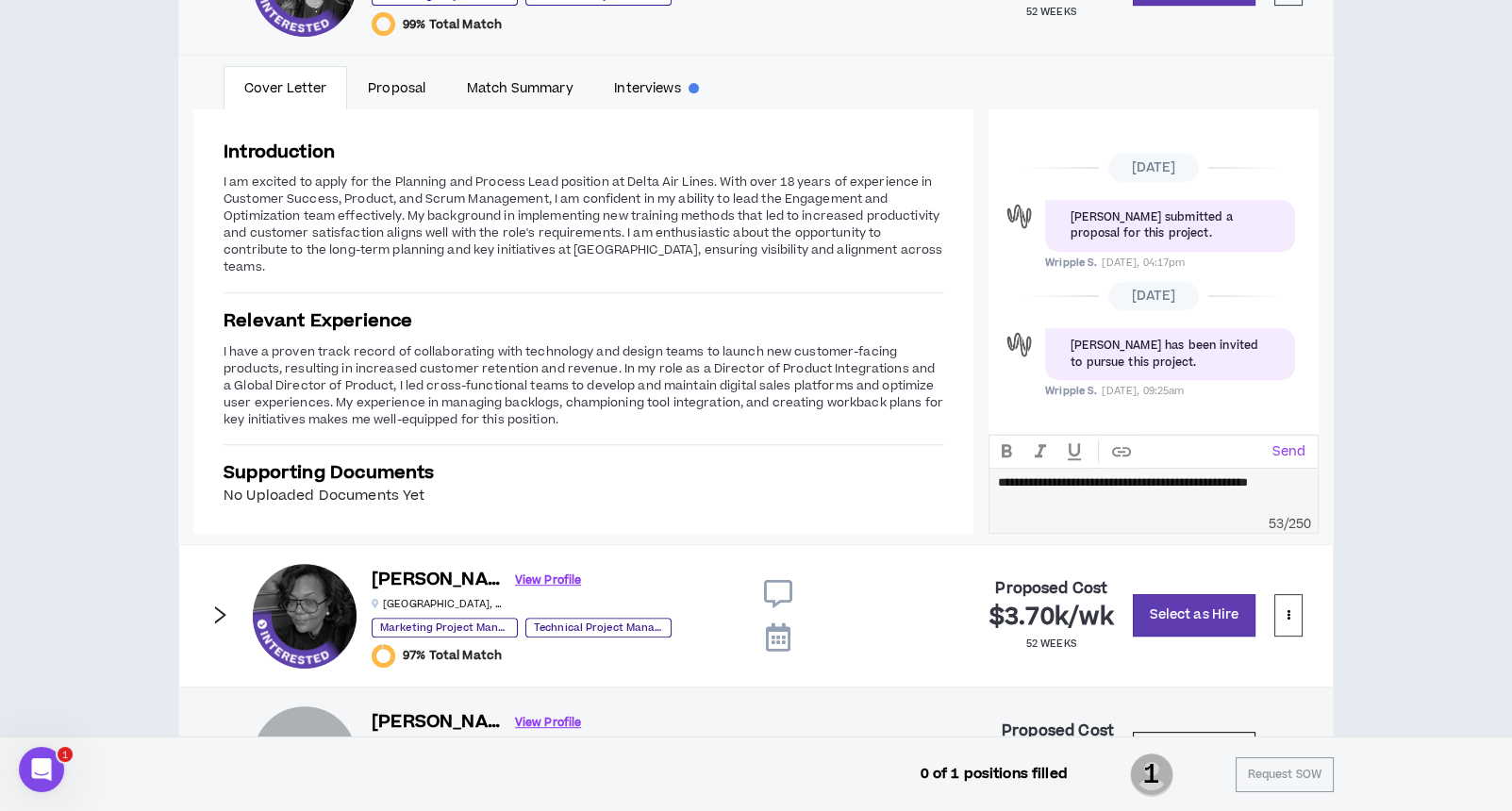 scroll, scrollTop: 0, scrollLeft: 0, axis: both 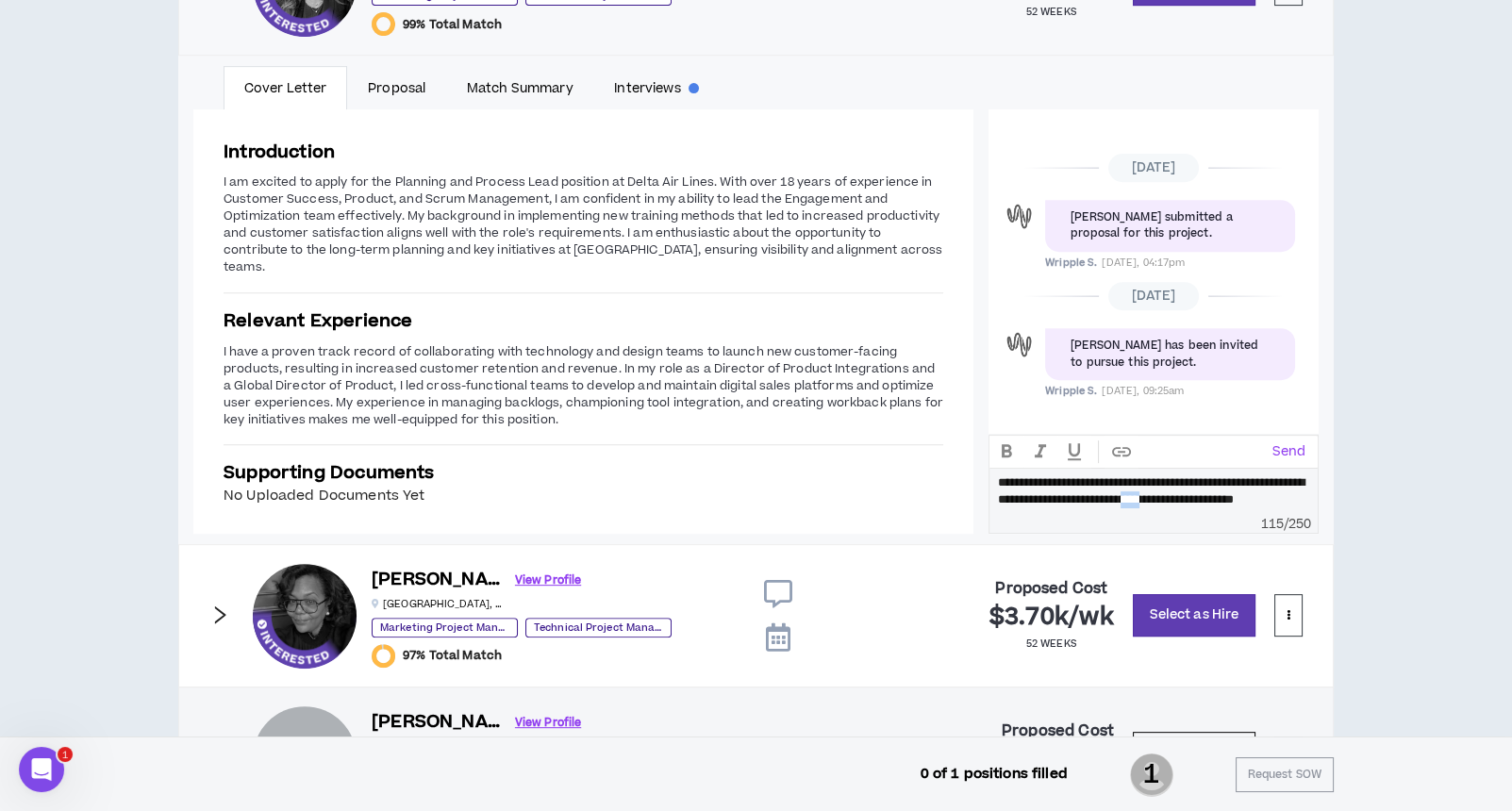 drag, startPoint x: 1258, startPoint y: 495, endPoint x: 1288, endPoint y: 494, distance: 30.016662 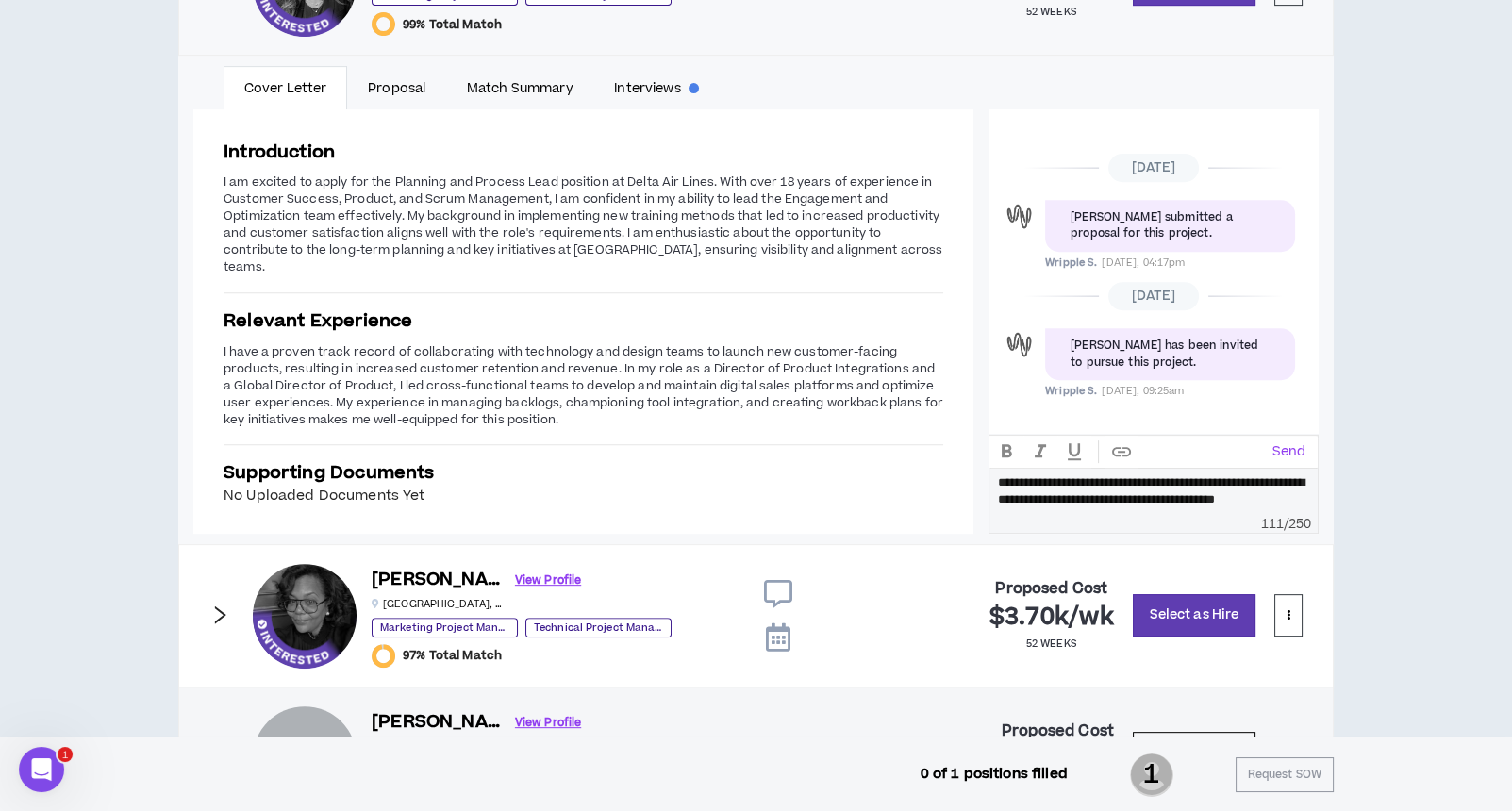 click on "**********" at bounding box center (1151, 490) 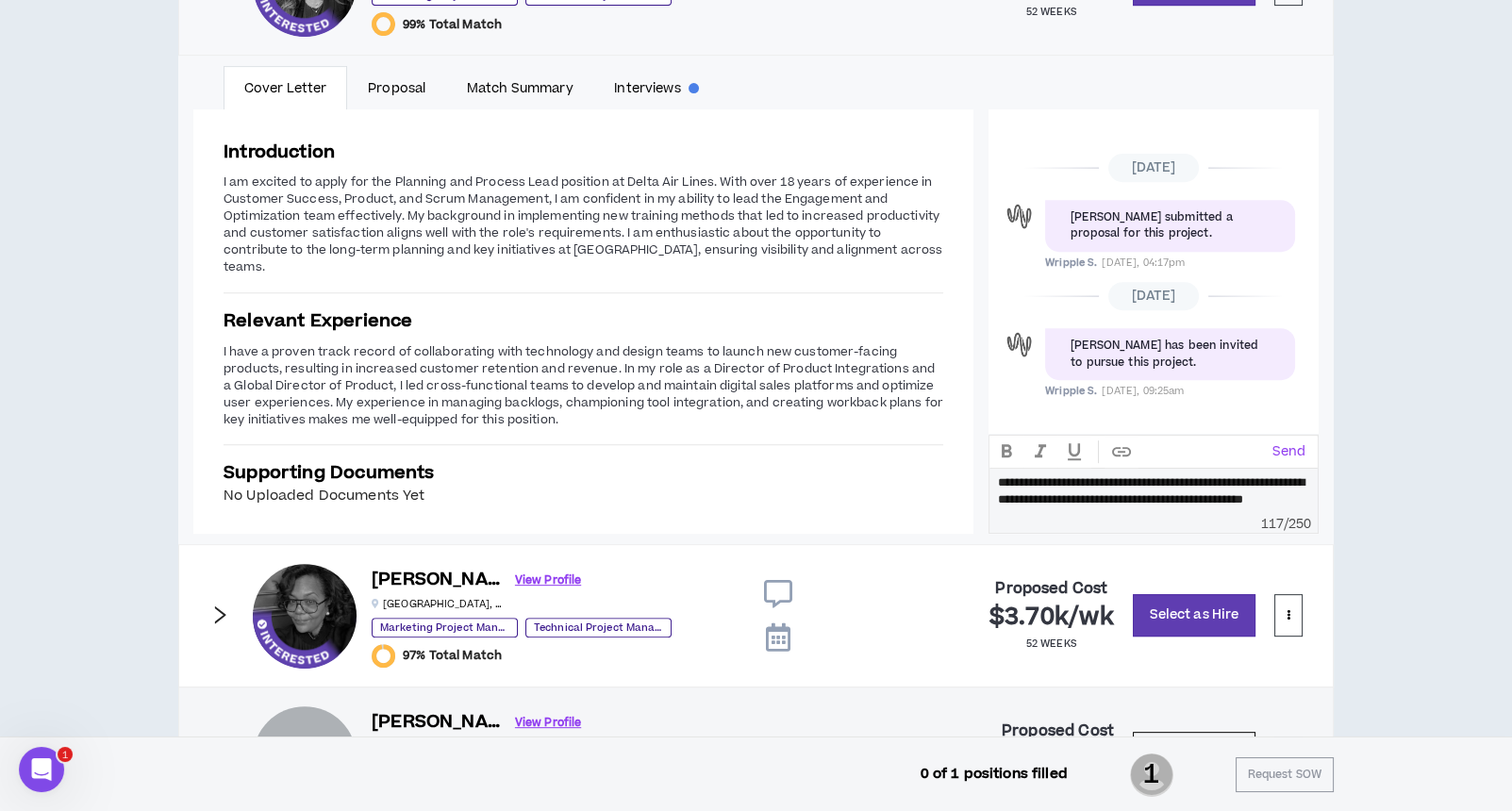 click on "**********" at bounding box center [1154, 491] 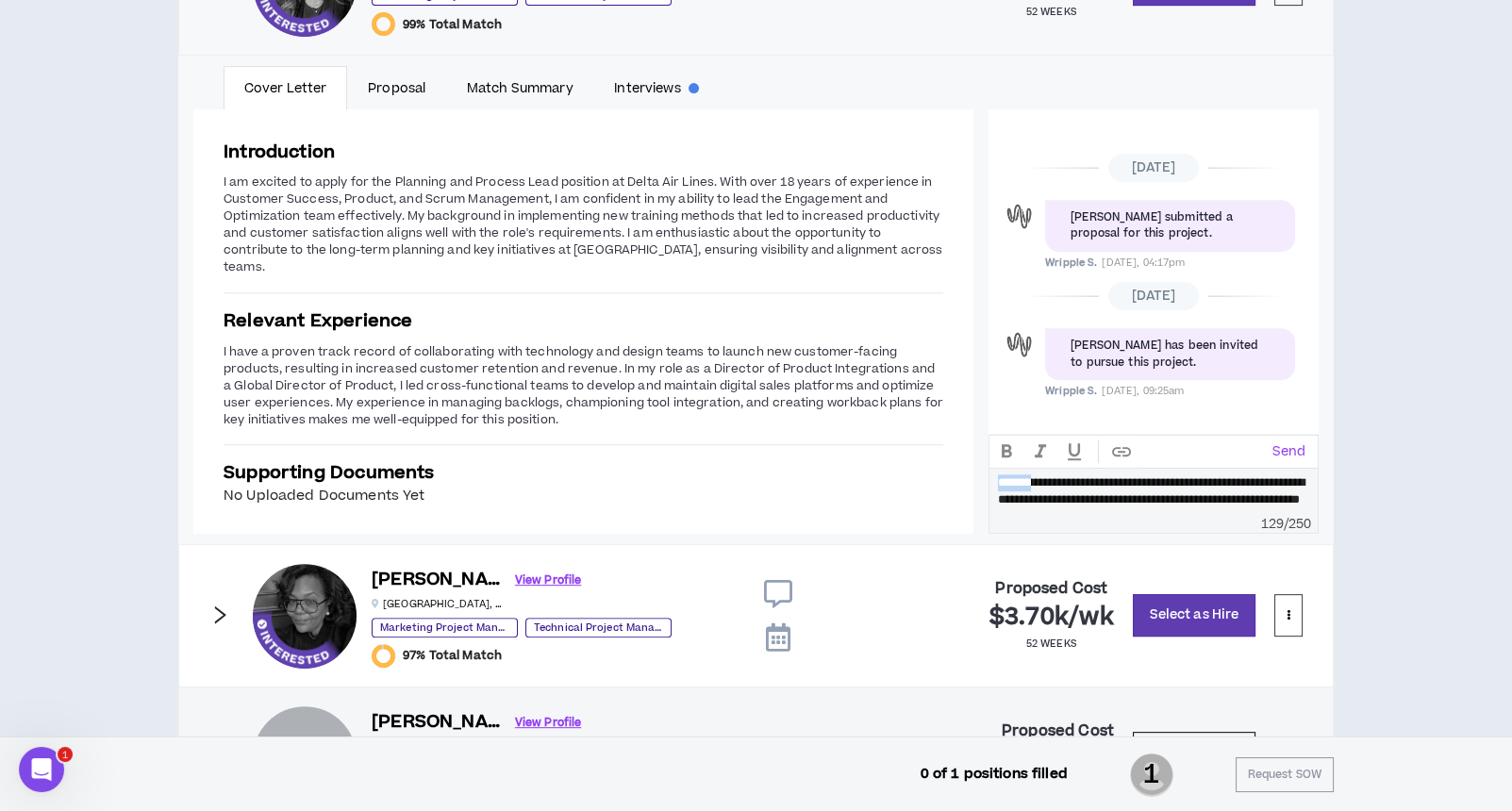 scroll, scrollTop: 0, scrollLeft: 0, axis: both 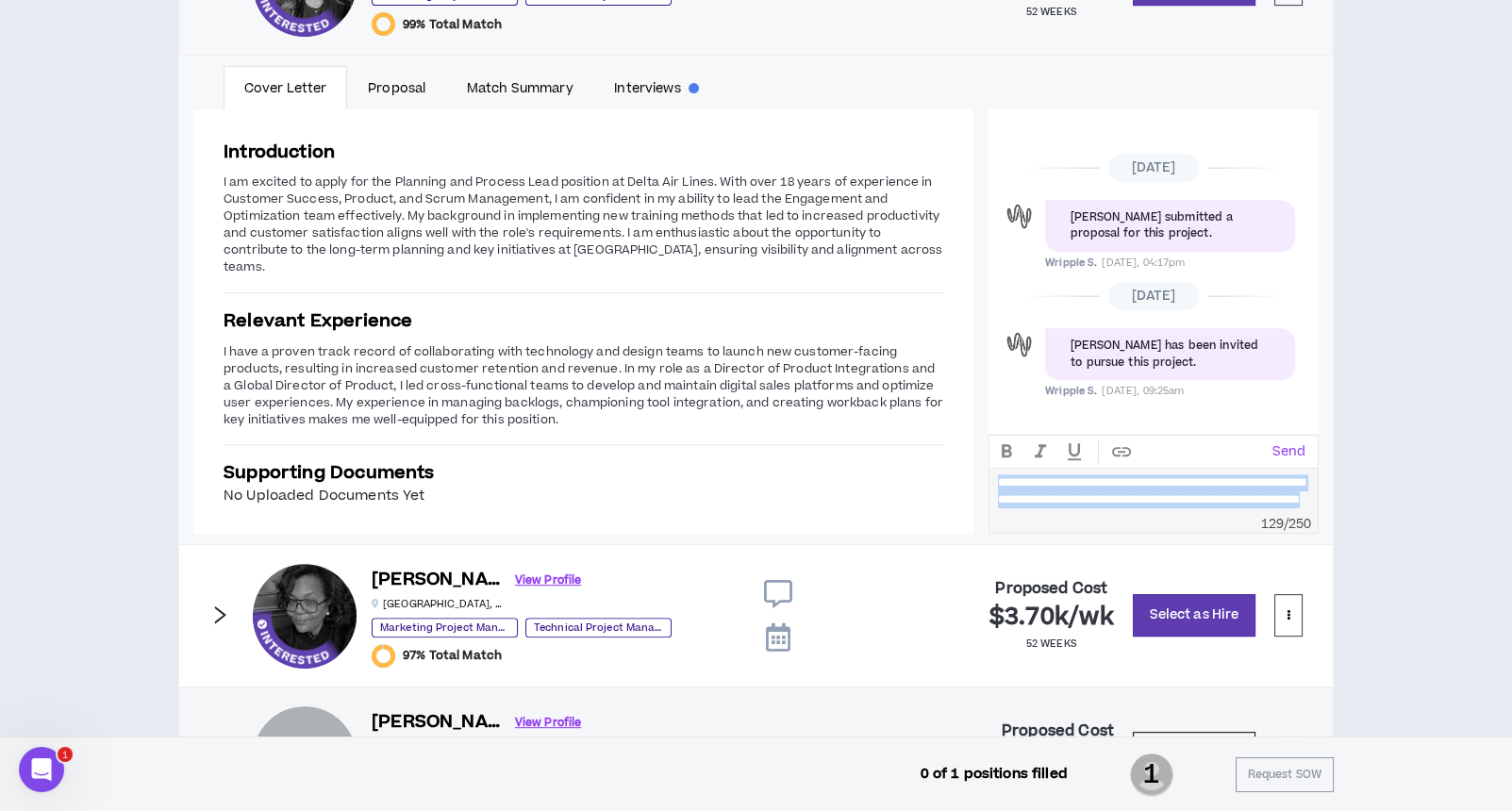 drag, startPoint x: 998, startPoint y: 473, endPoint x: 1315, endPoint y: 506, distance: 318.713 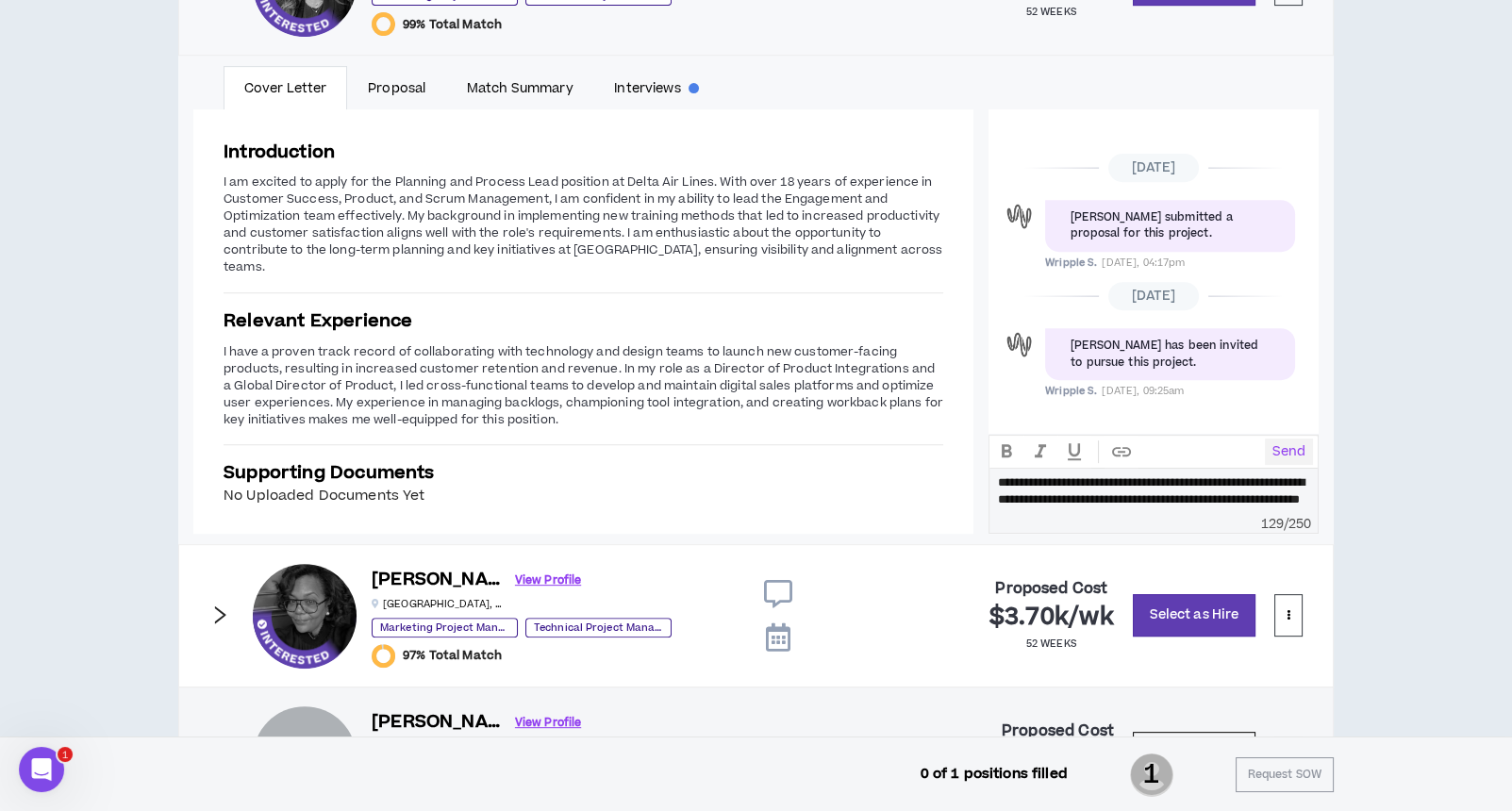 click on "Send" at bounding box center [1288, 452] 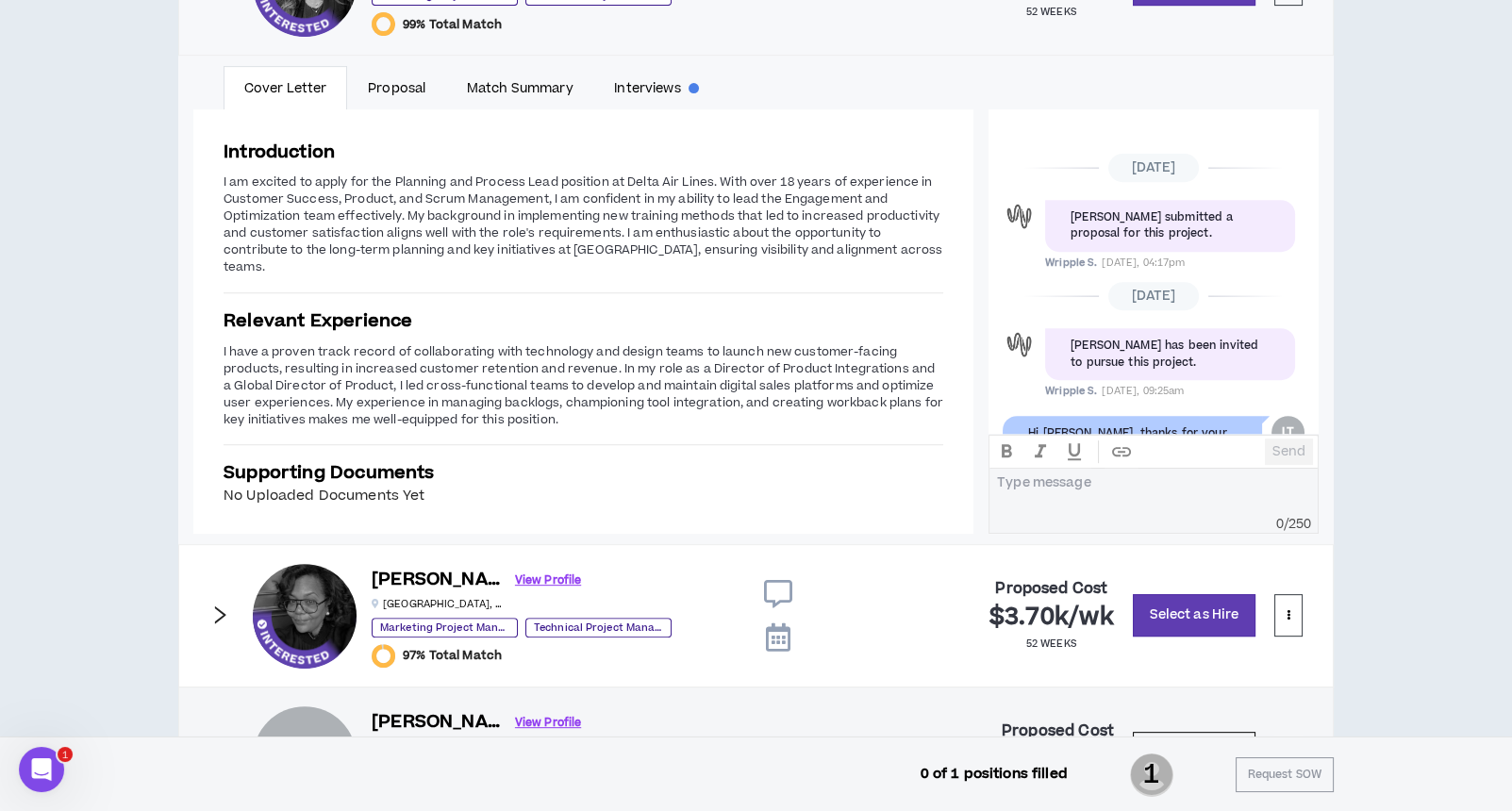scroll, scrollTop: 1462, scrollLeft: 0, axis: vertical 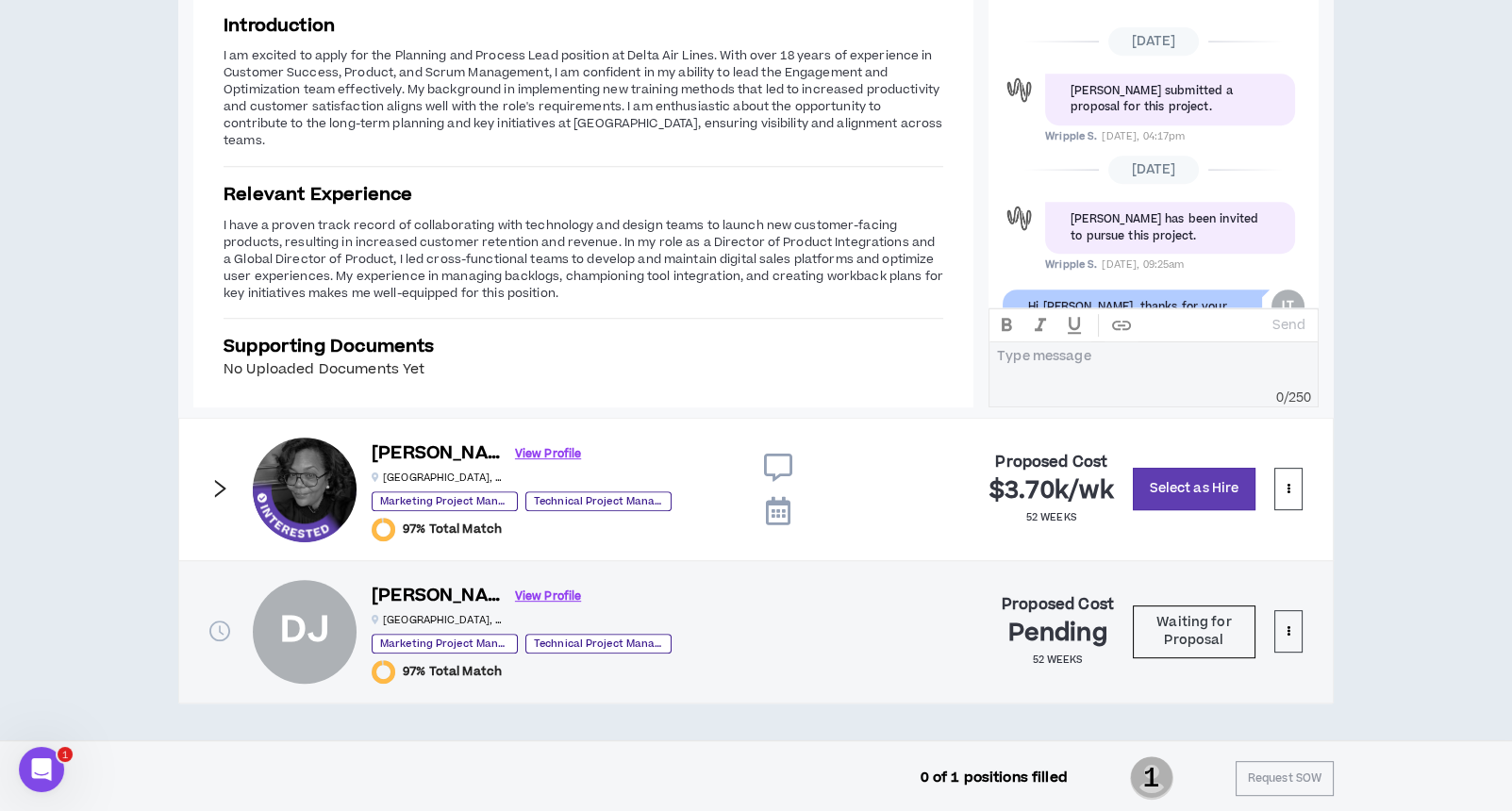 click at bounding box center (777, 468) 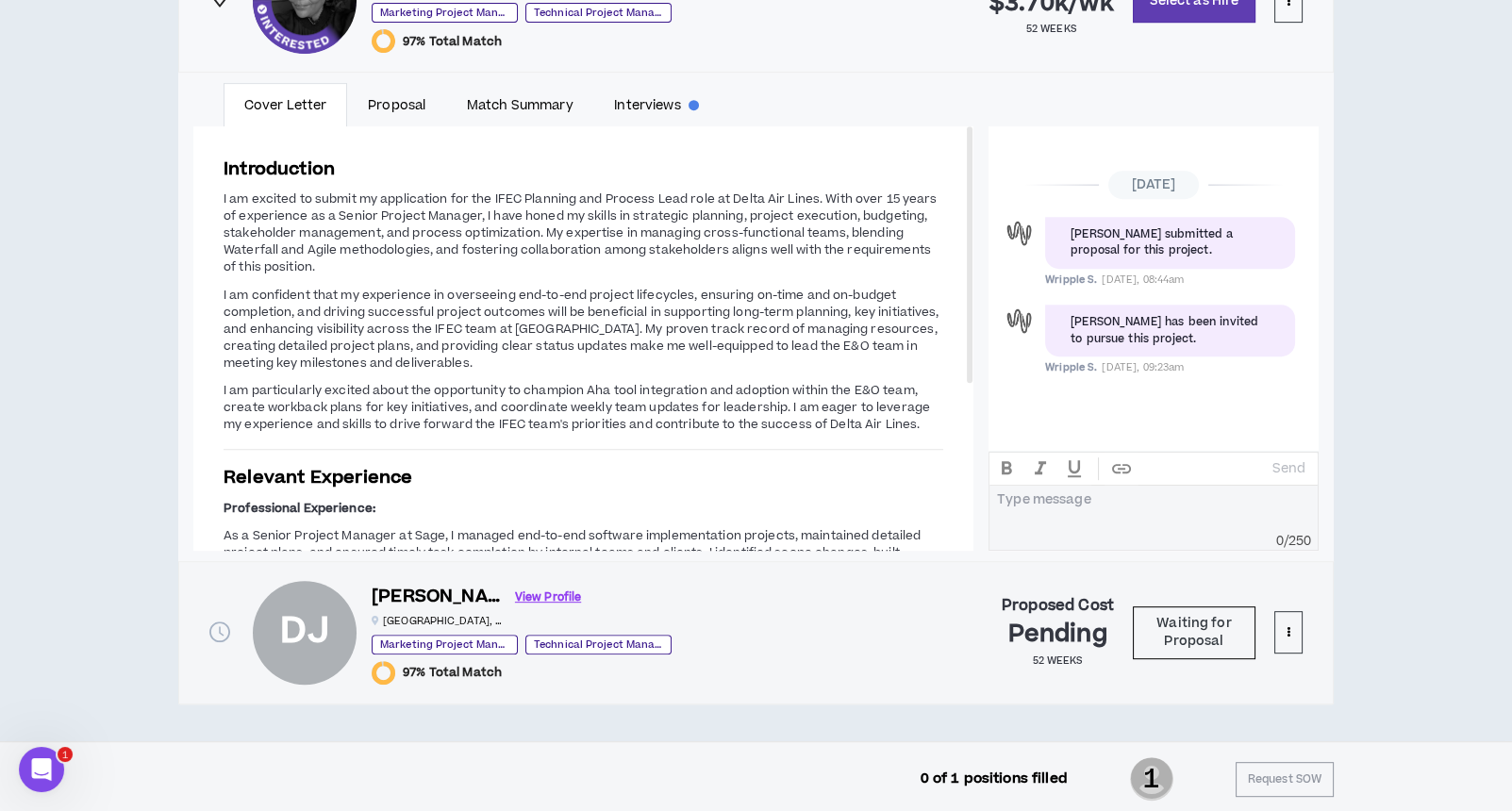 click at bounding box center [1154, 505] 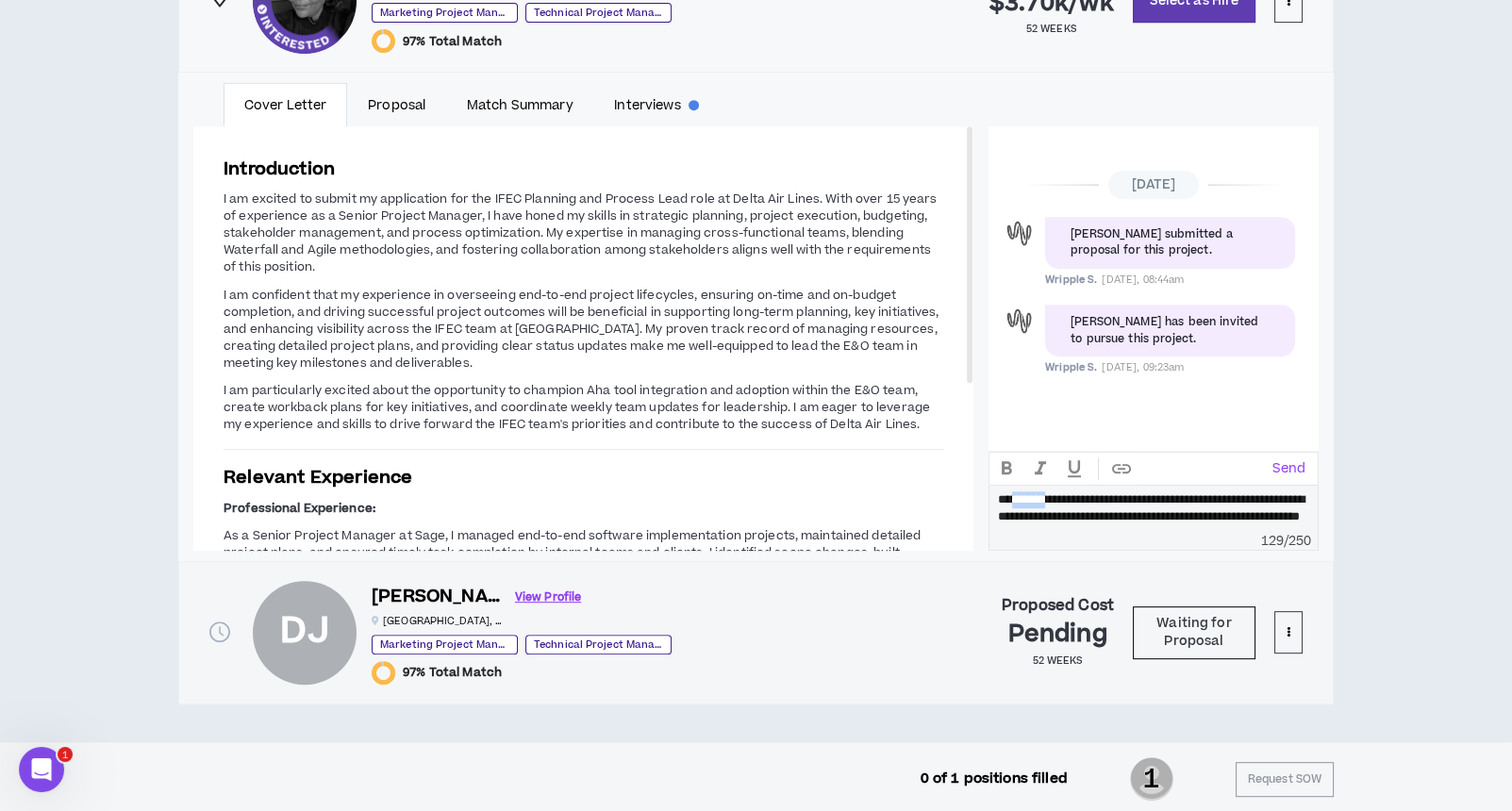 drag, startPoint x: 1063, startPoint y: 496, endPoint x: 1012, endPoint y: 490, distance: 51.35173 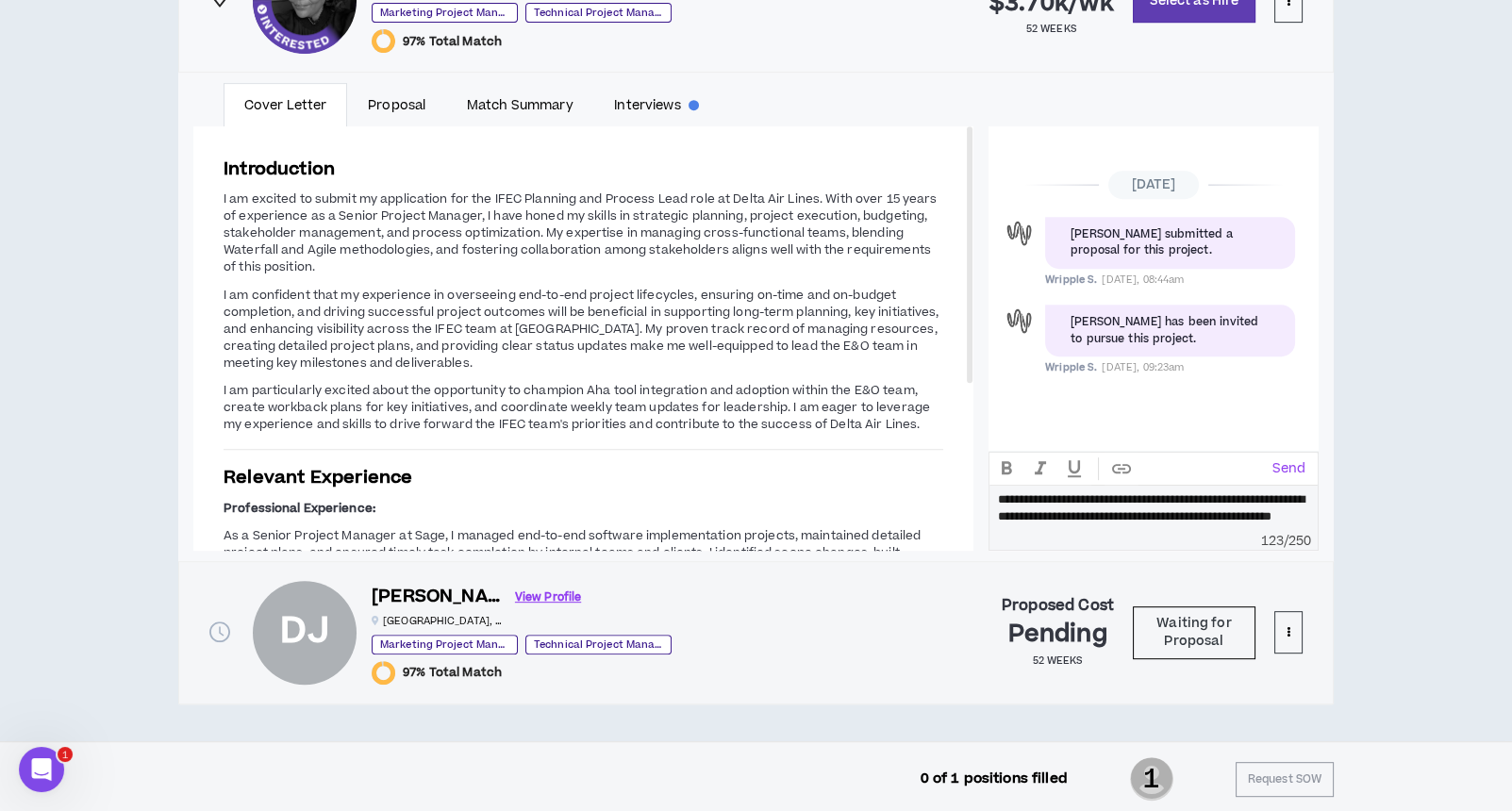type 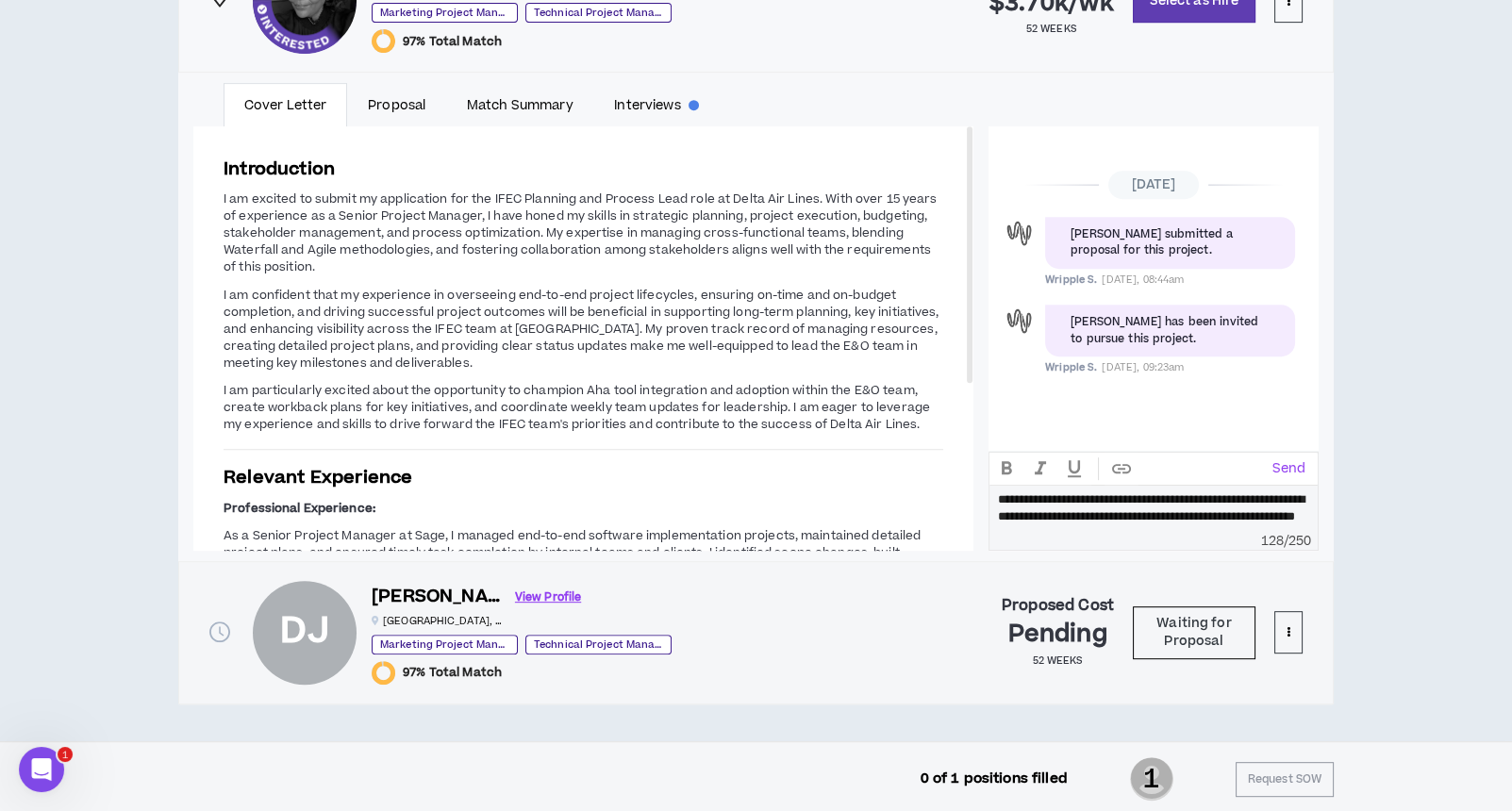 click on "**********" at bounding box center (1151, 507) 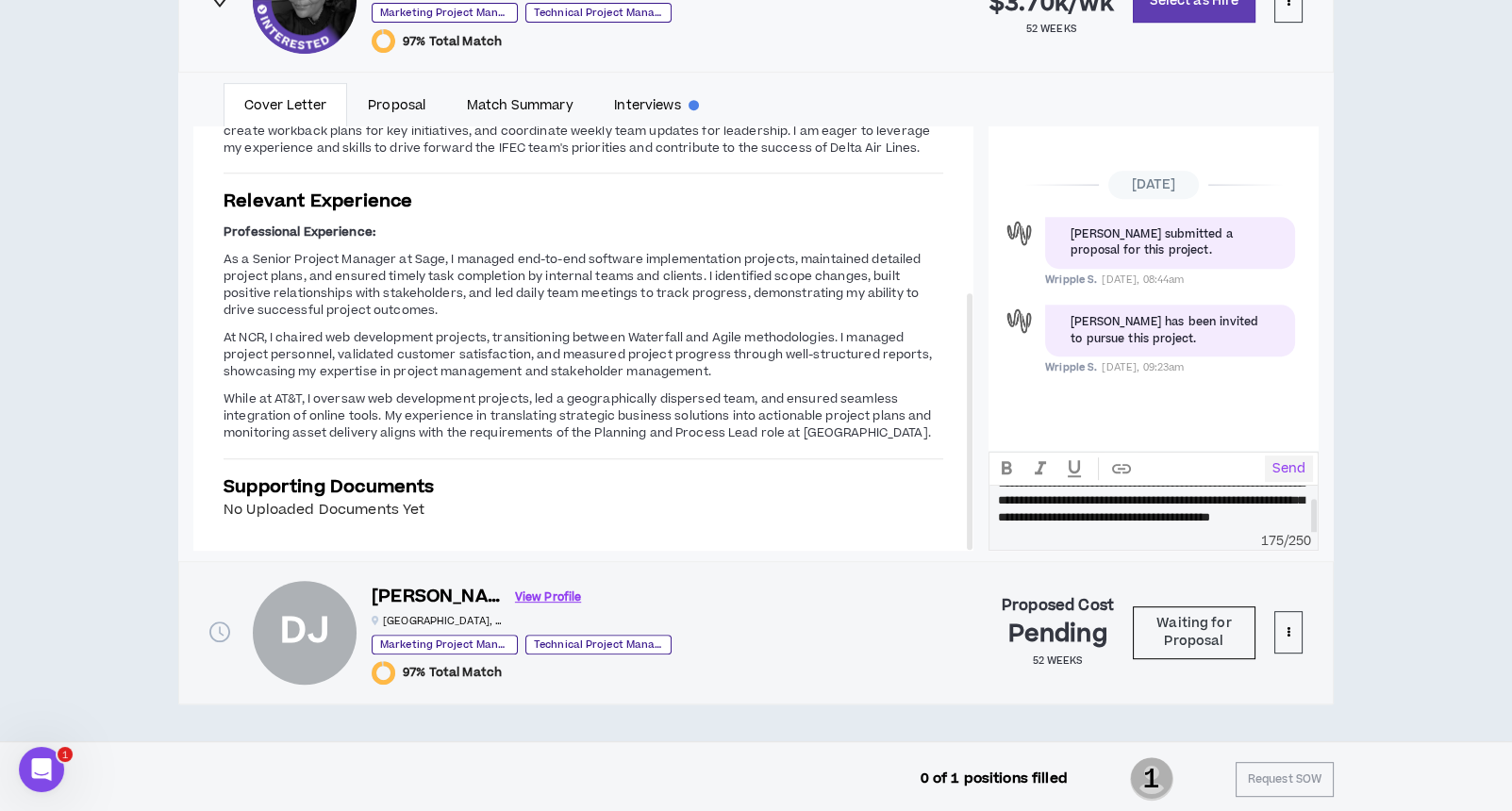 click on "Send" at bounding box center (1288, 469) 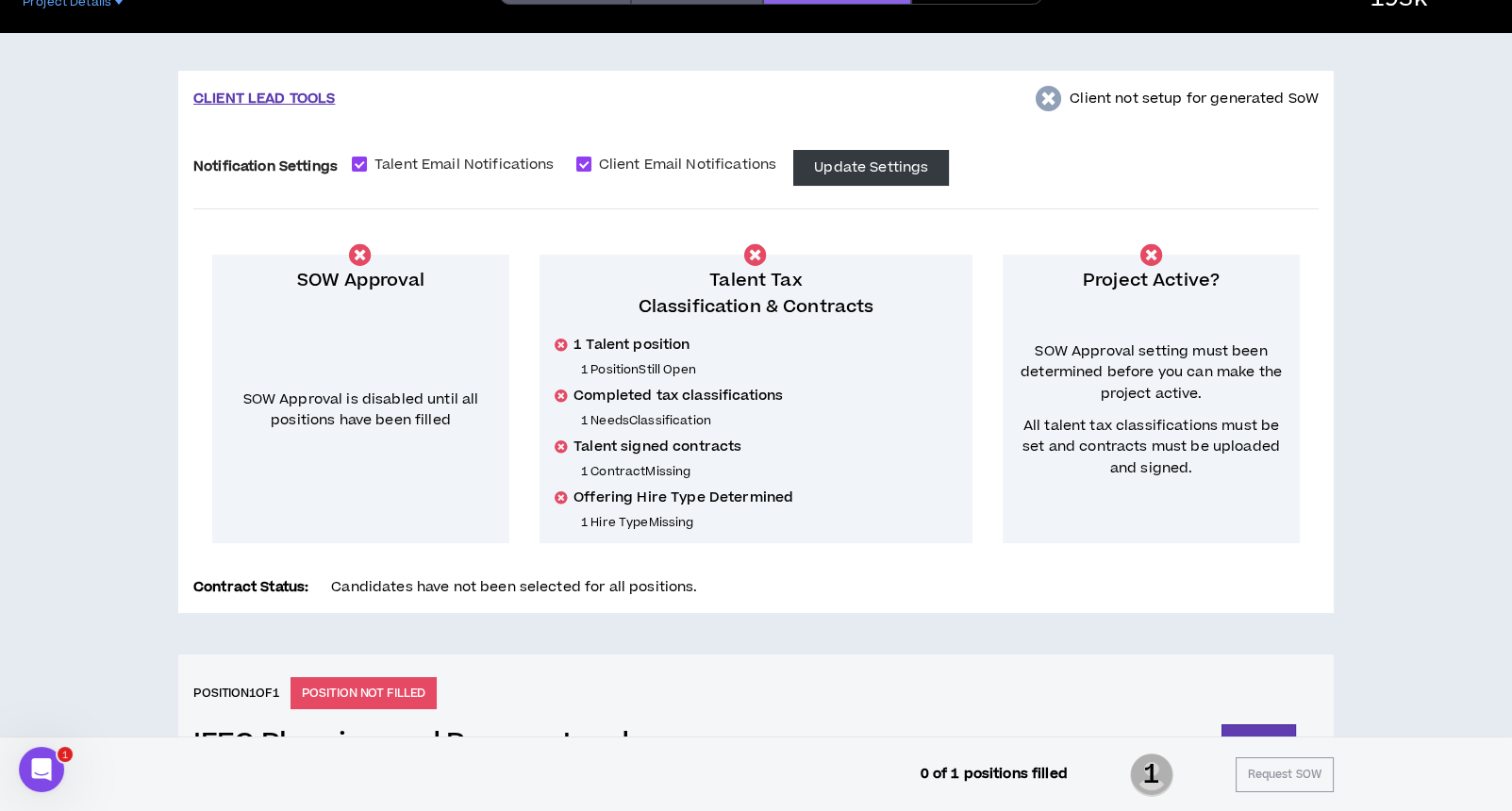 scroll, scrollTop: 0, scrollLeft: 0, axis: both 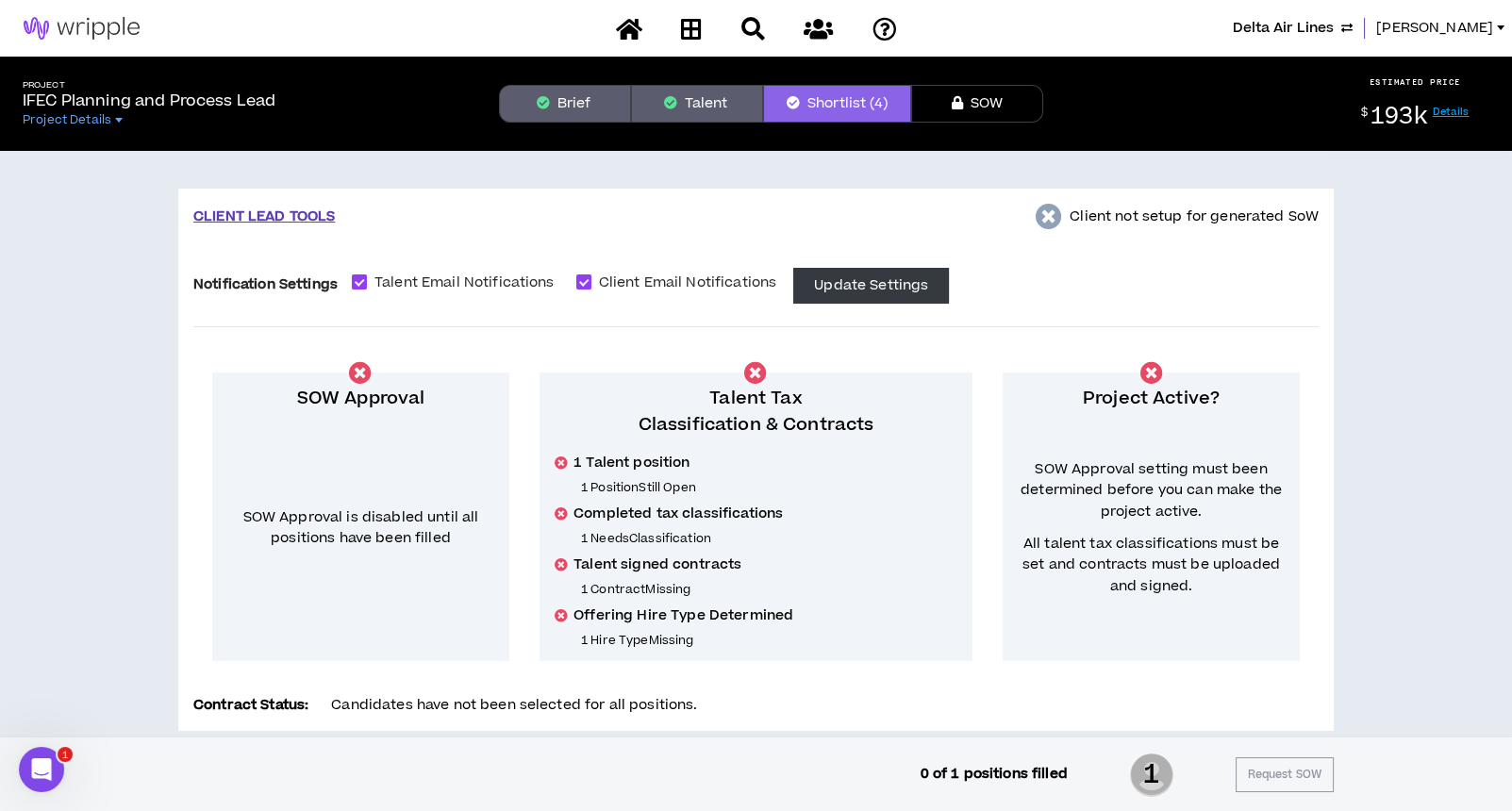 click on "Talent" at bounding box center [697, 104] 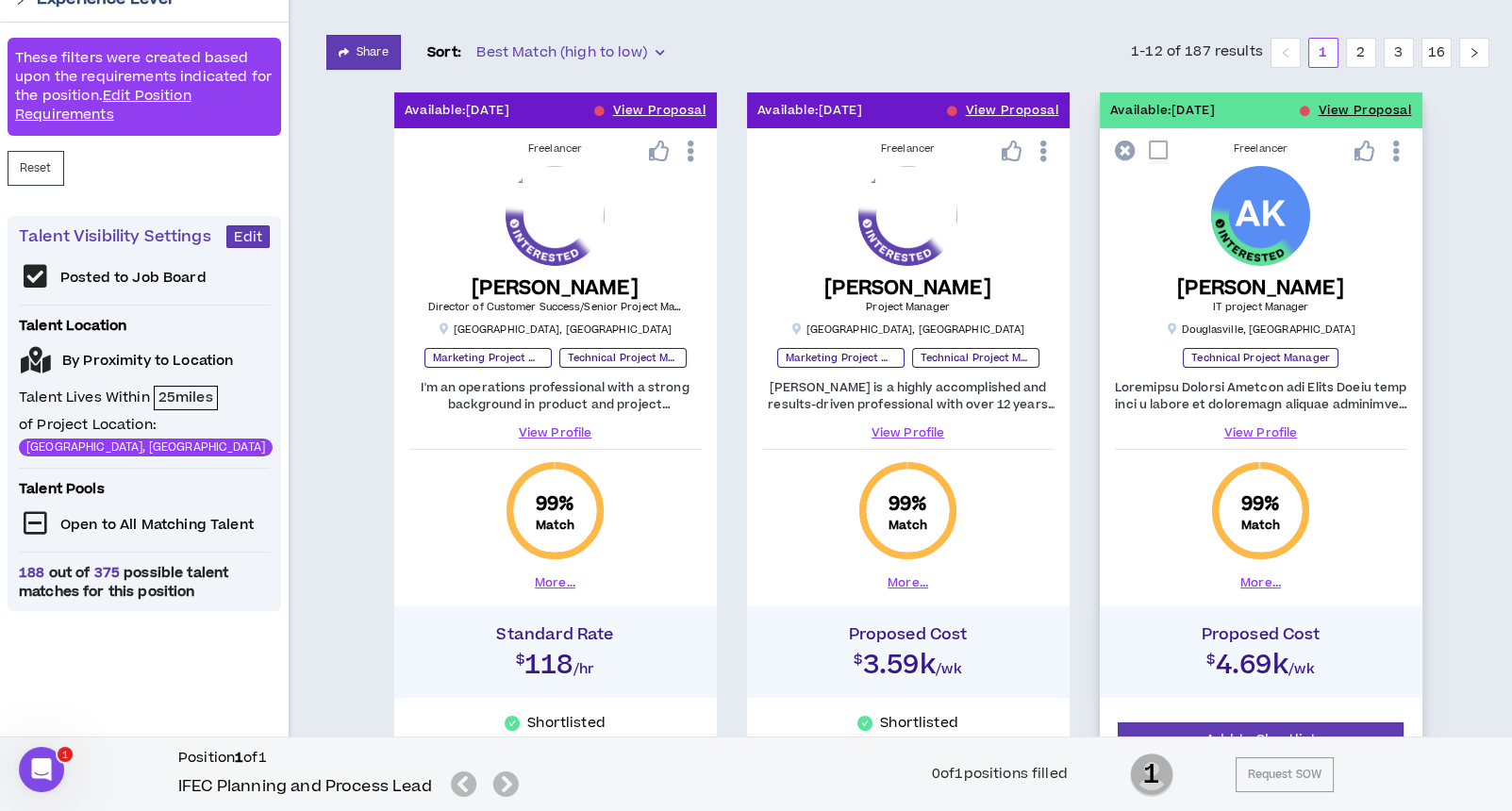 scroll, scrollTop: 376, scrollLeft: 0, axis: vertical 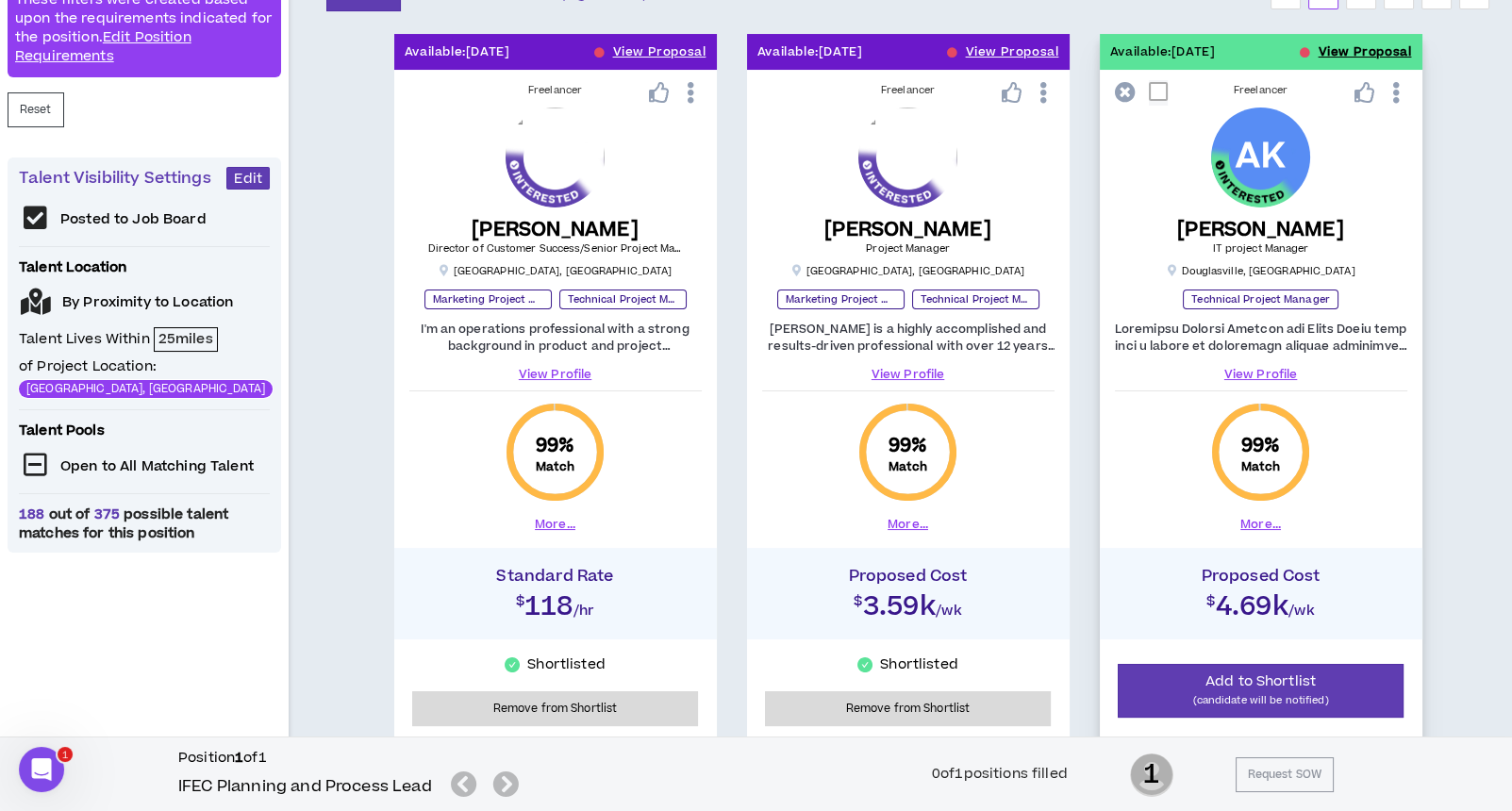 click on "View Proposal" at bounding box center [1365, 52] 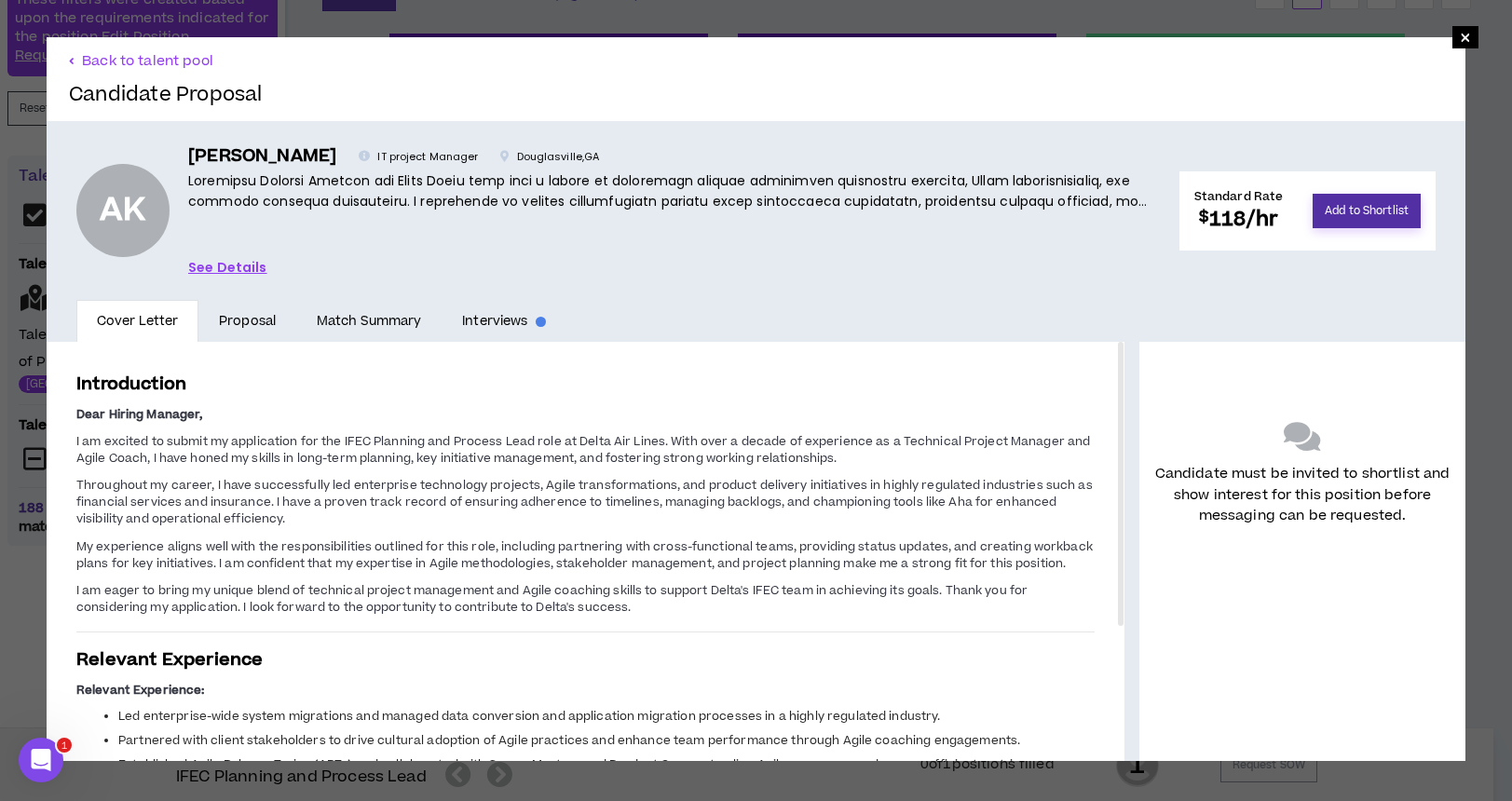click on "Add to Shortlist" at bounding box center (1367, 210) 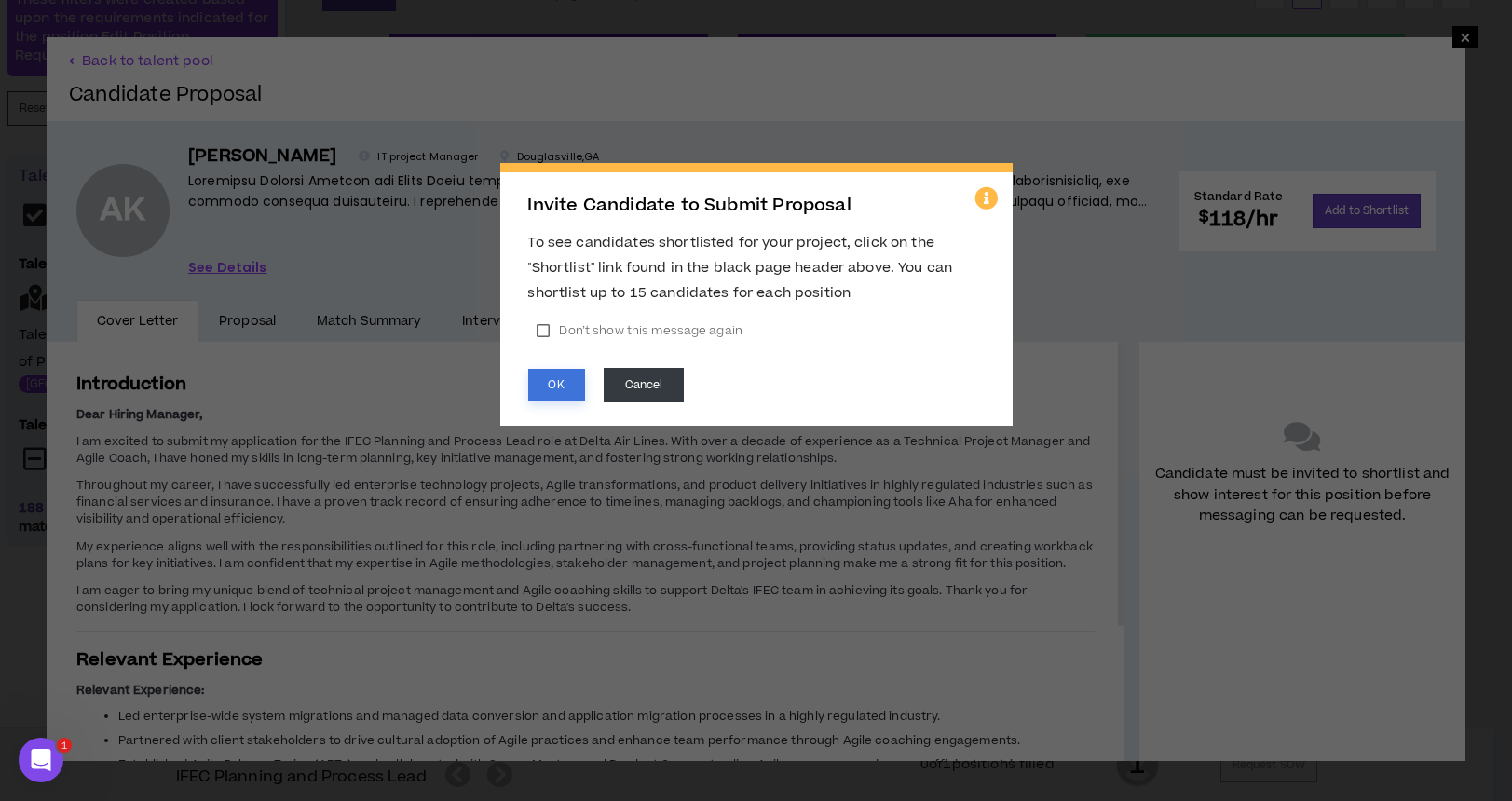 click on "OK" at bounding box center [556, 385] 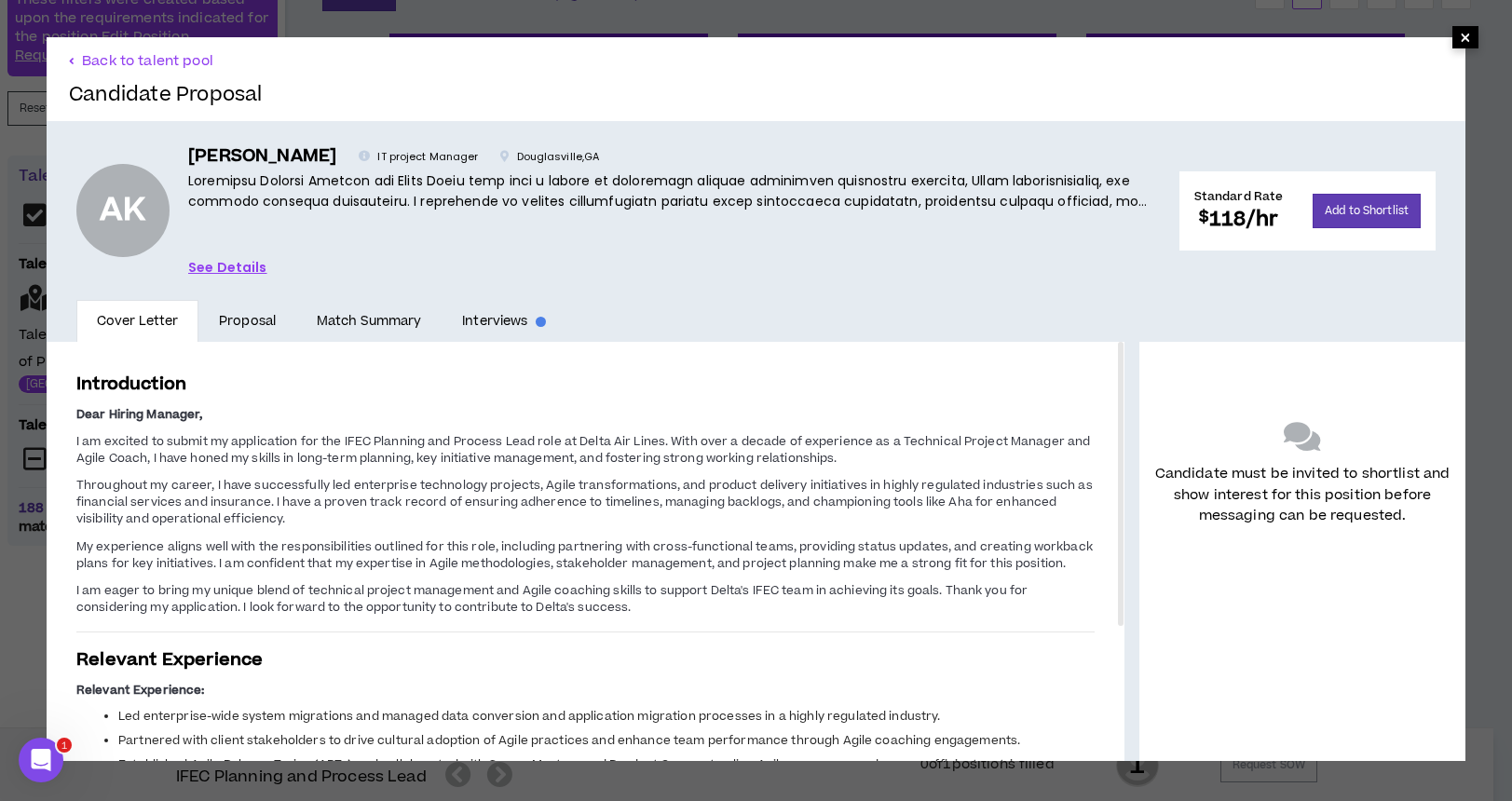 click on "×" at bounding box center (1465, 37) 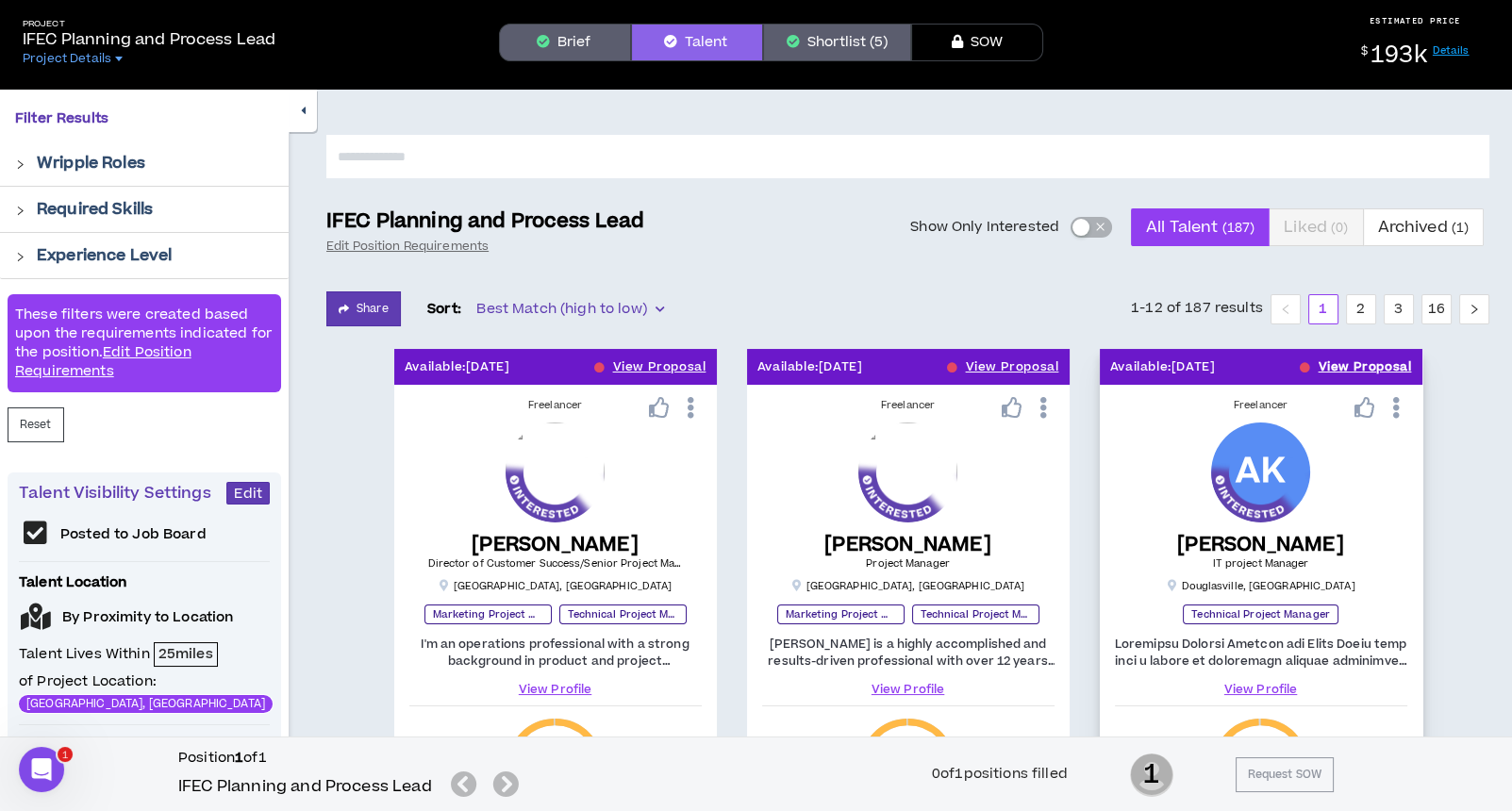 scroll, scrollTop: 0, scrollLeft: 0, axis: both 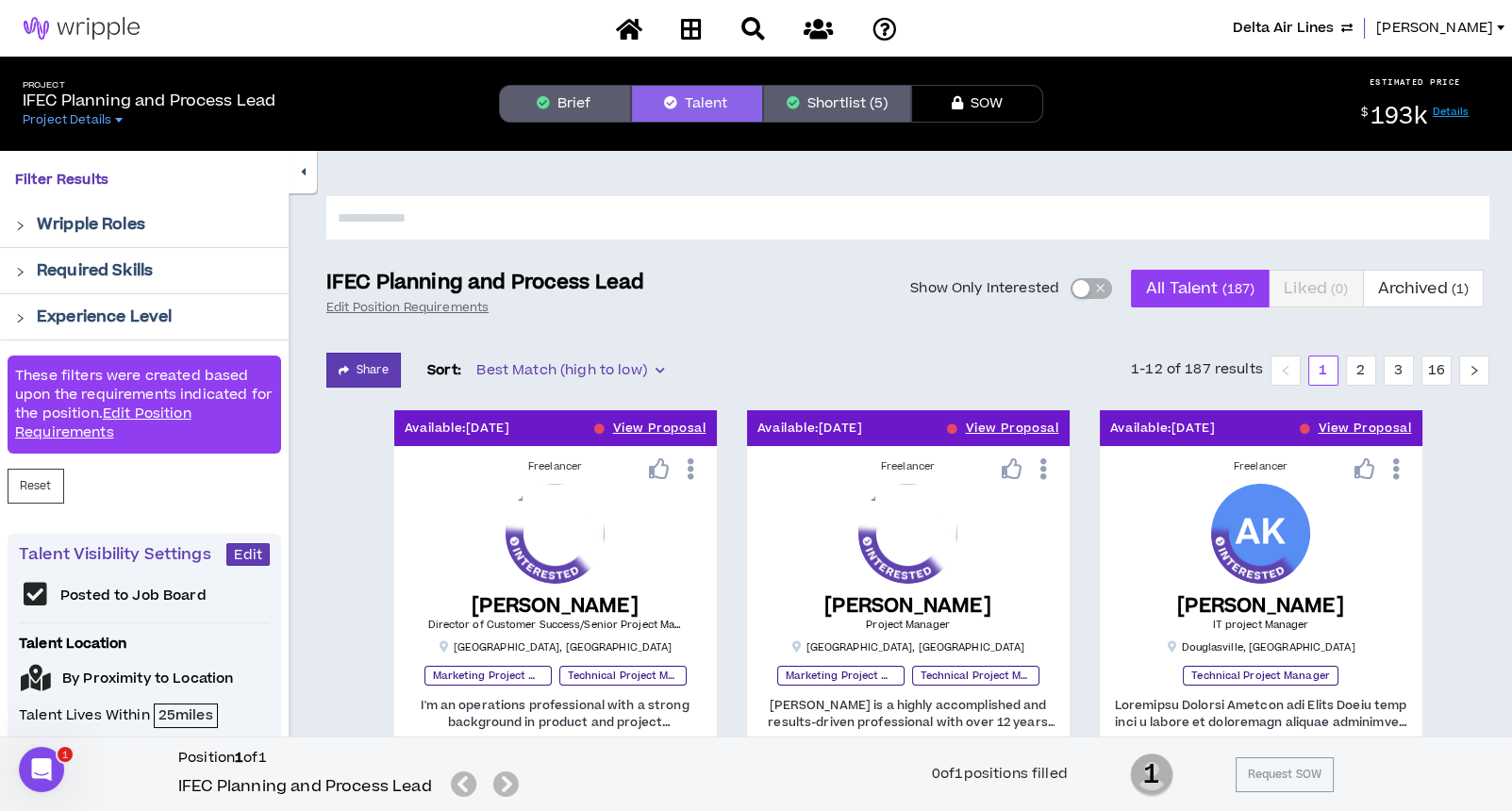 click on "Shortlist   (5)" at bounding box center (837, 104) 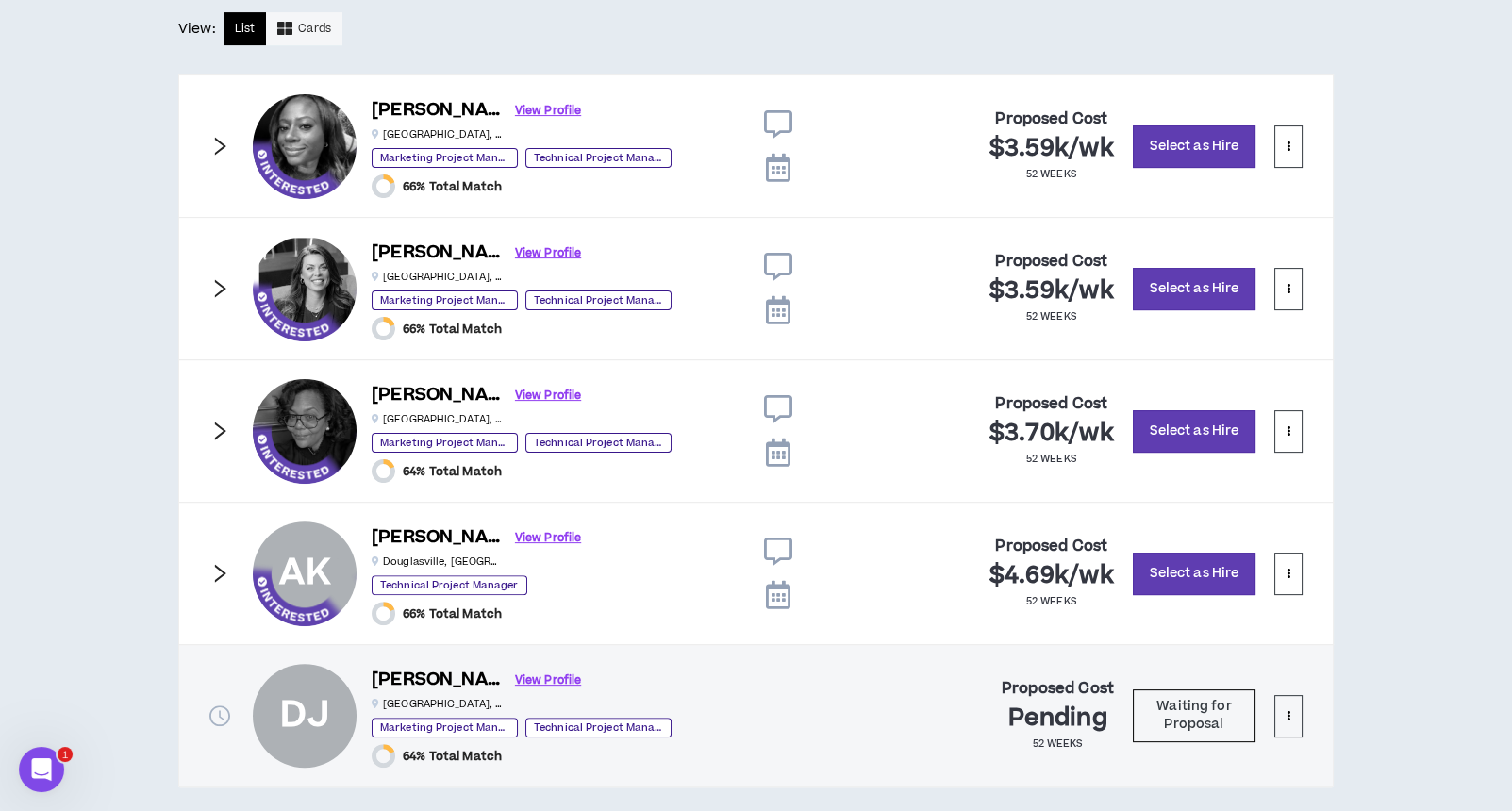 scroll, scrollTop: 1116, scrollLeft: 0, axis: vertical 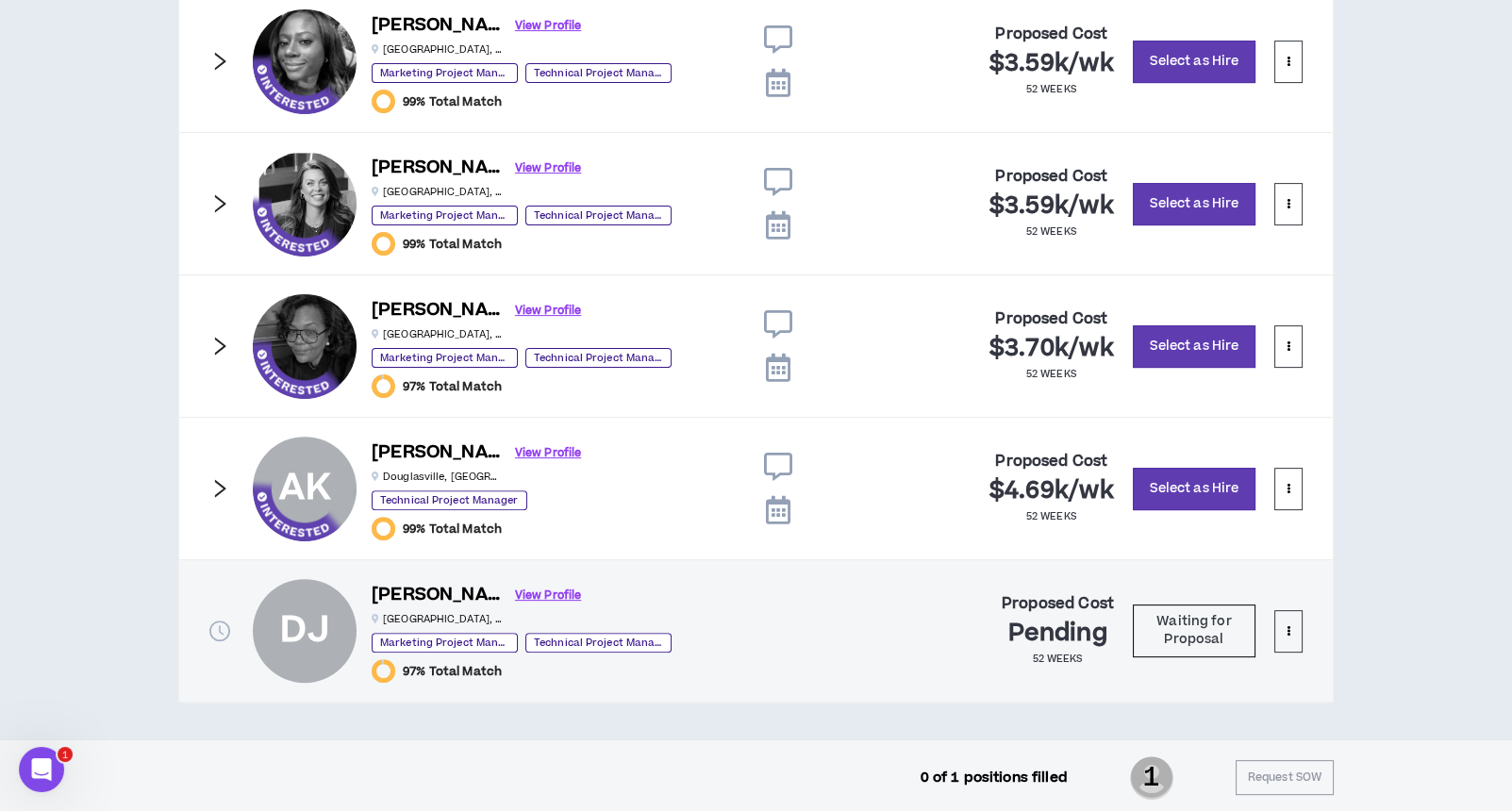 click at bounding box center [777, 467] 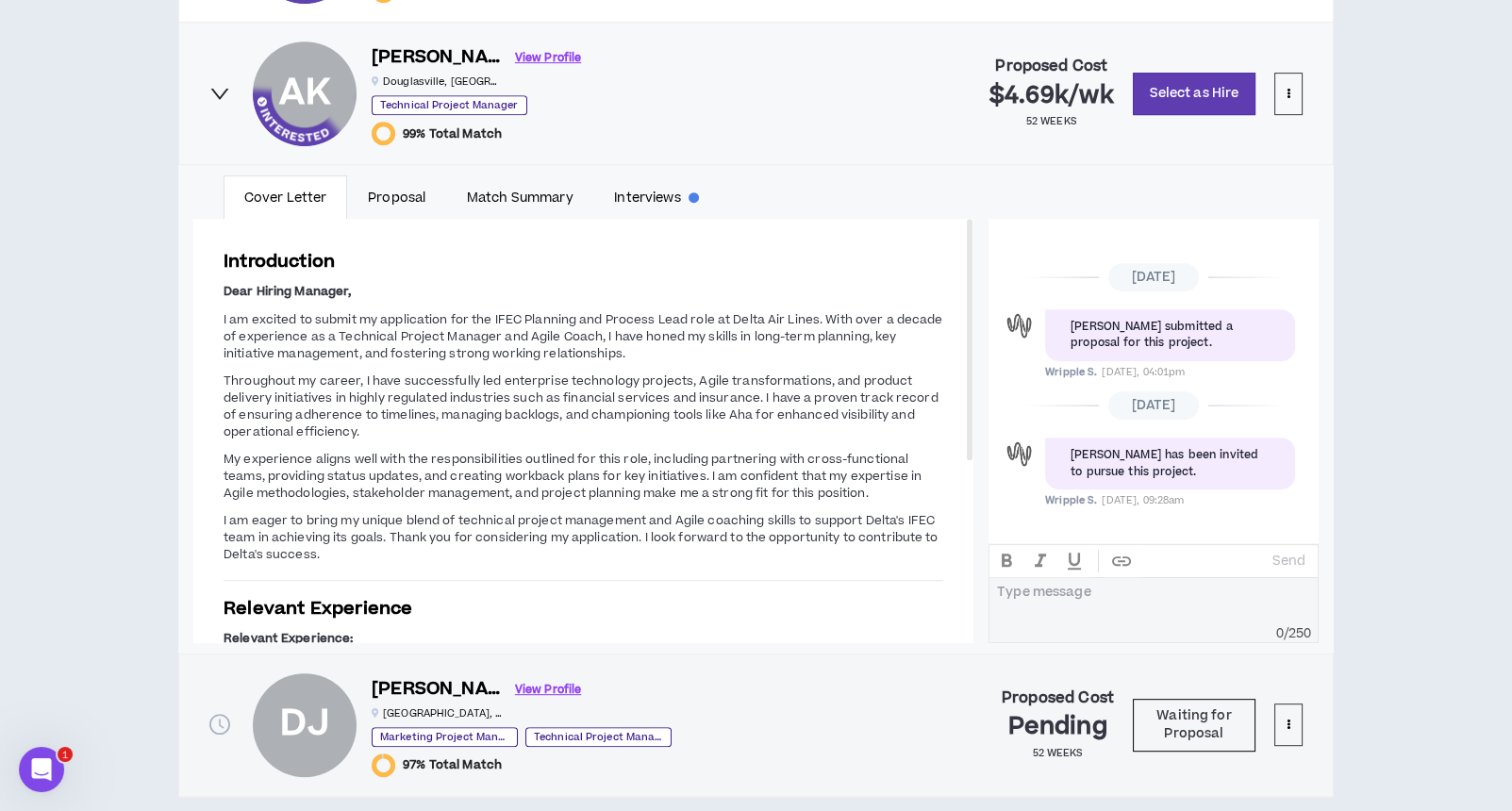 scroll, scrollTop: 1603, scrollLeft: 0, axis: vertical 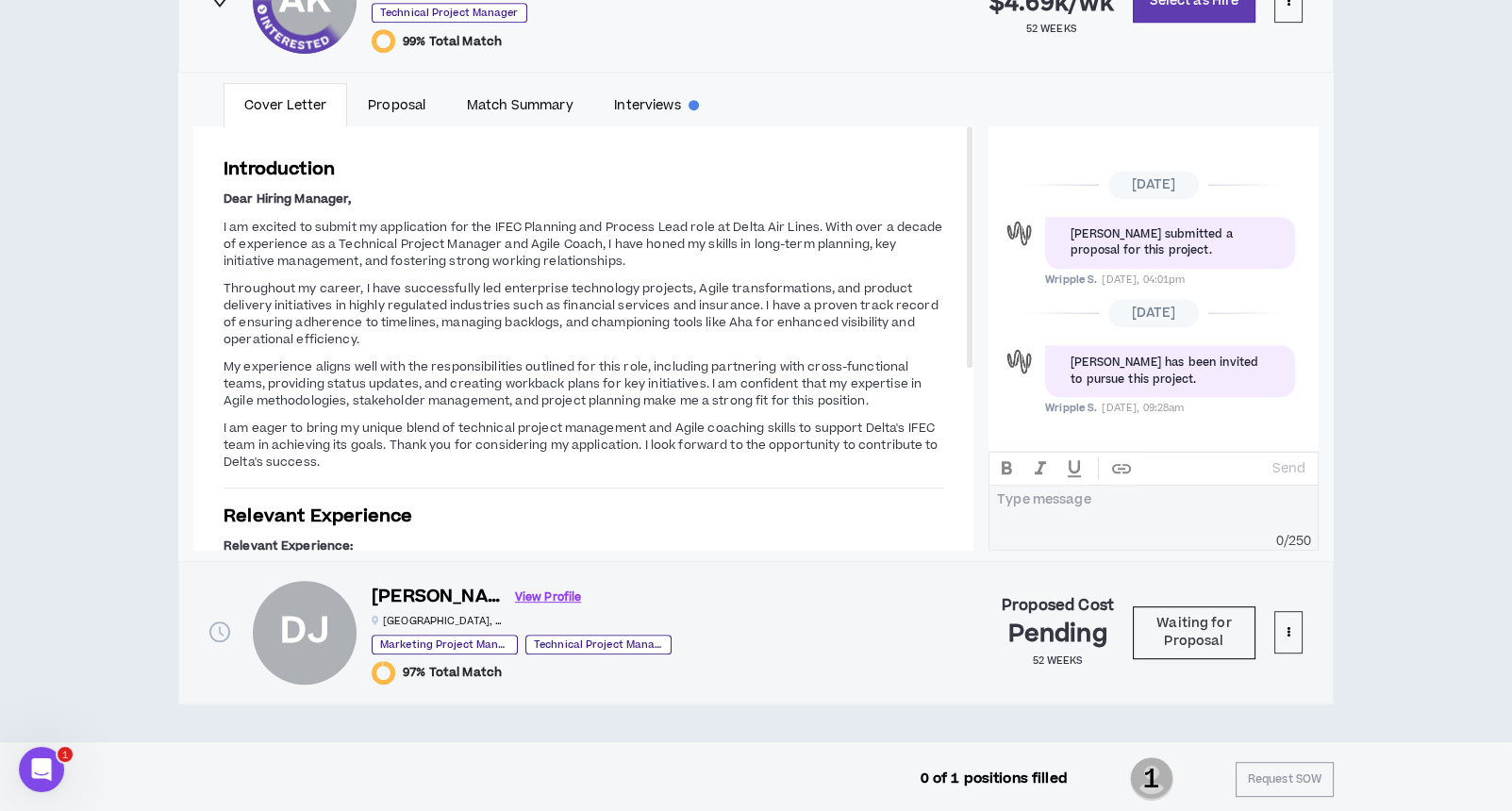 click at bounding box center (1154, 505) 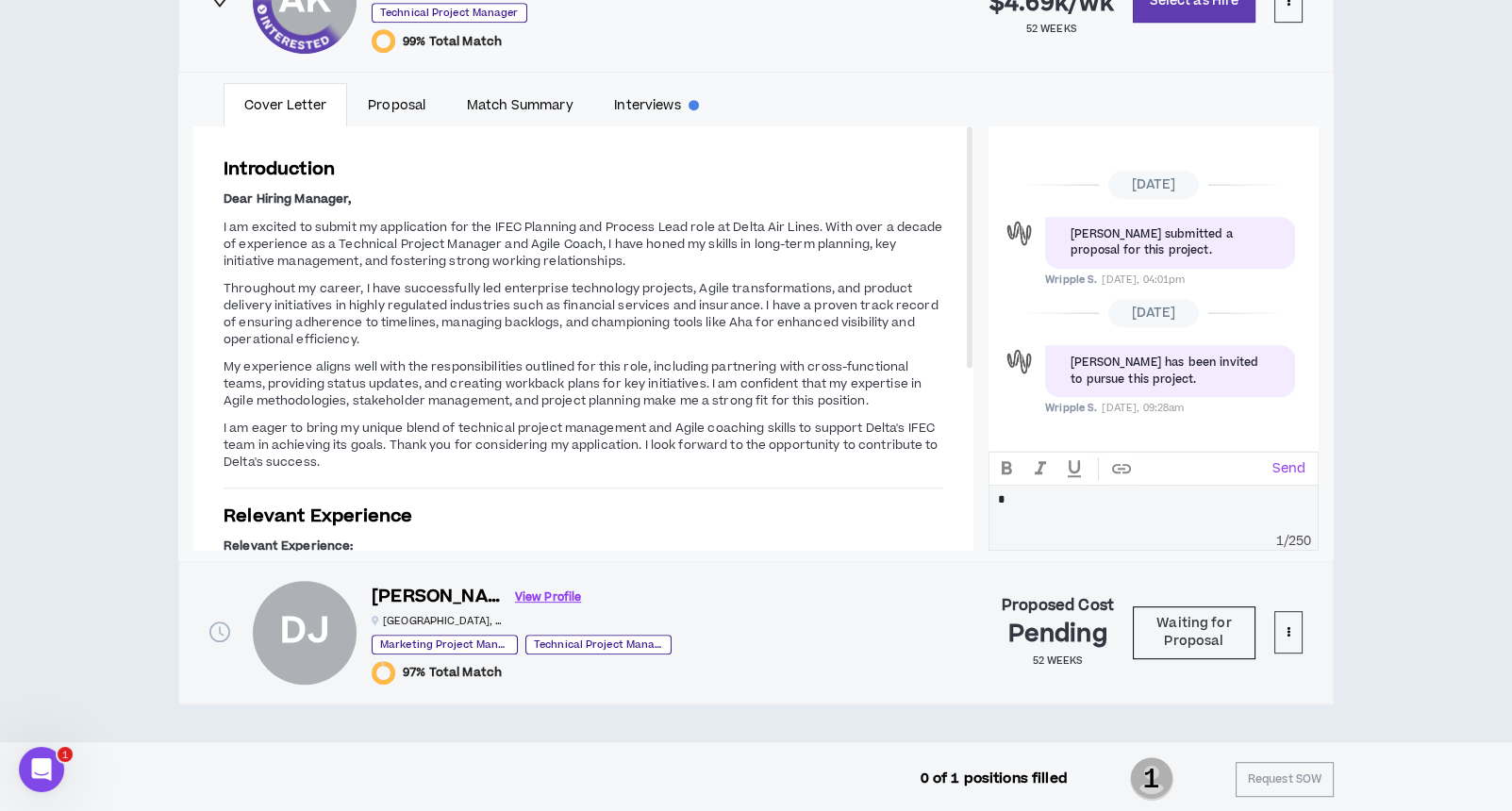 type 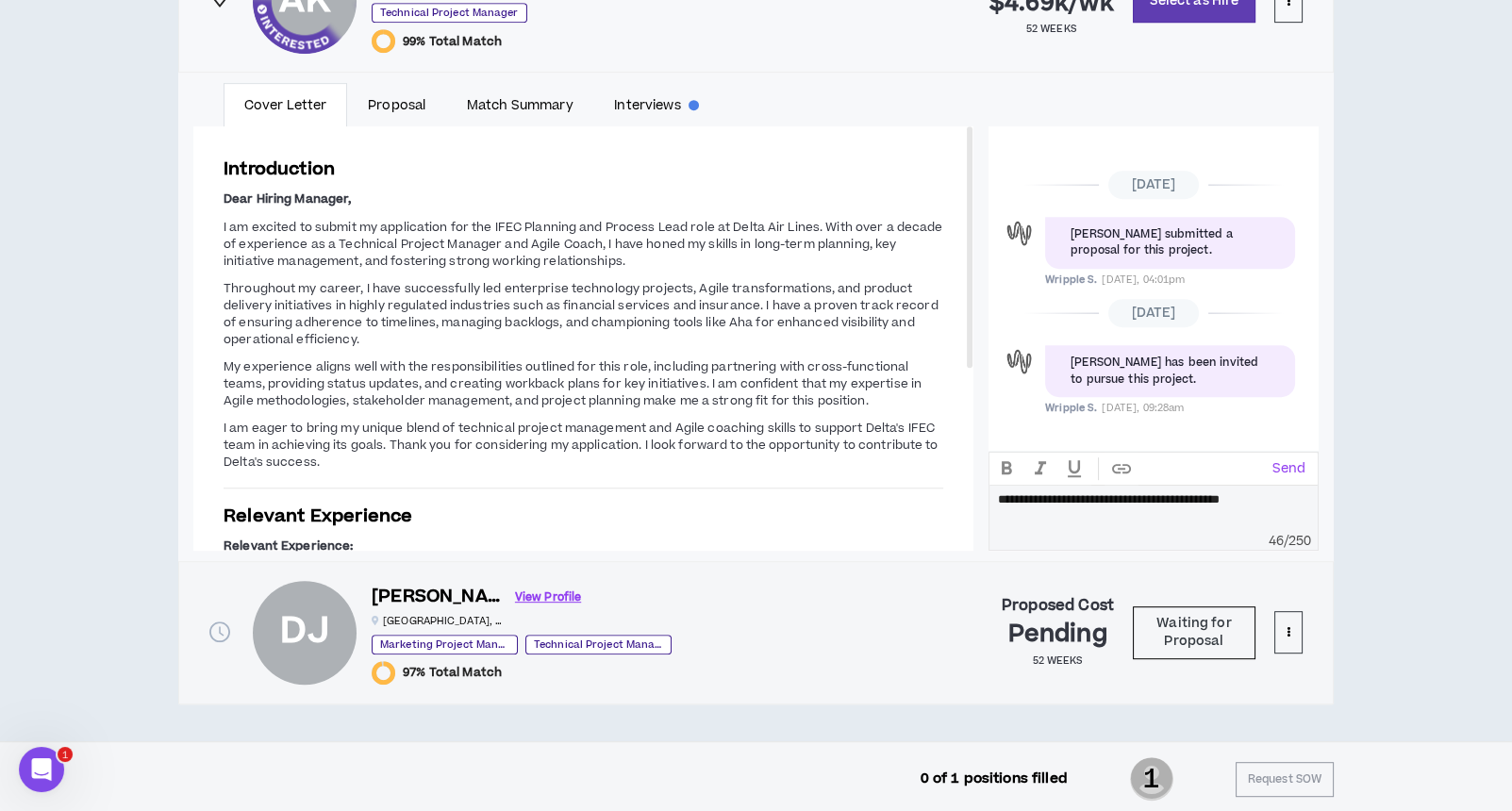 scroll, scrollTop: 0, scrollLeft: 0, axis: both 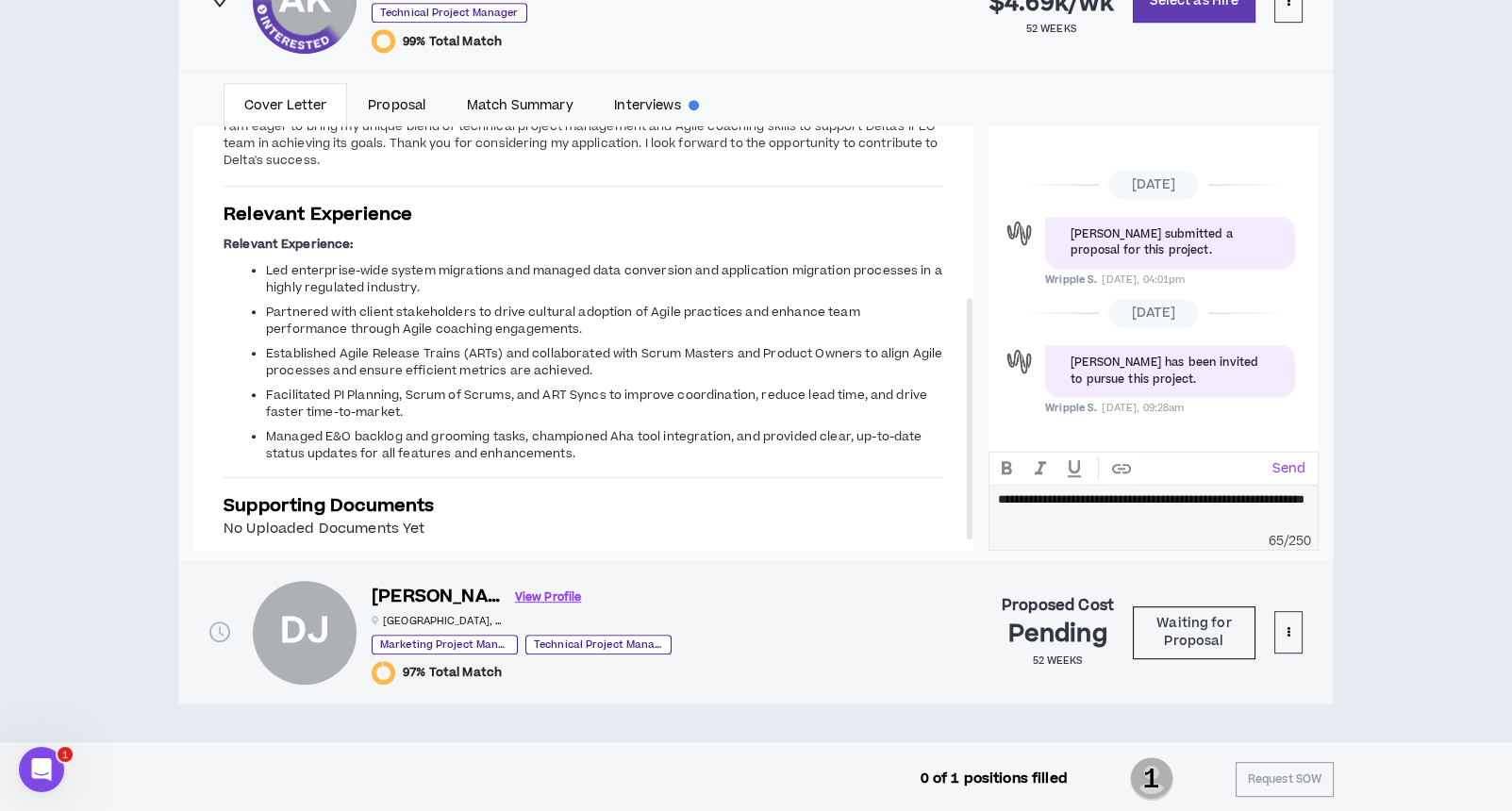 click on "**********" at bounding box center (1154, 500) 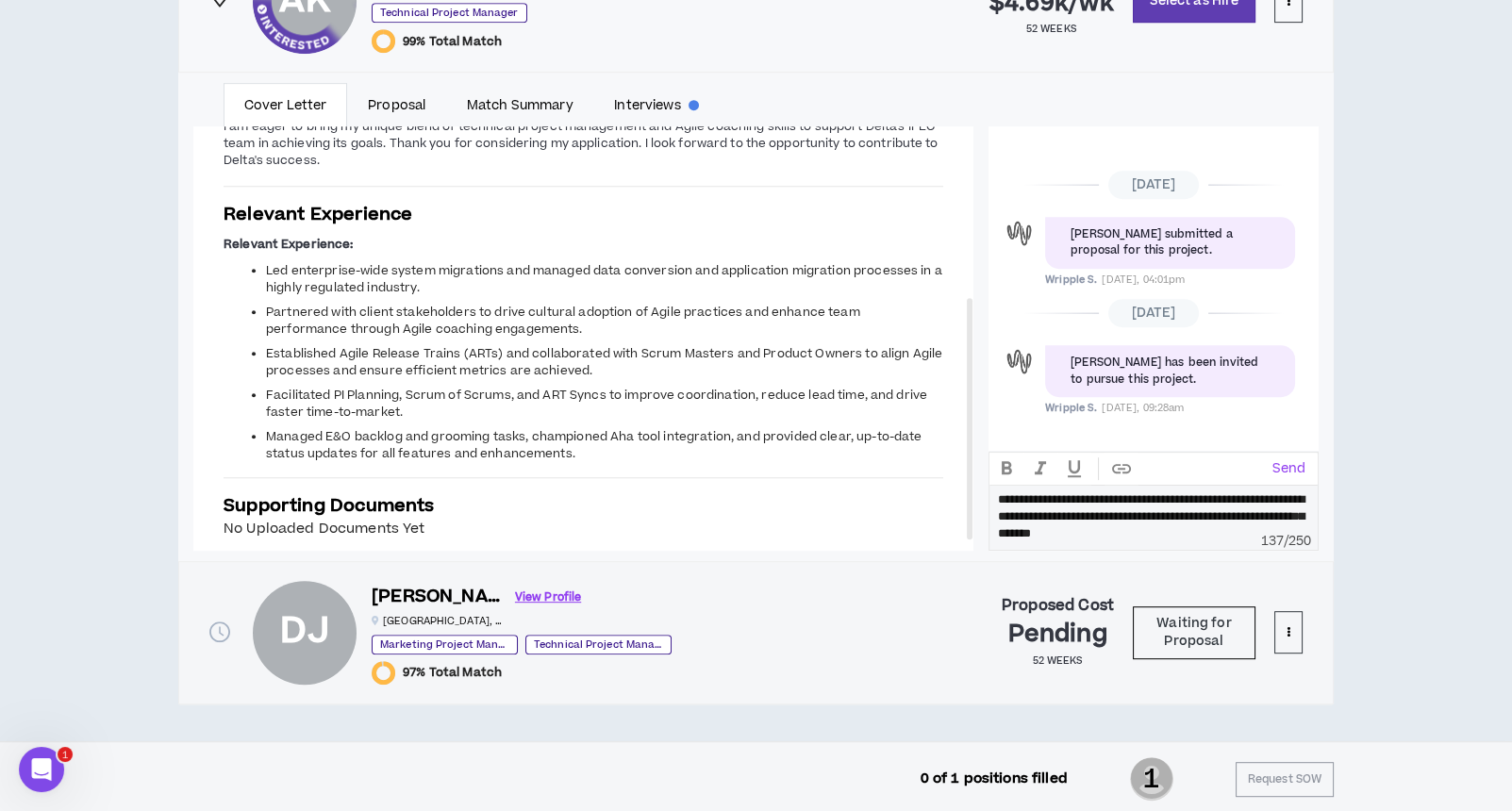 scroll, scrollTop: 9, scrollLeft: 0, axis: vertical 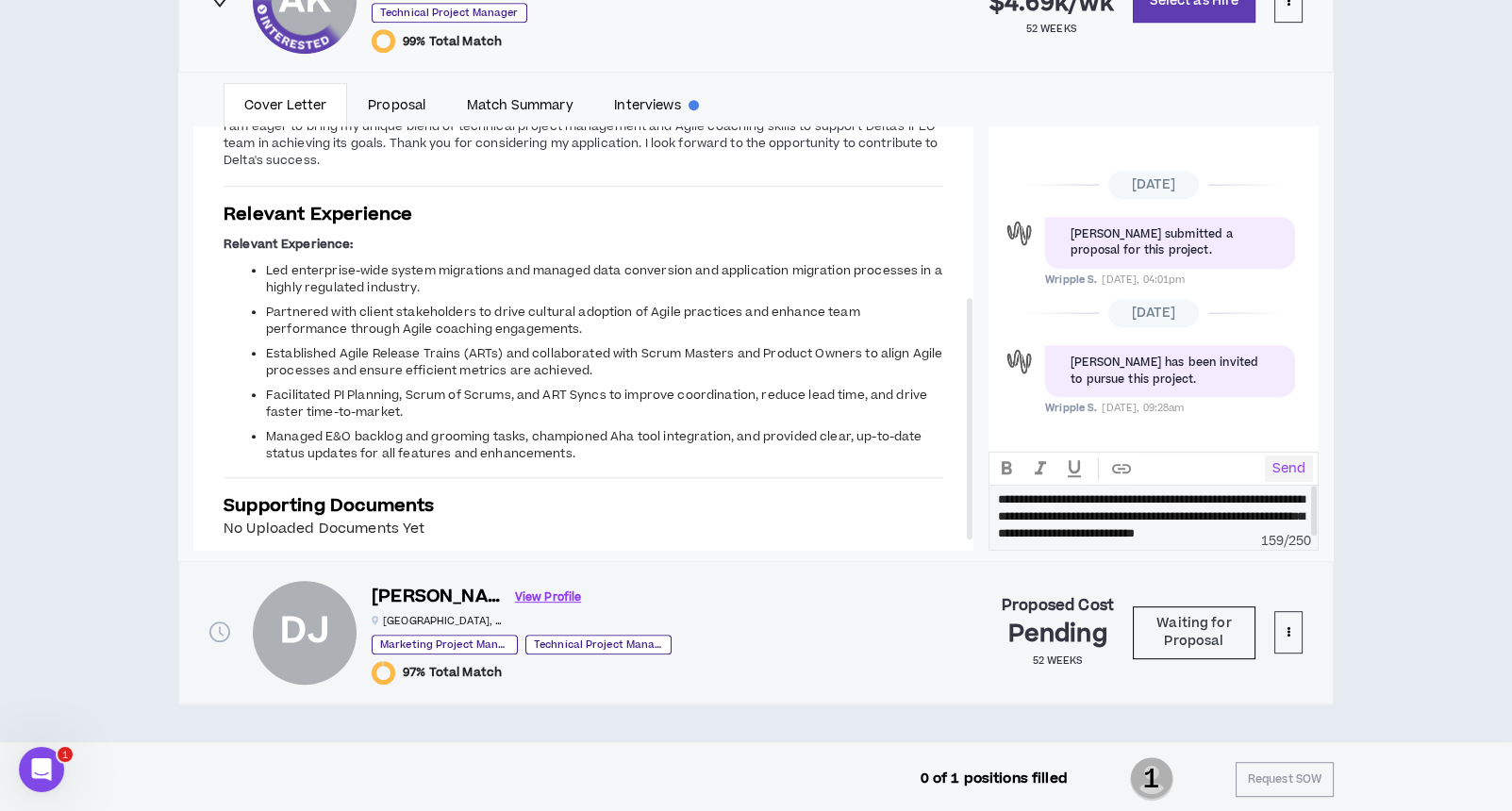 click on "Send" at bounding box center (1288, 469) 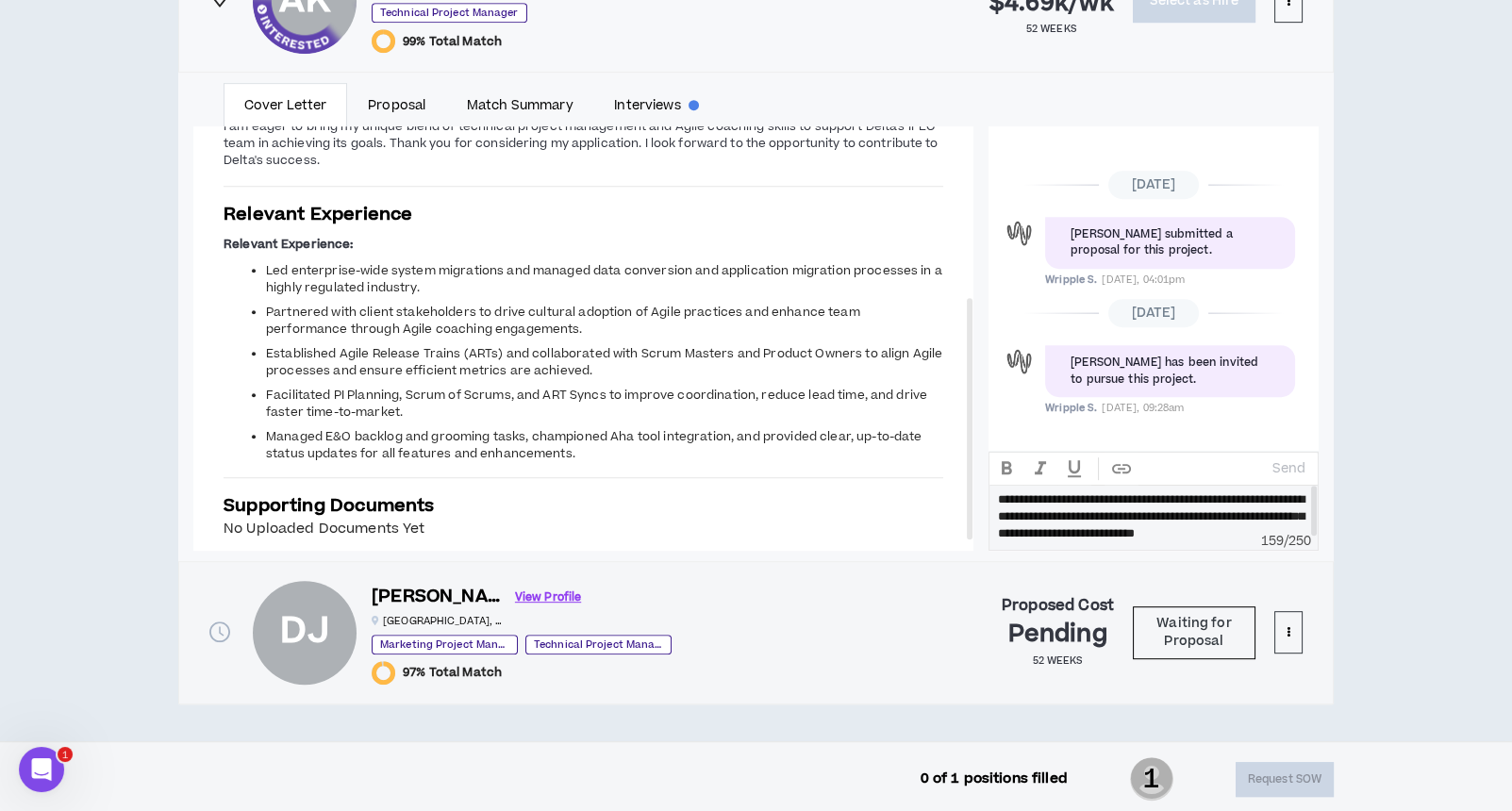 scroll, scrollTop: 0, scrollLeft: 0, axis: both 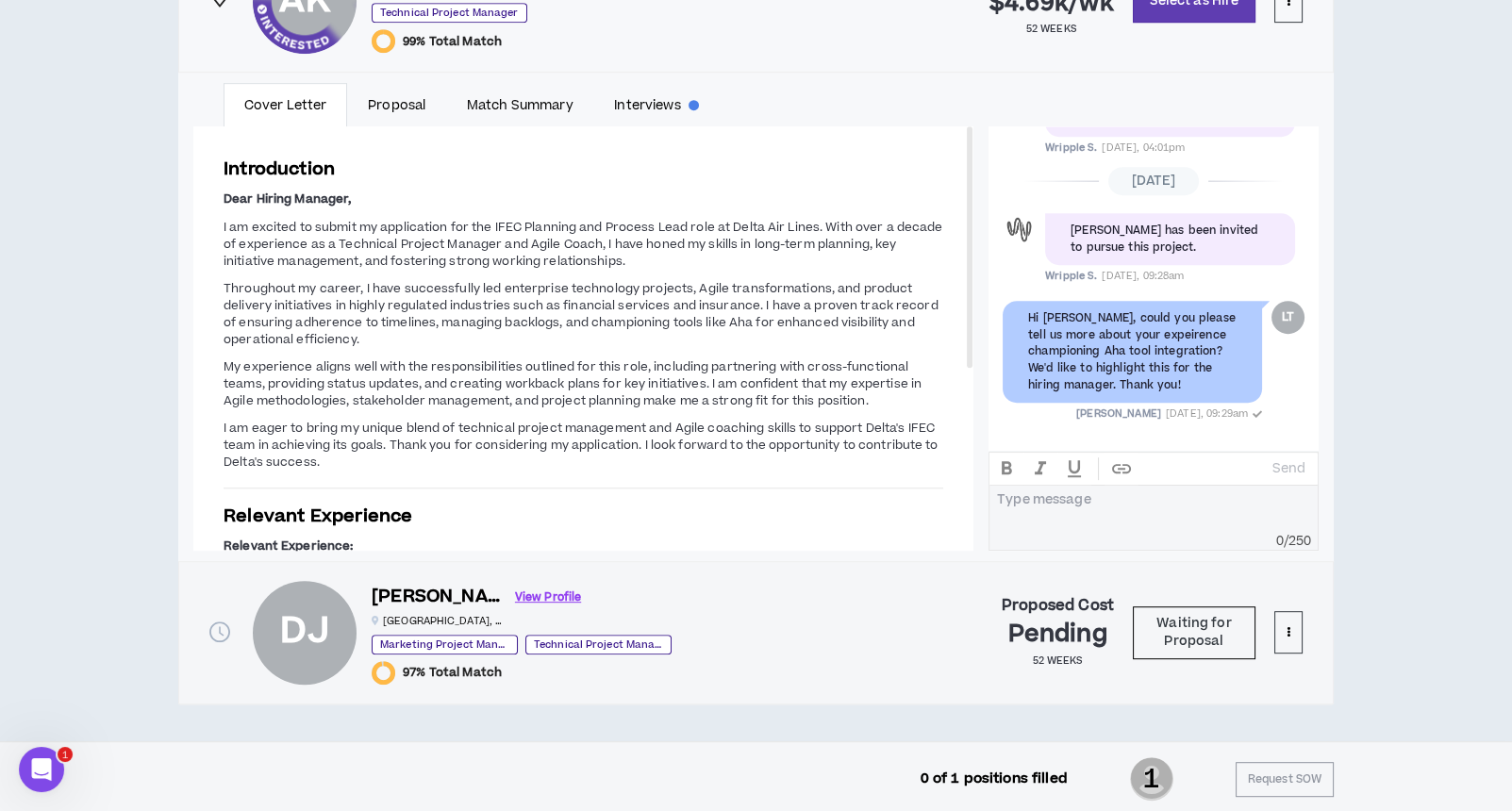 click on "CLIENT LEAD TOOLS Client not setup for generated SoW Notification Settings  Talent Email Notifications Client Email Notifications Update Settings SOW Approval SOW Approval is disabled until all positions have been filled Talent Tax
Classification & Contracts 1 Talent position 1 Position  Still Open Completed tax classifications 1   Needs  Classification Talent signed contracts 1 Contract  Missing Offering Hire Type Determined 1 Hire Type  Missing Project Active? SOW Approval setting must been determined before you can make the project active. All talent tax classifications must be set and contracts must be uploaded and signed. Contract Status: Candidates have not been selected for all positions. Position  1  of  1 POSITION NOT FILLED IFEC Planning and Process Lead Delete Position Share EST. COST PER WEEK $3.72k   TOTAL ESTIMATED FEE $193k   START AND END DATE Aug 10th 2025-Aug 10th 2026   * Per average rate for role on Wripple View: List Cards Kamille W. View Profile Smyrna , GA Marketing Project Manager /" at bounding box center [756, -356] 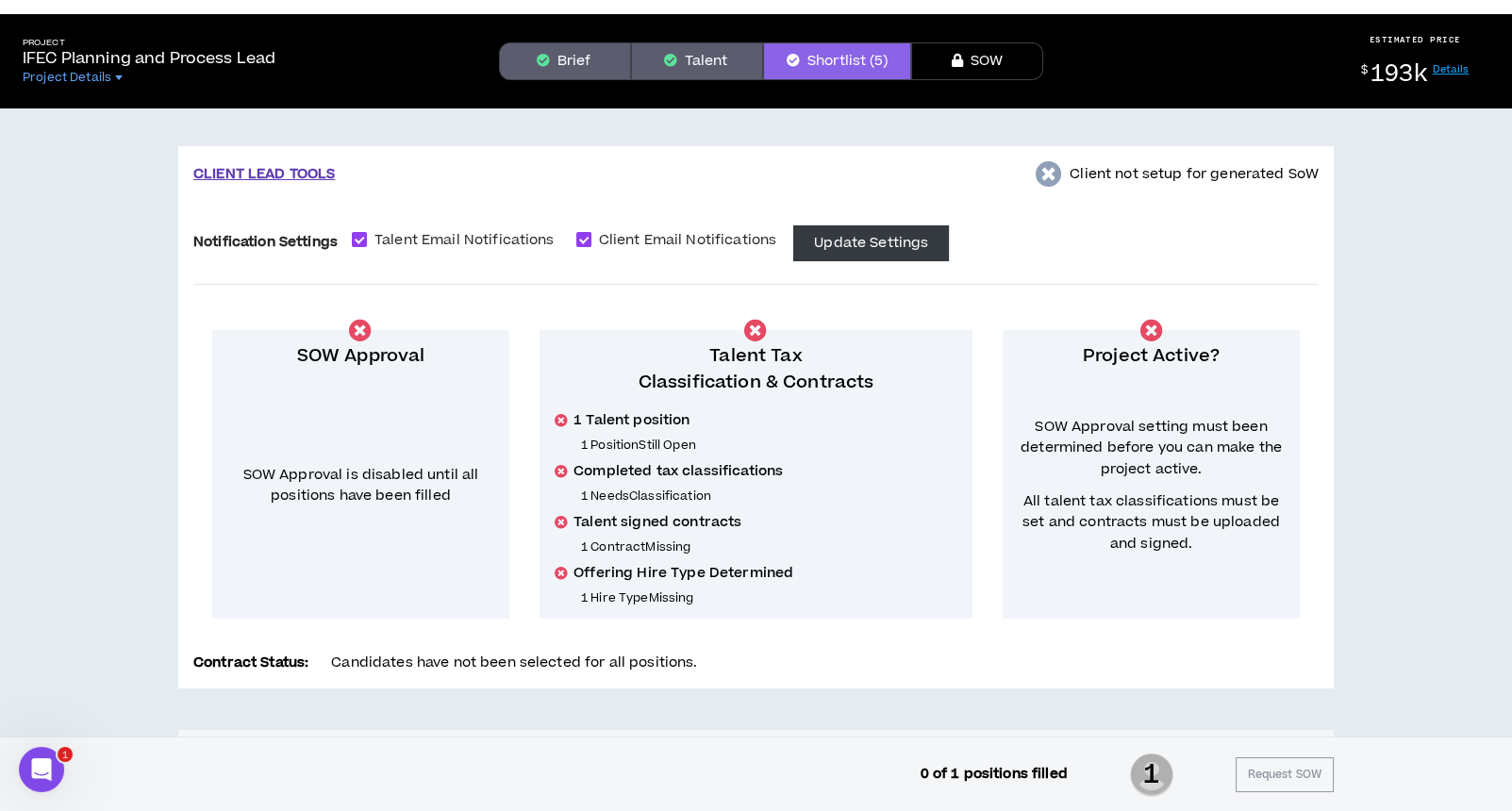 scroll, scrollTop: 0, scrollLeft: 0, axis: both 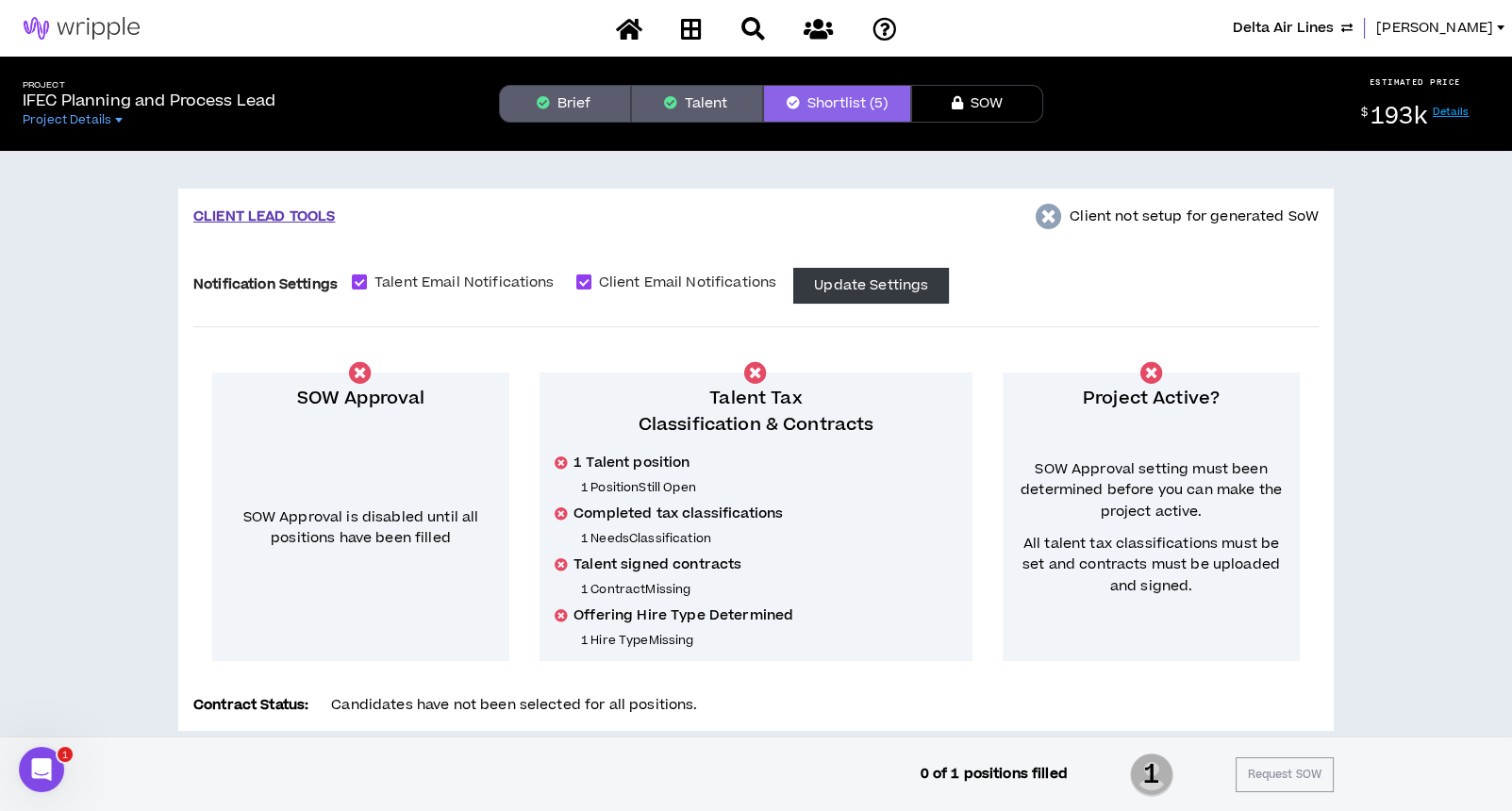 click on "Brief" at bounding box center [565, 104] 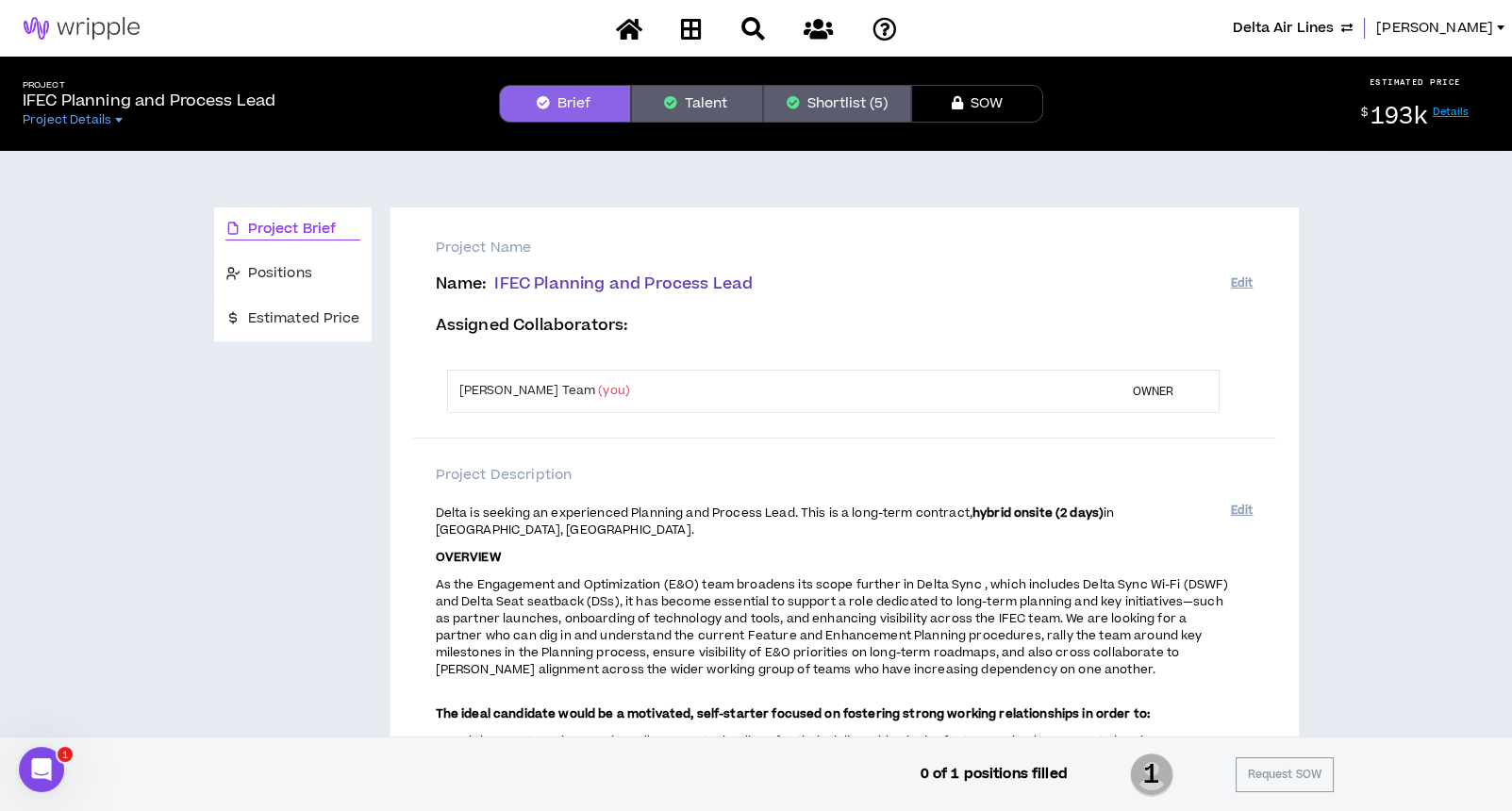 click on "Talent" at bounding box center [697, 104] 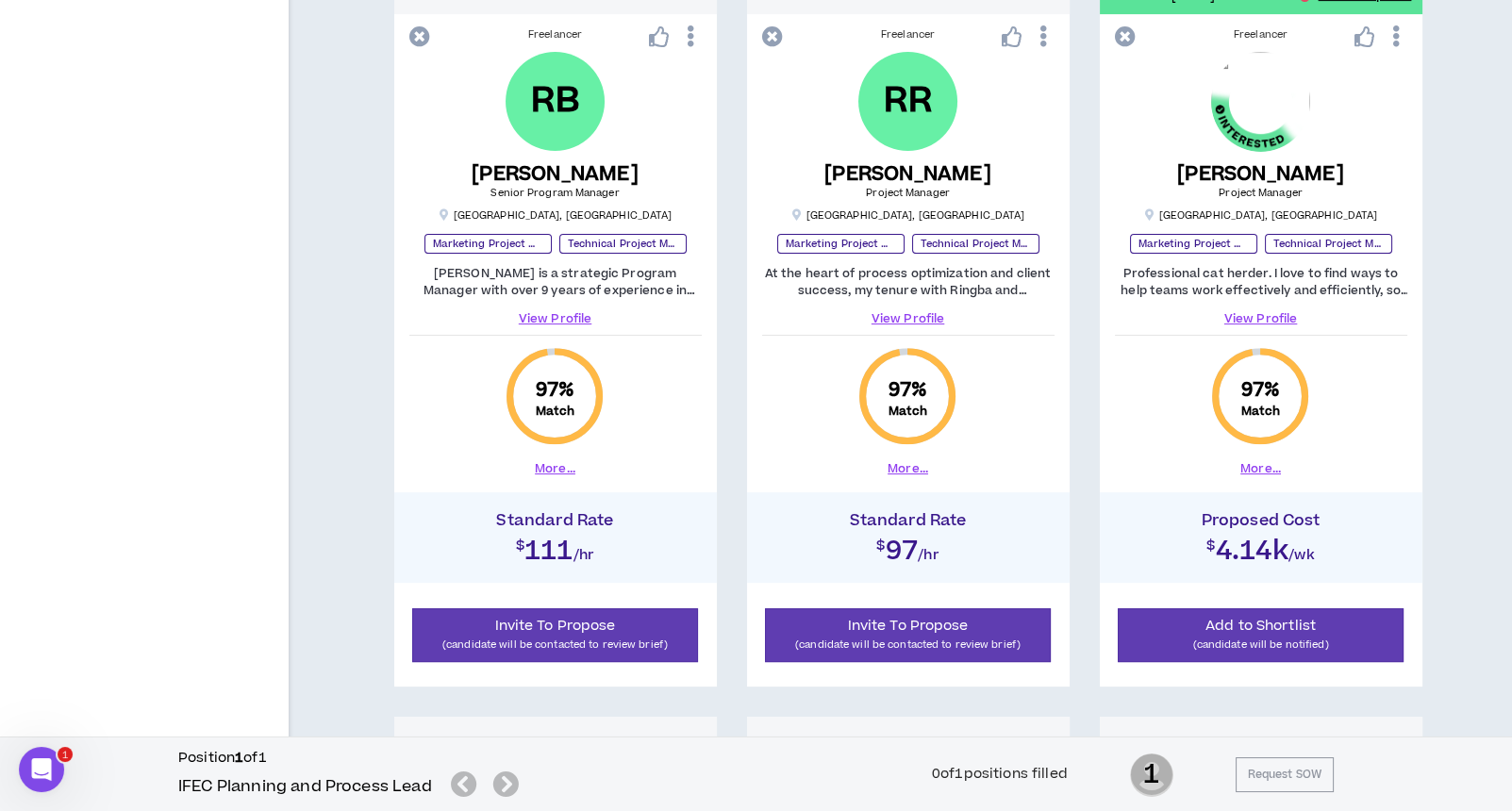 scroll, scrollTop: 1131, scrollLeft: 0, axis: vertical 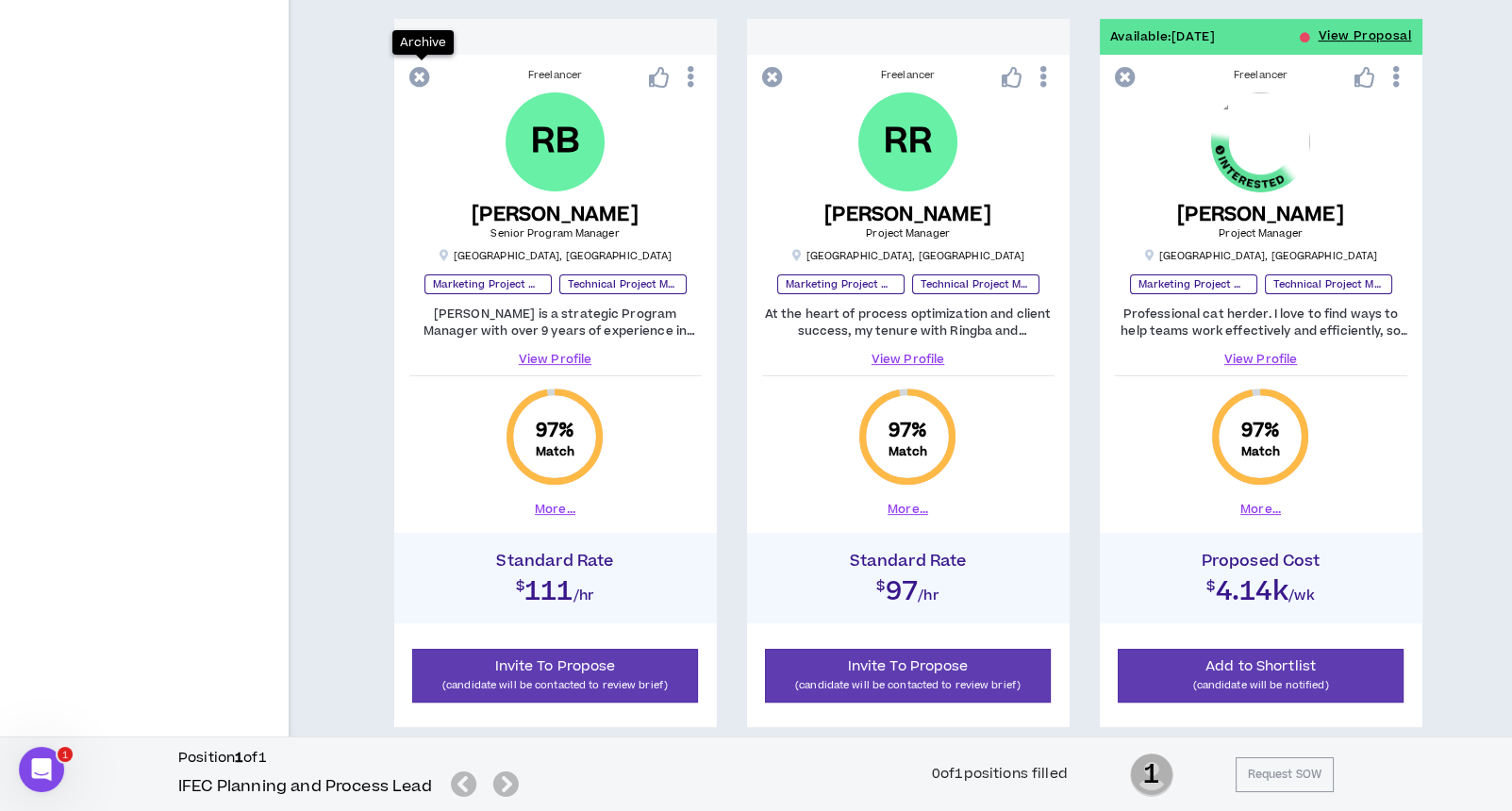 click at bounding box center [420, 77] 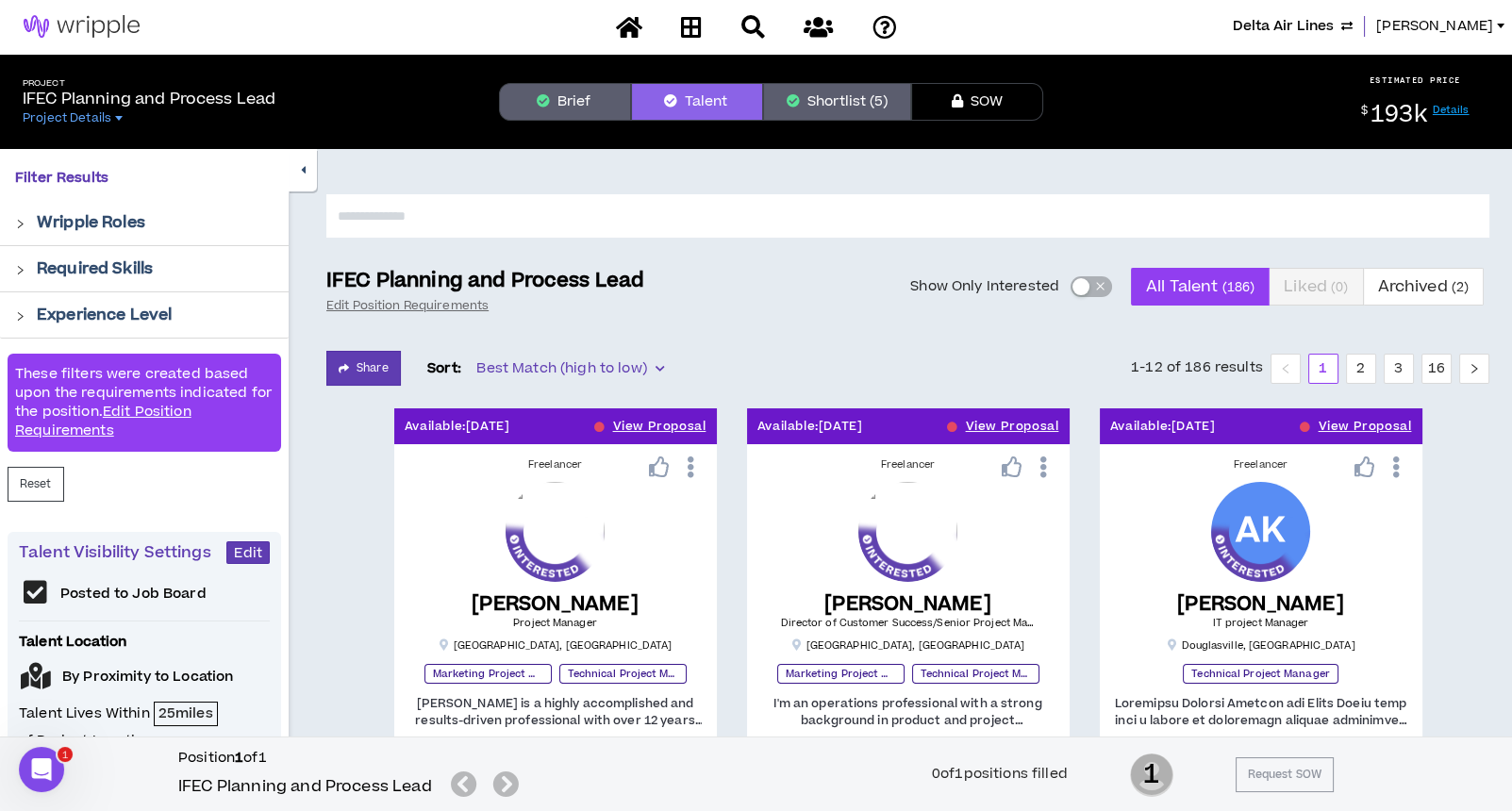 scroll, scrollTop: 0, scrollLeft: 0, axis: both 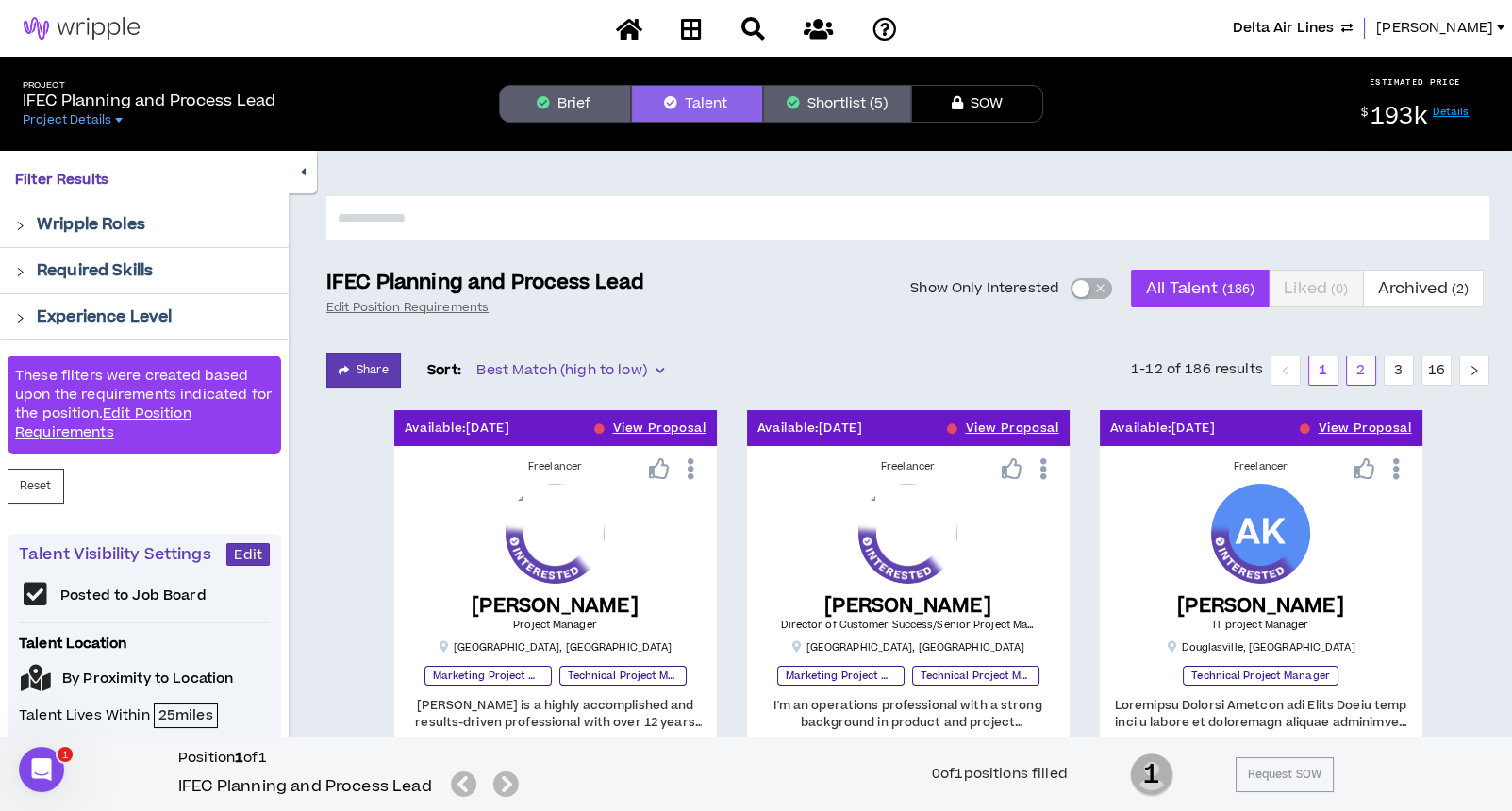 click on "2" at bounding box center (1361, 371) 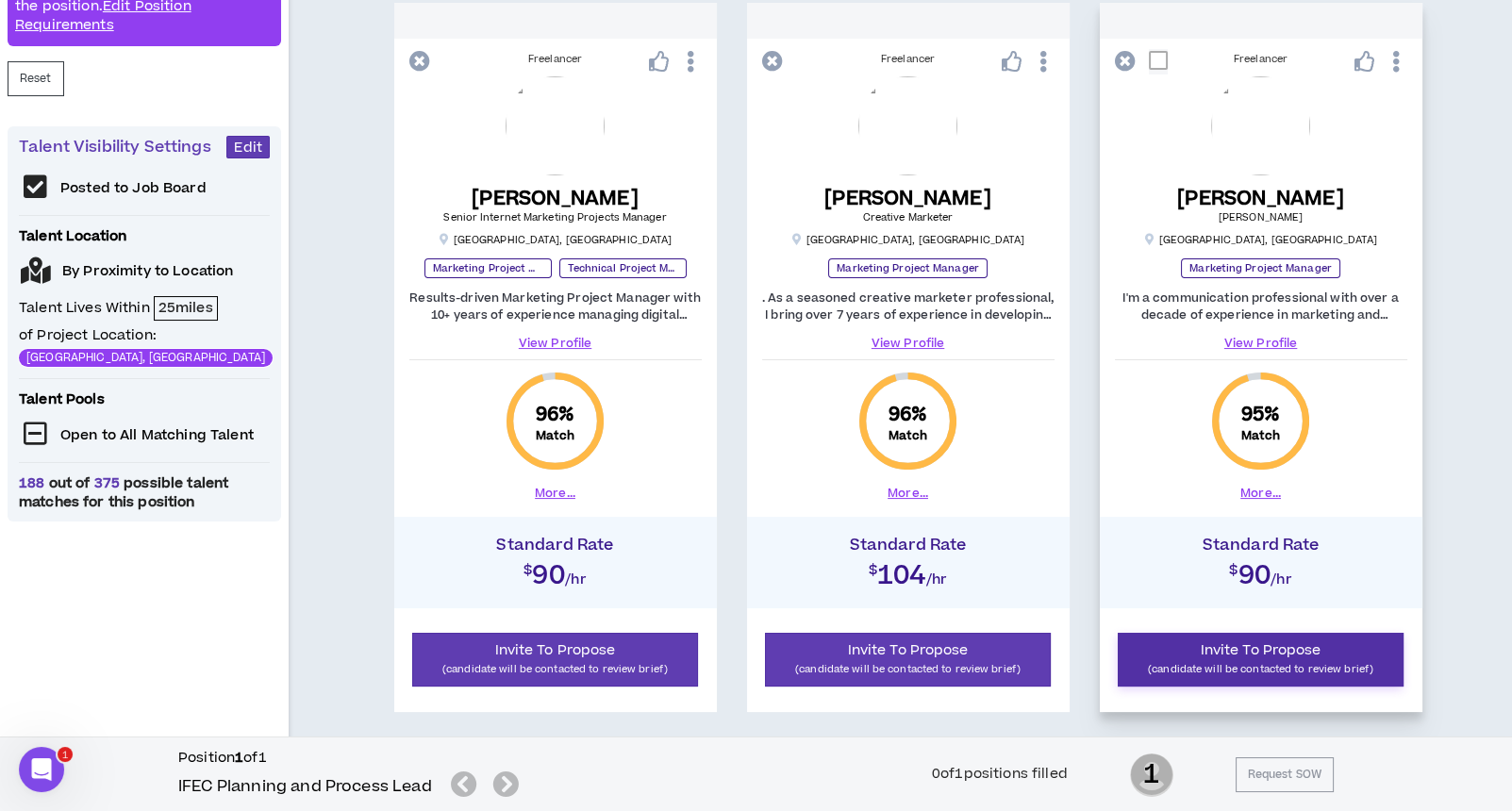 scroll, scrollTop: 251, scrollLeft: 0, axis: vertical 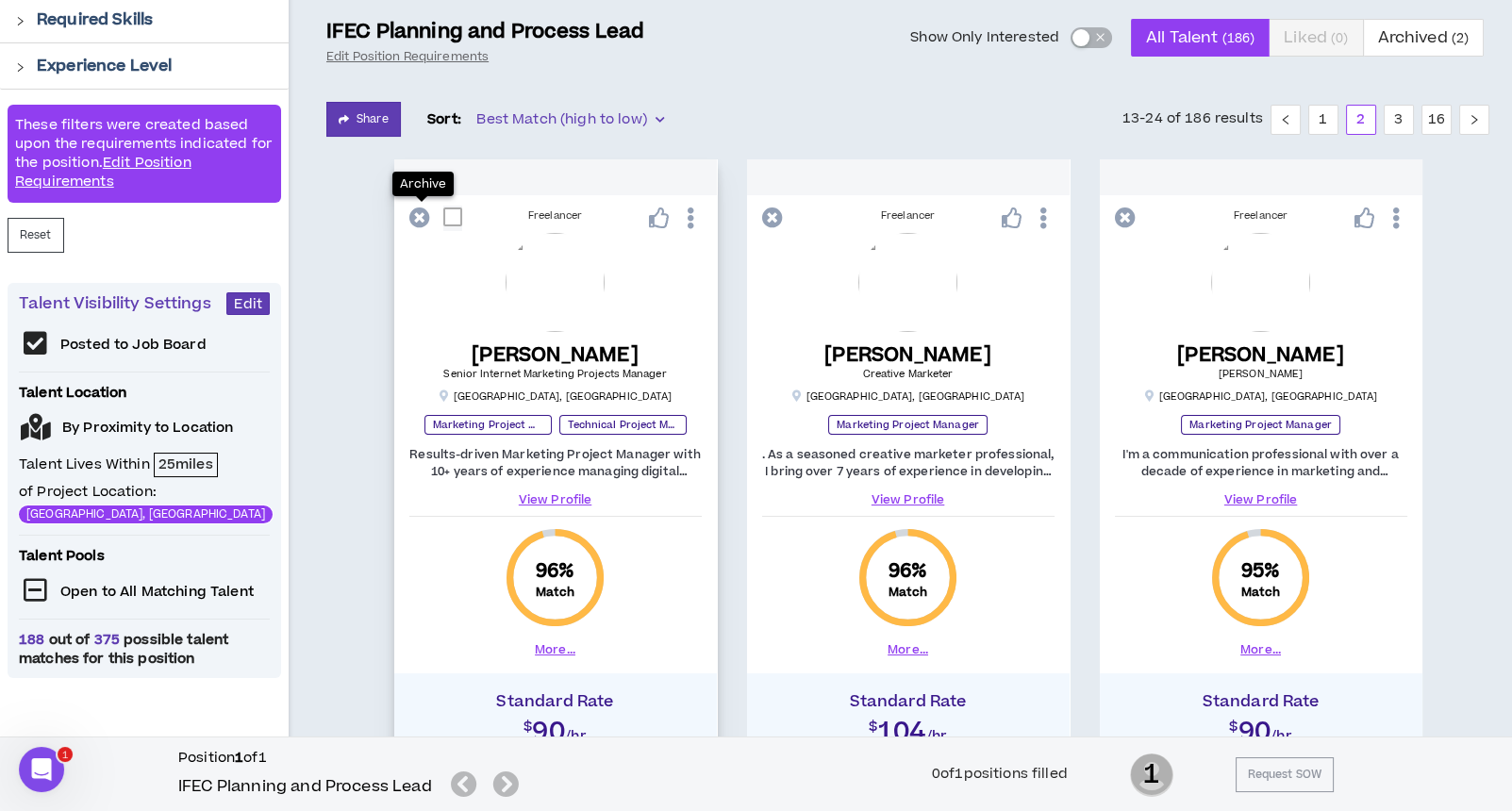 click at bounding box center [420, 218] 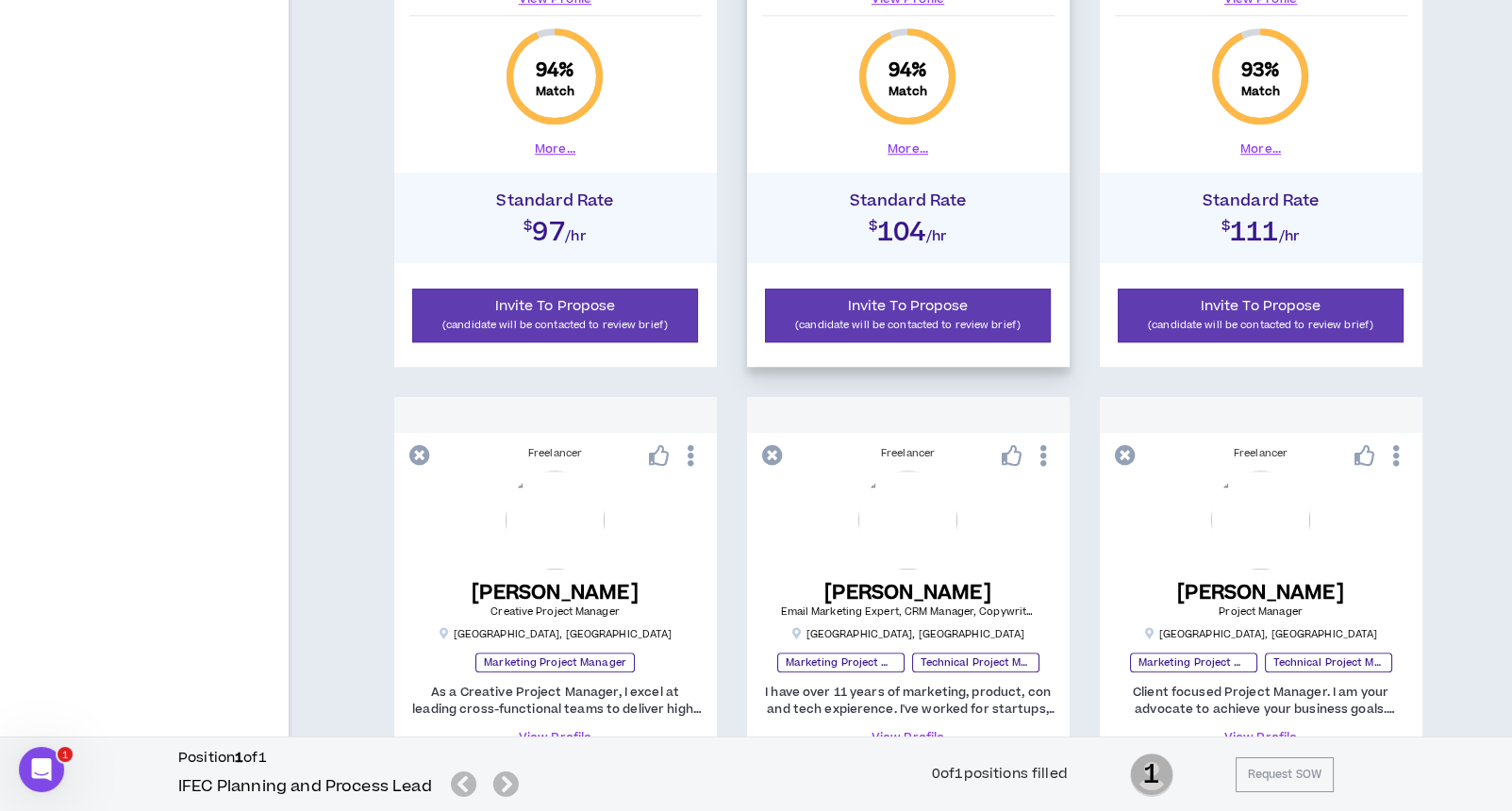 scroll, scrollTop: 2514, scrollLeft: 0, axis: vertical 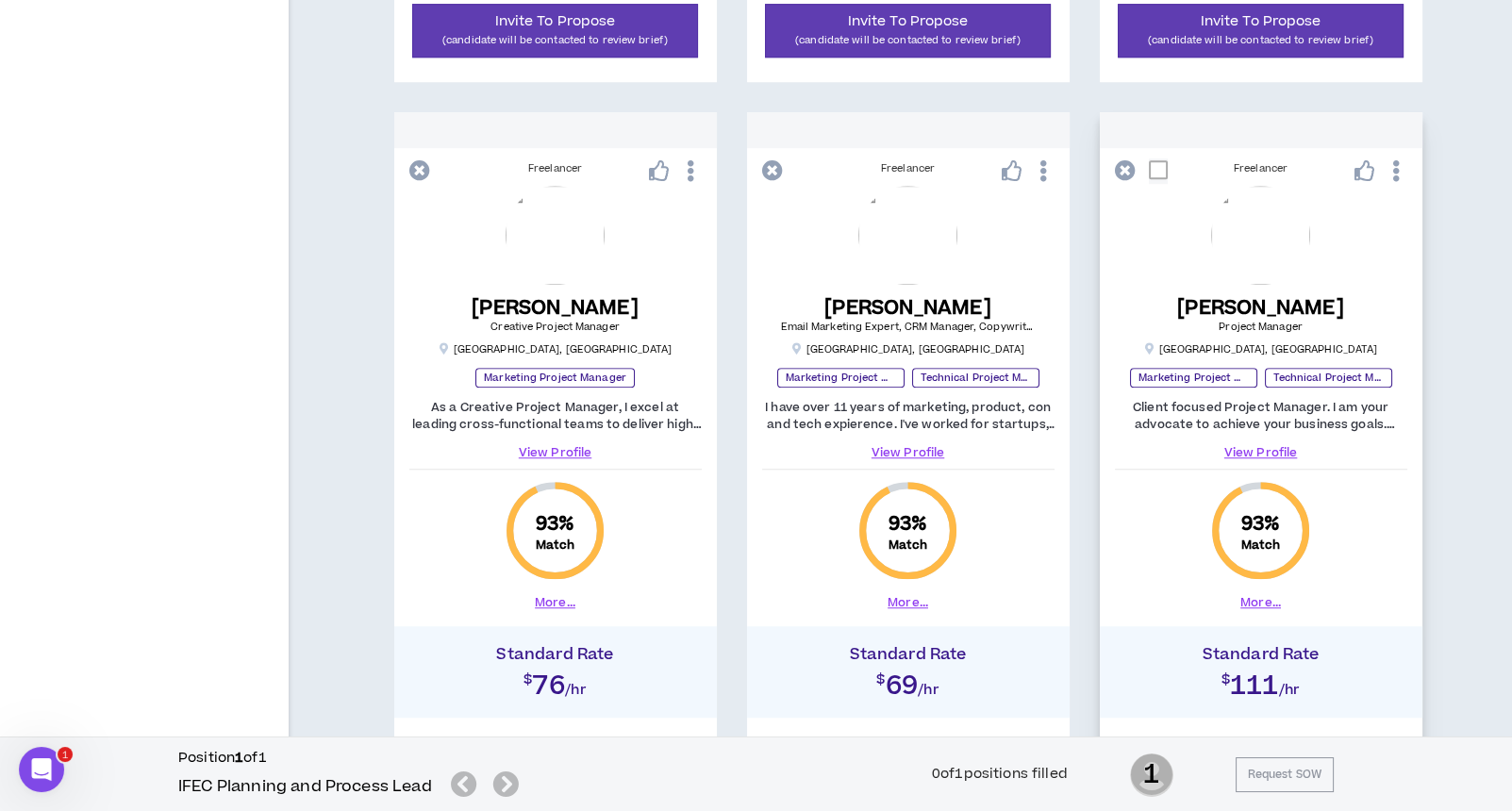 click on "View Profile" at bounding box center [1261, 453] 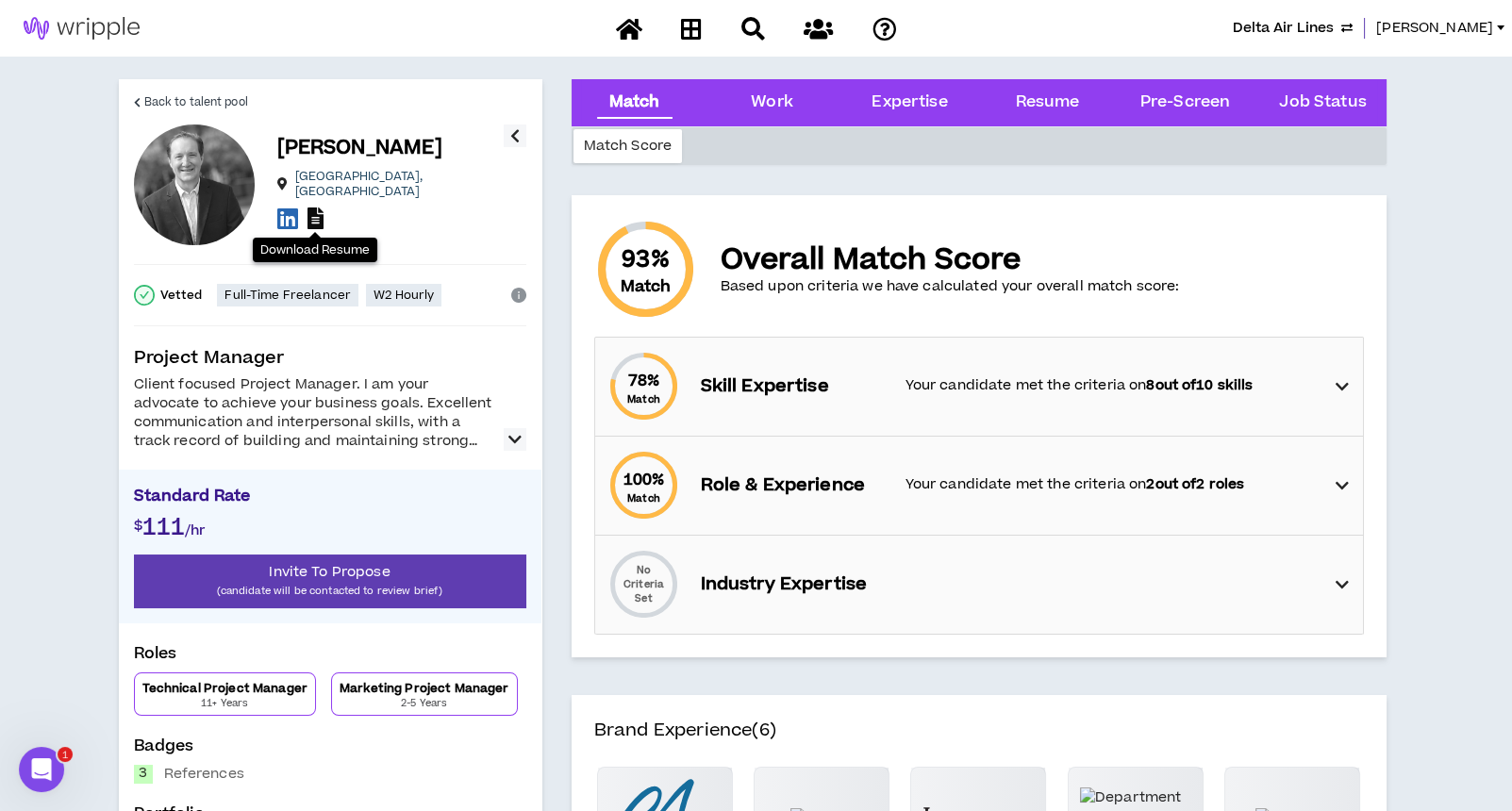 click at bounding box center [315, 218] 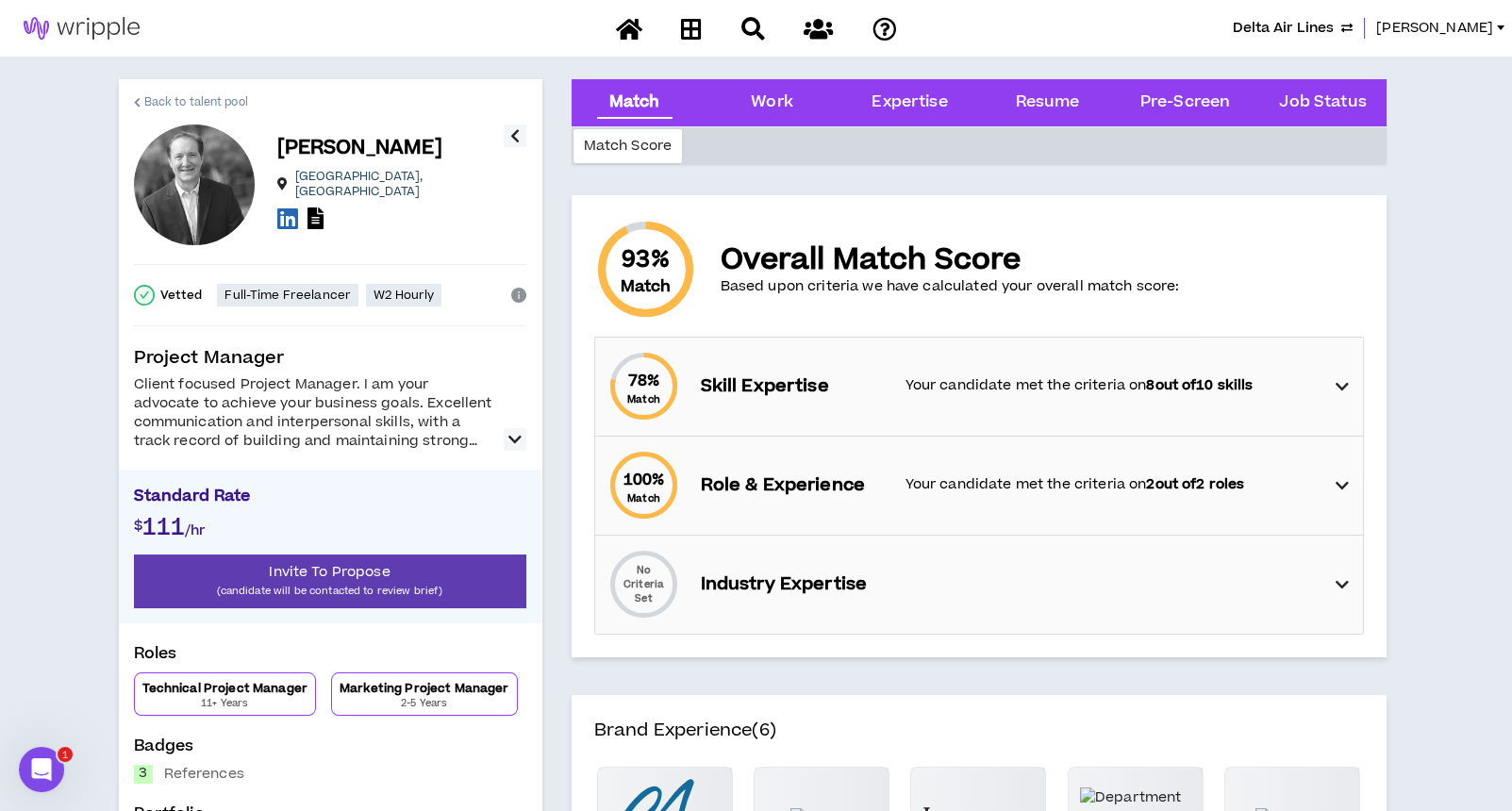 click on "Back to talent pool" at bounding box center (196, 102) 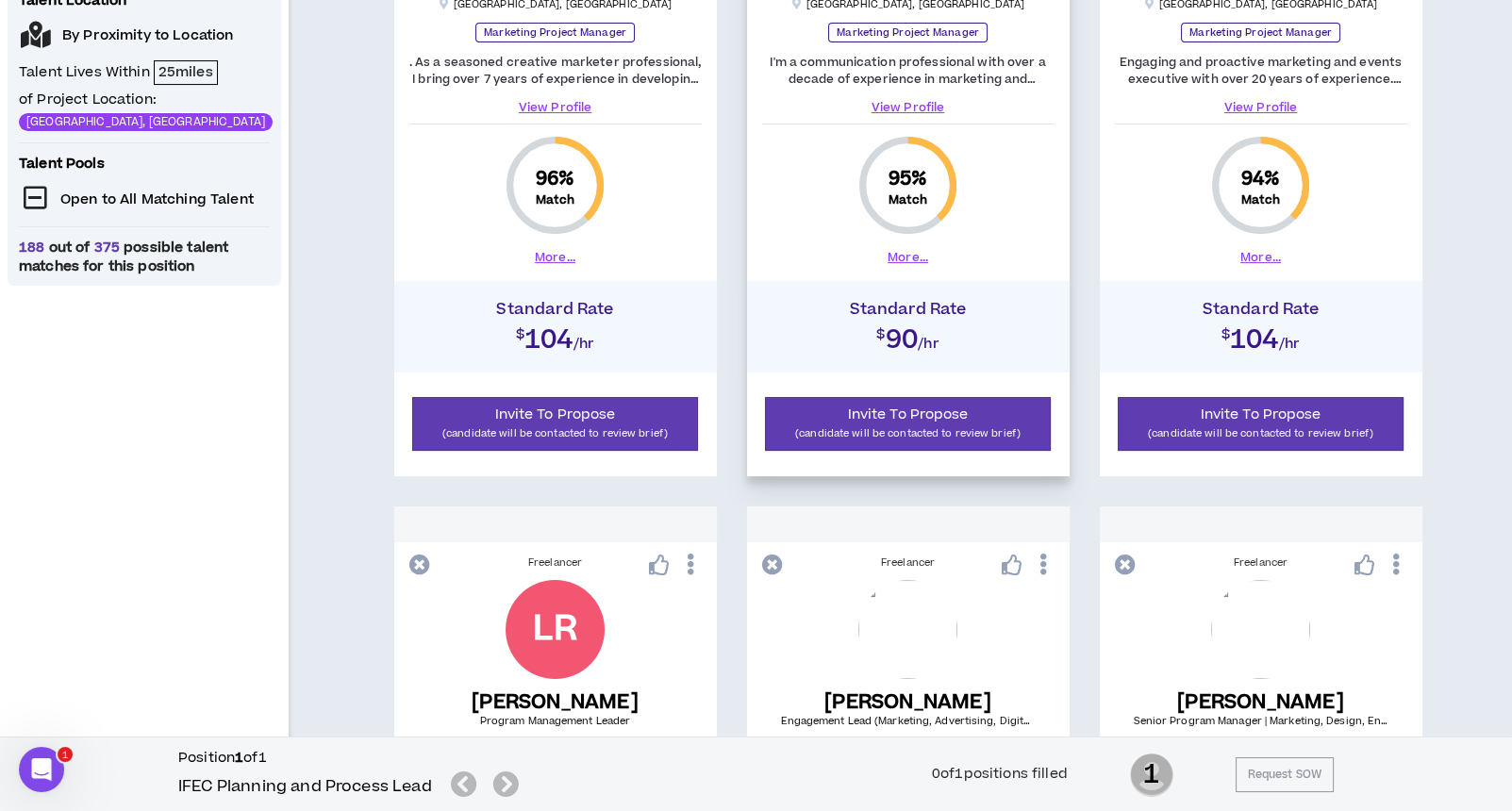 scroll, scrollTop: 0, scrollLeft: 0, axis: both 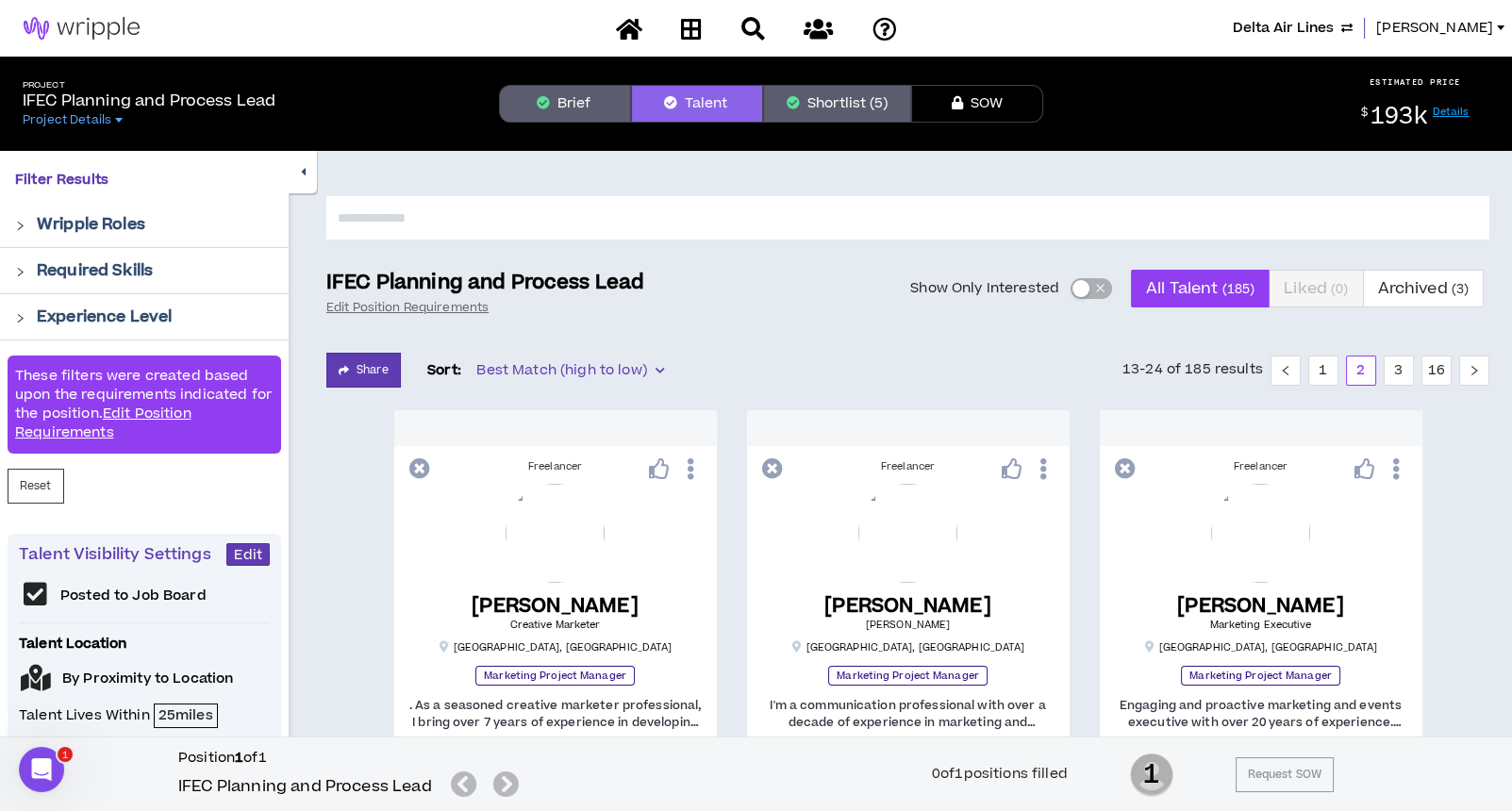 click on "Brief" at bounding box center (565, 104) 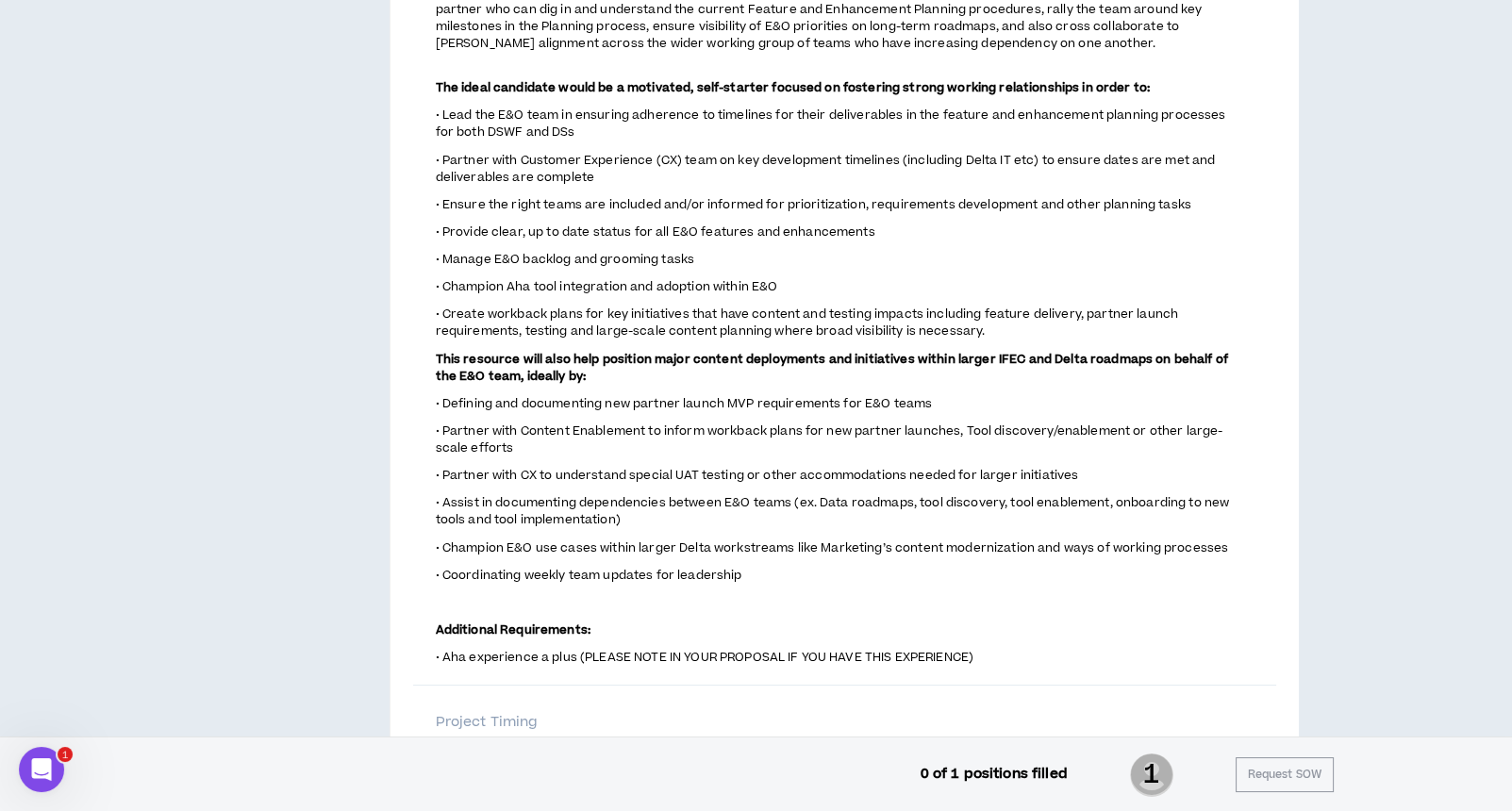 scroll, scrollTop: 628, scrollLeft: 0, axis: vertical 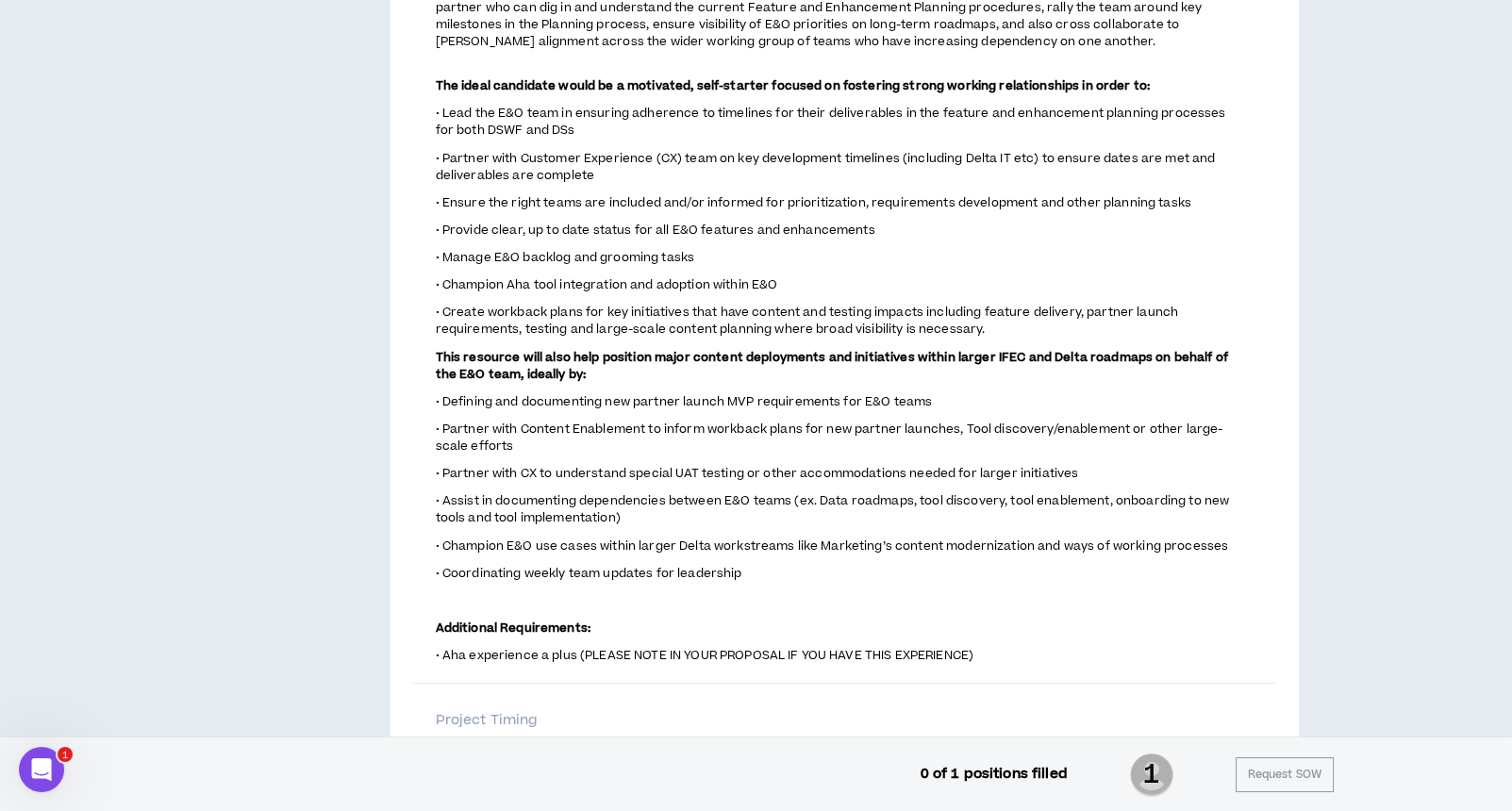 click on "• Partner with Content Enablement to inform workback plans for new partner launches, Tool discovery/enablement or other large-scale efforts" at bounding box center [833, 437] 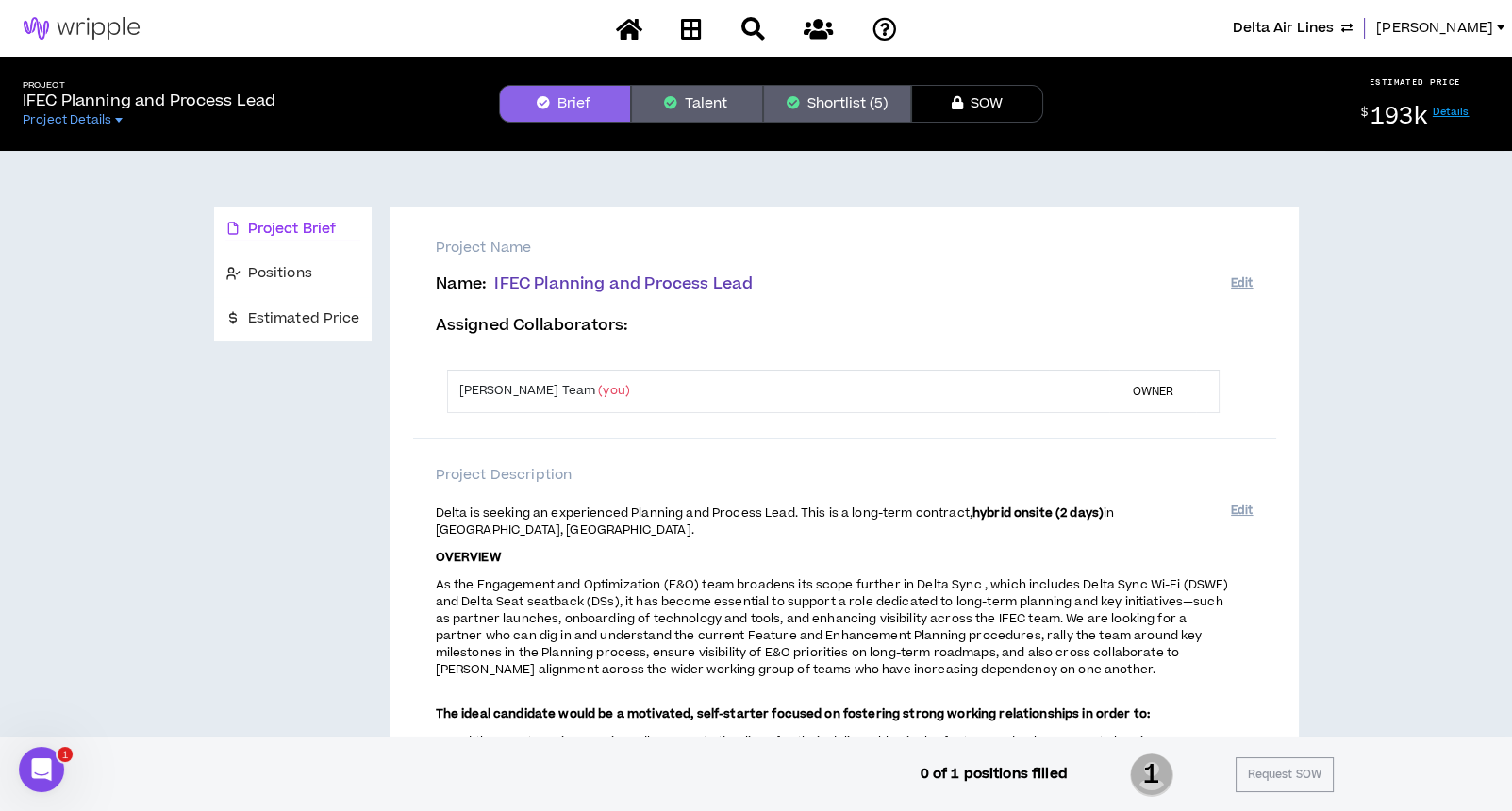 click on "Shortlist   (5)" at bounding box center [837, 104] 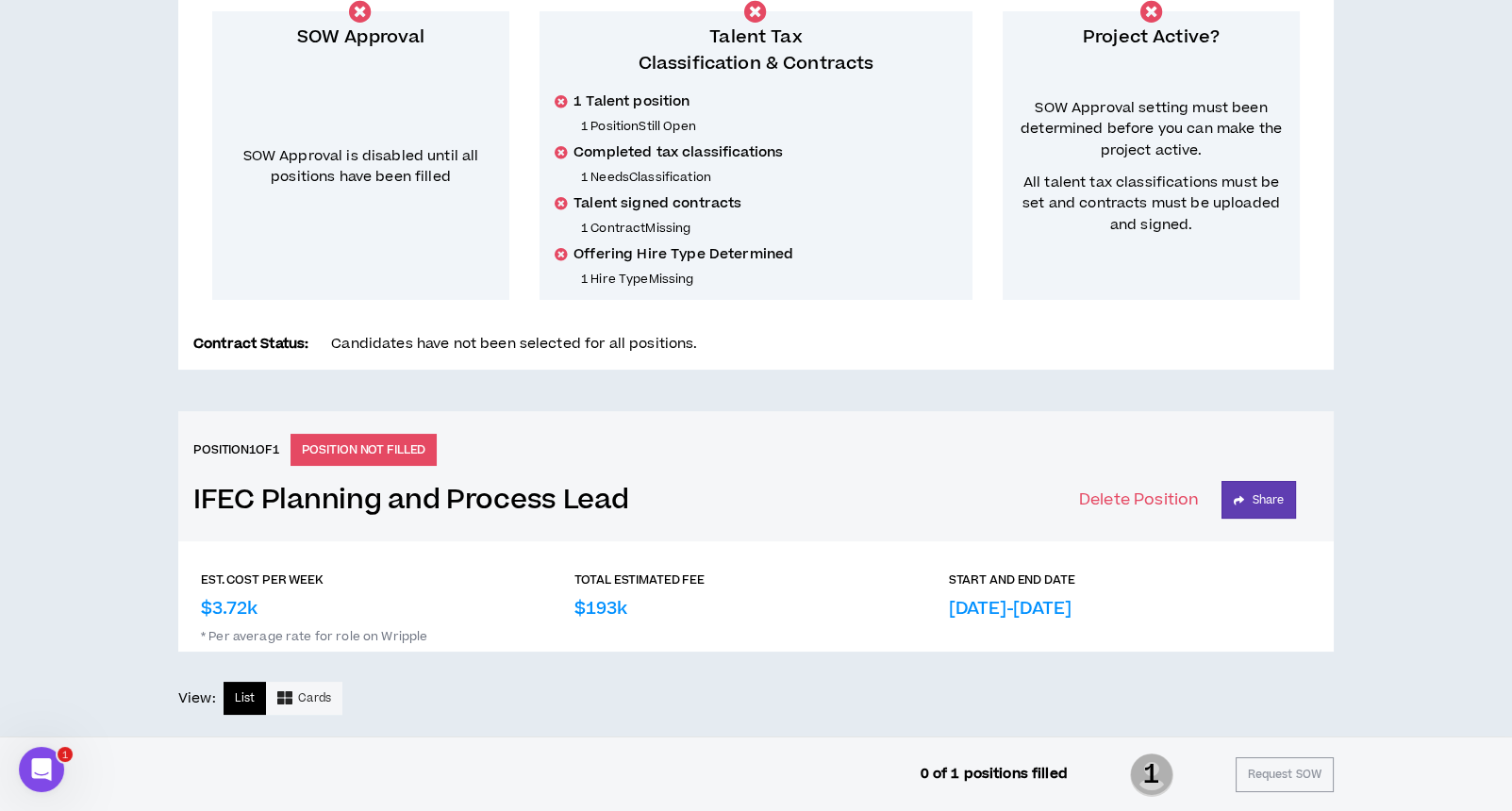 scroll, scrollTop: 0, scrollLeft: 0, axis: both 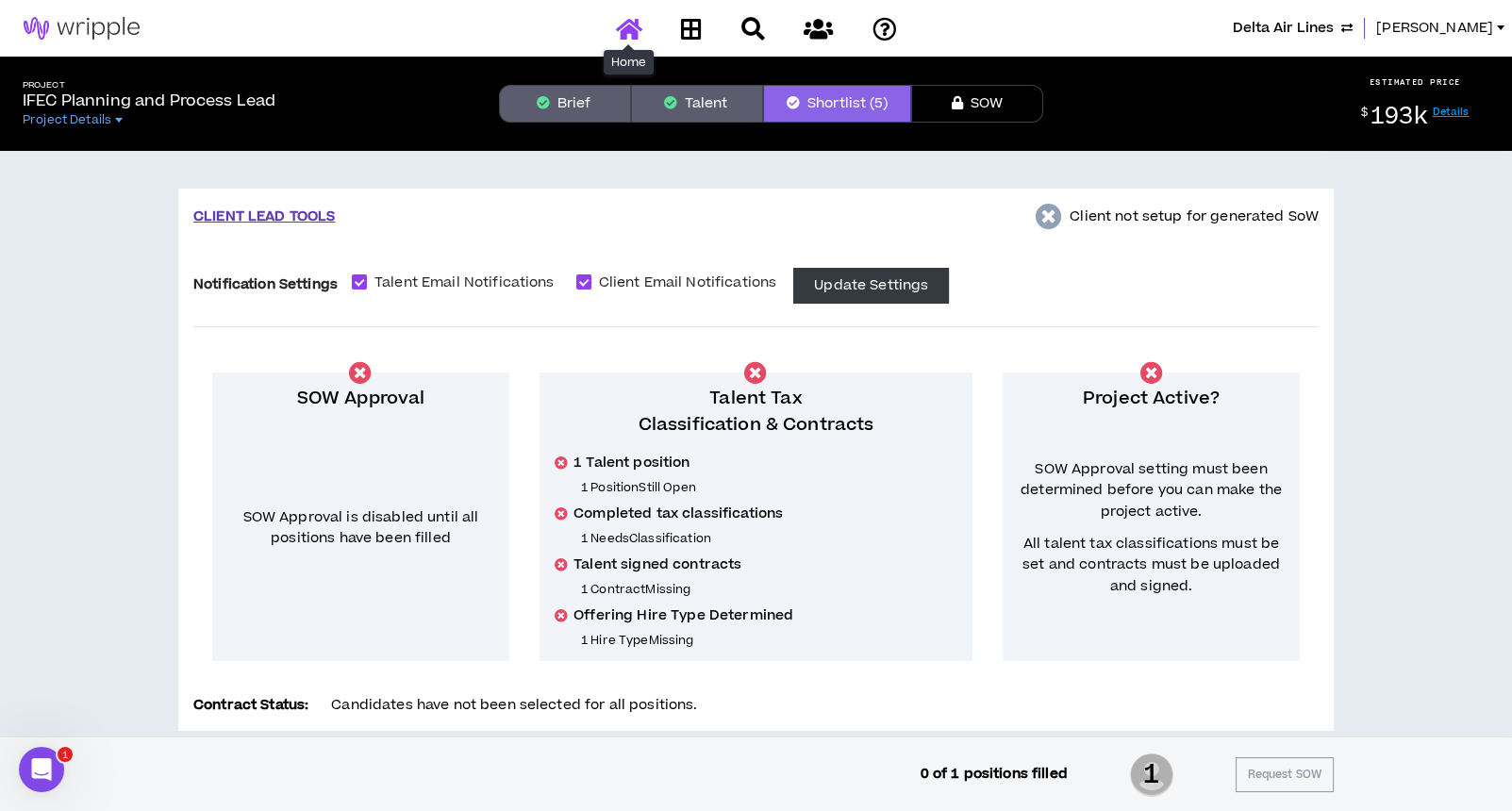 click at bounding box center (629, 28) 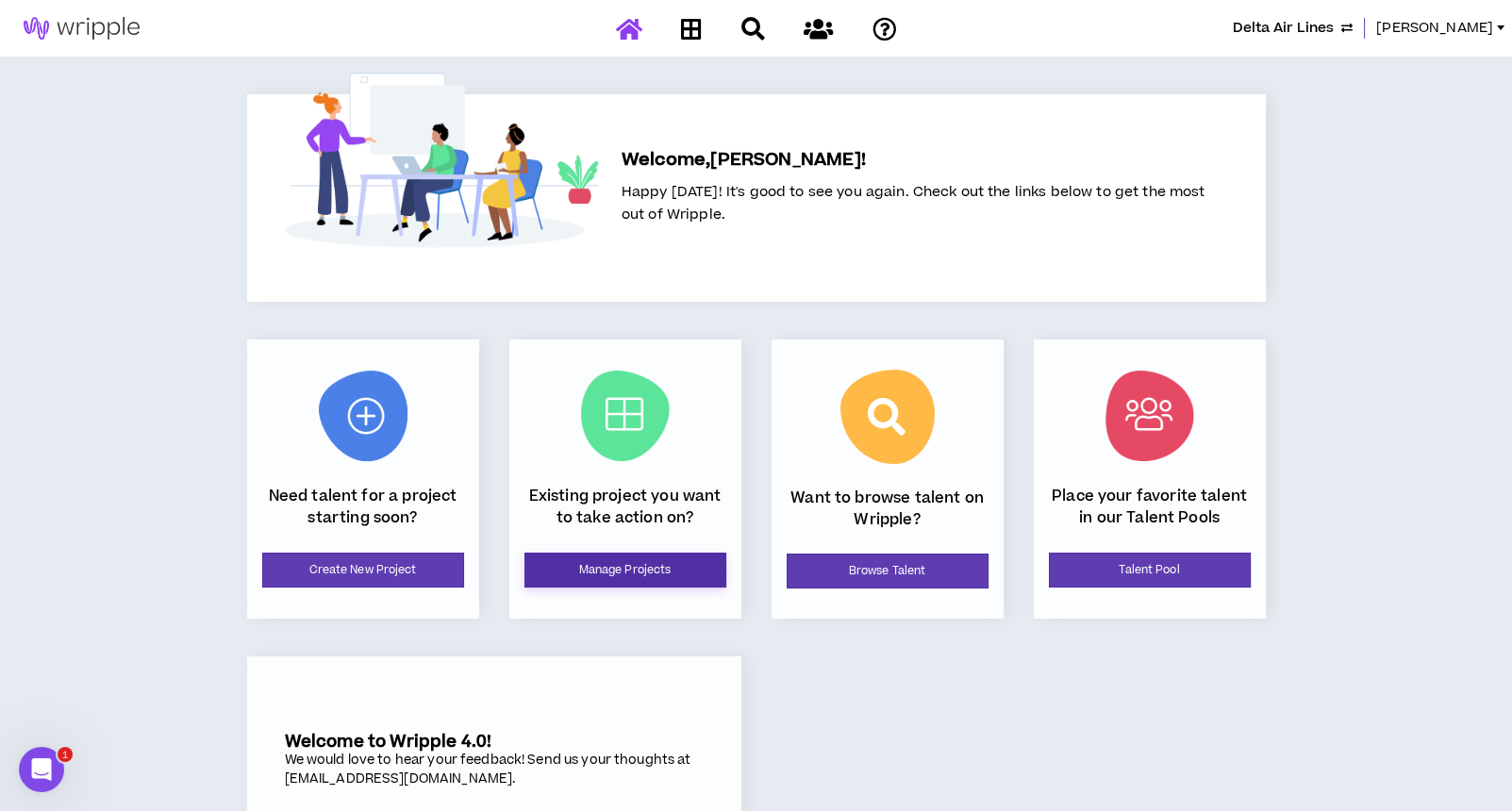 click on "Manage Projects" at bounding box center [625, 570] 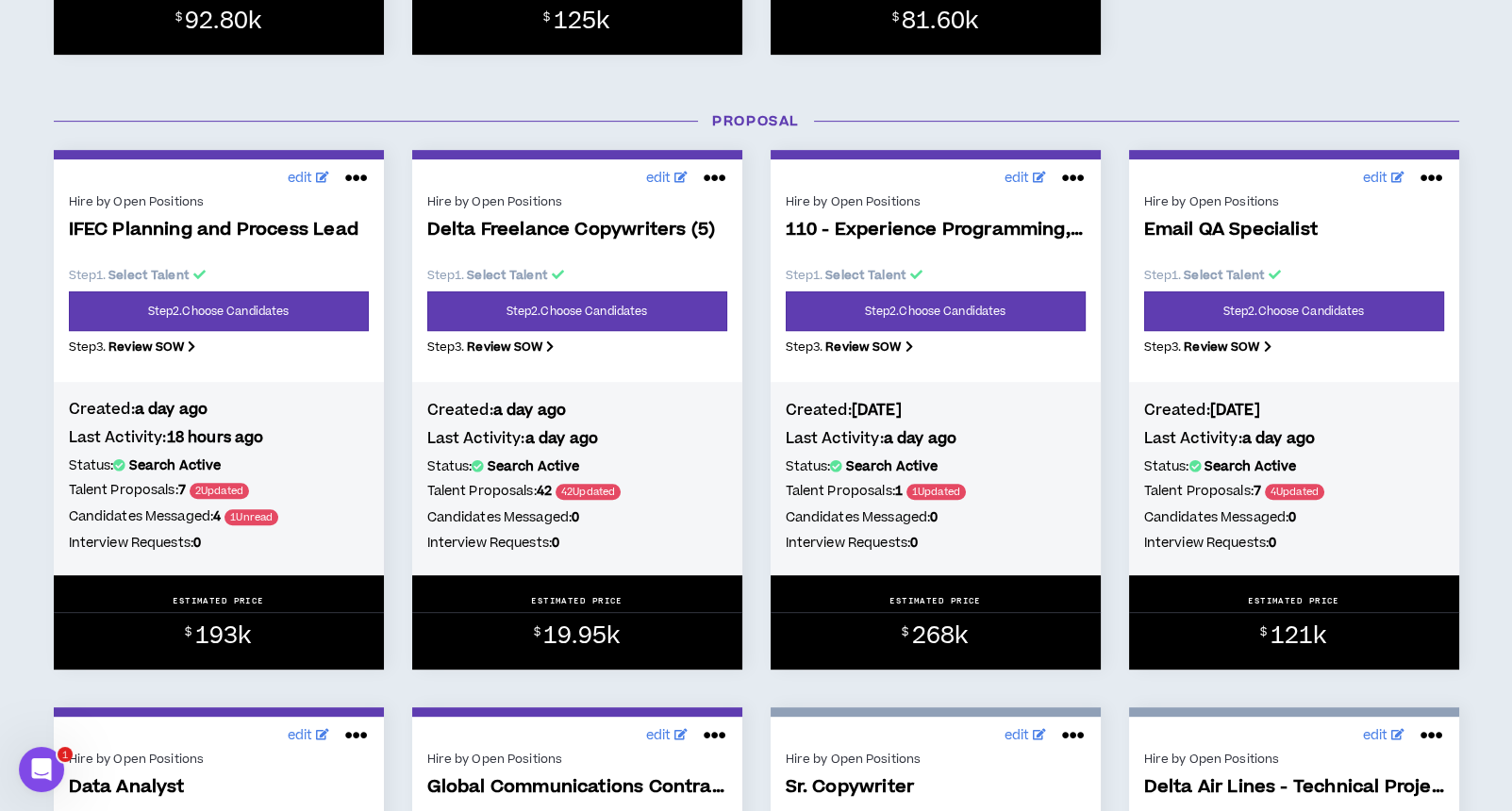 scroll, scrollTop: 1466, scrollLeft: 0, axis: vertical 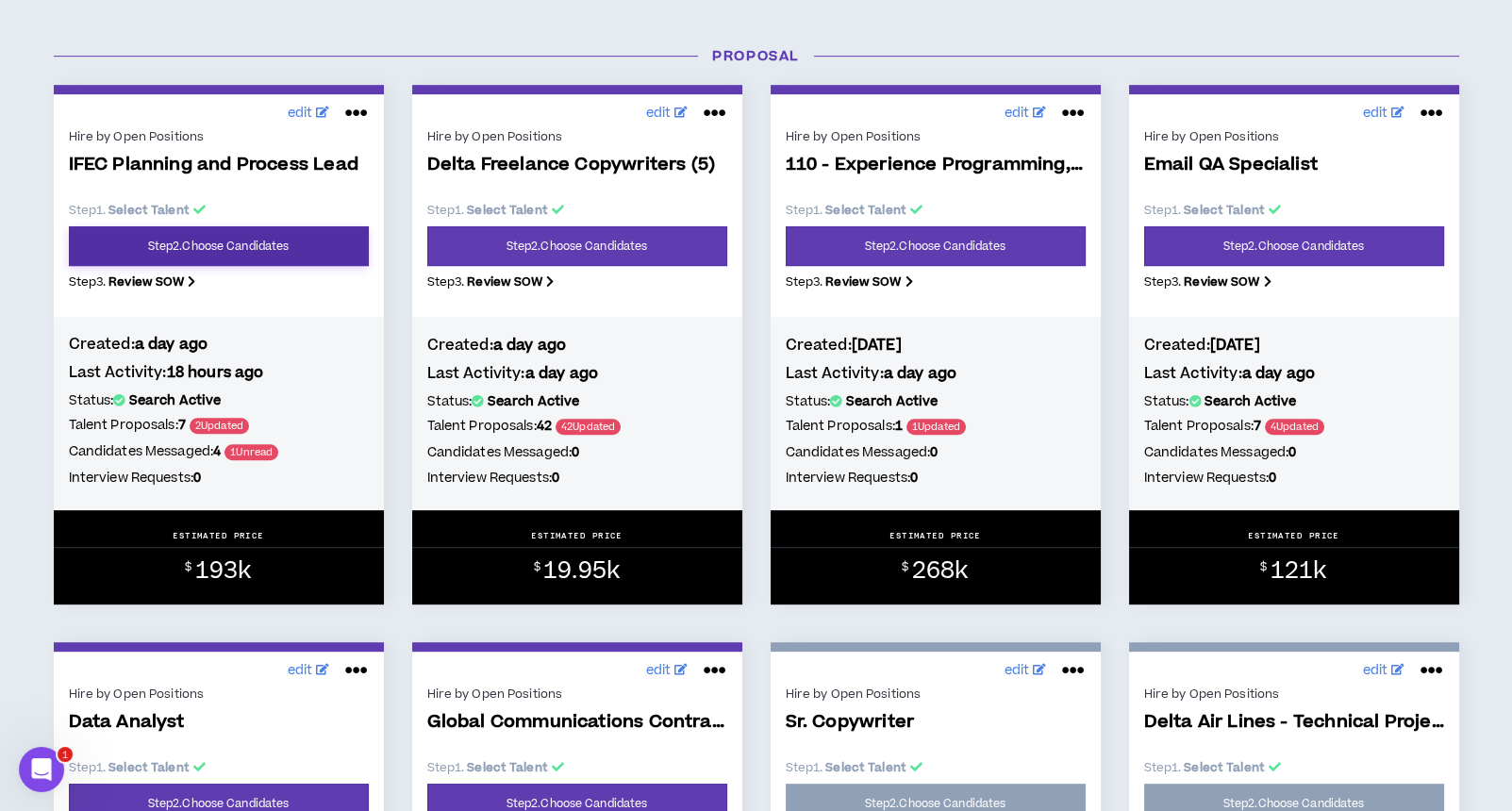 click on "Step  2 .  Choose Candidates" at bounding box center [219, 246] 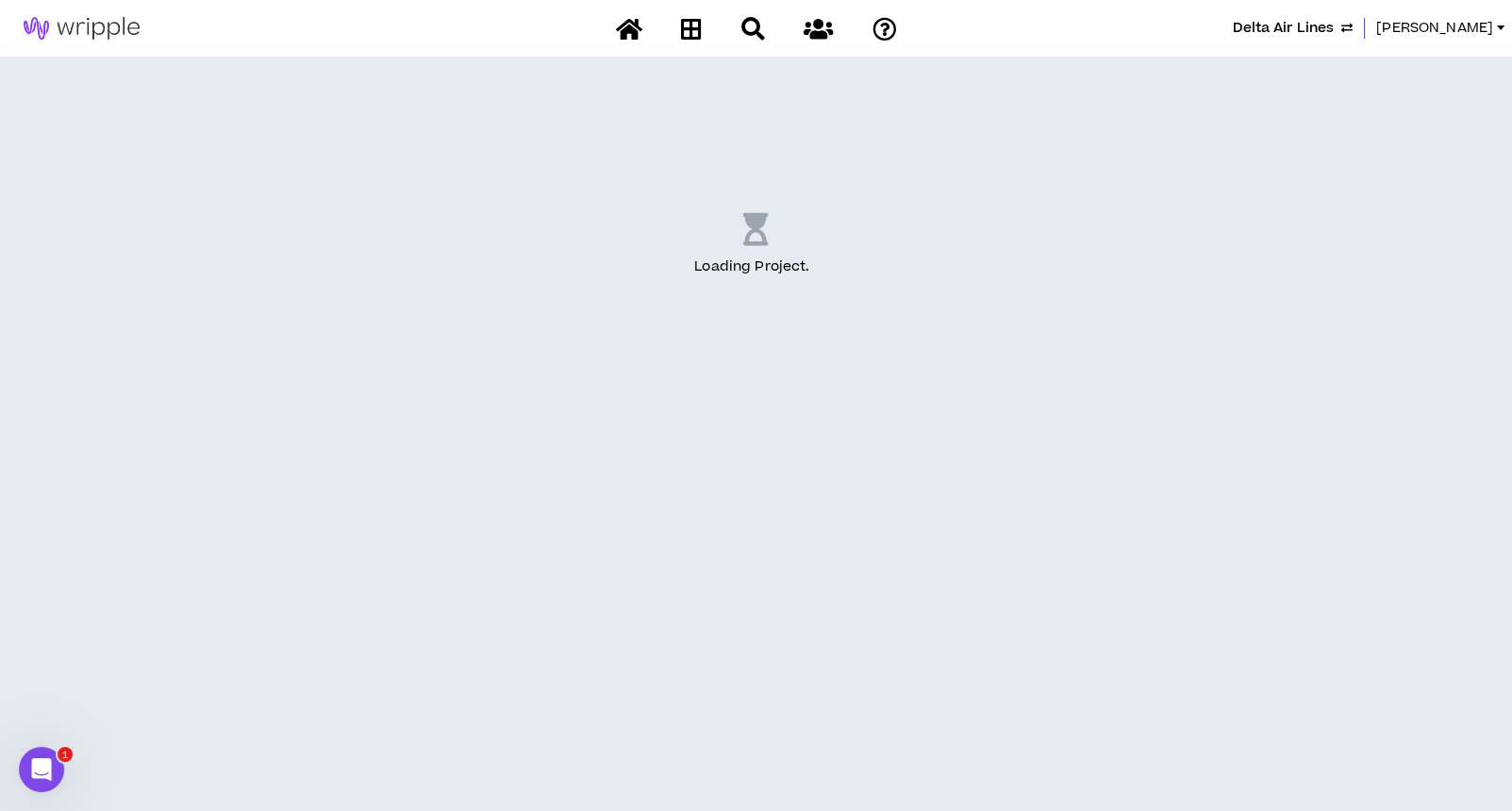 scroll, scrollTop: 0, scrollLeft: 0, axis: both 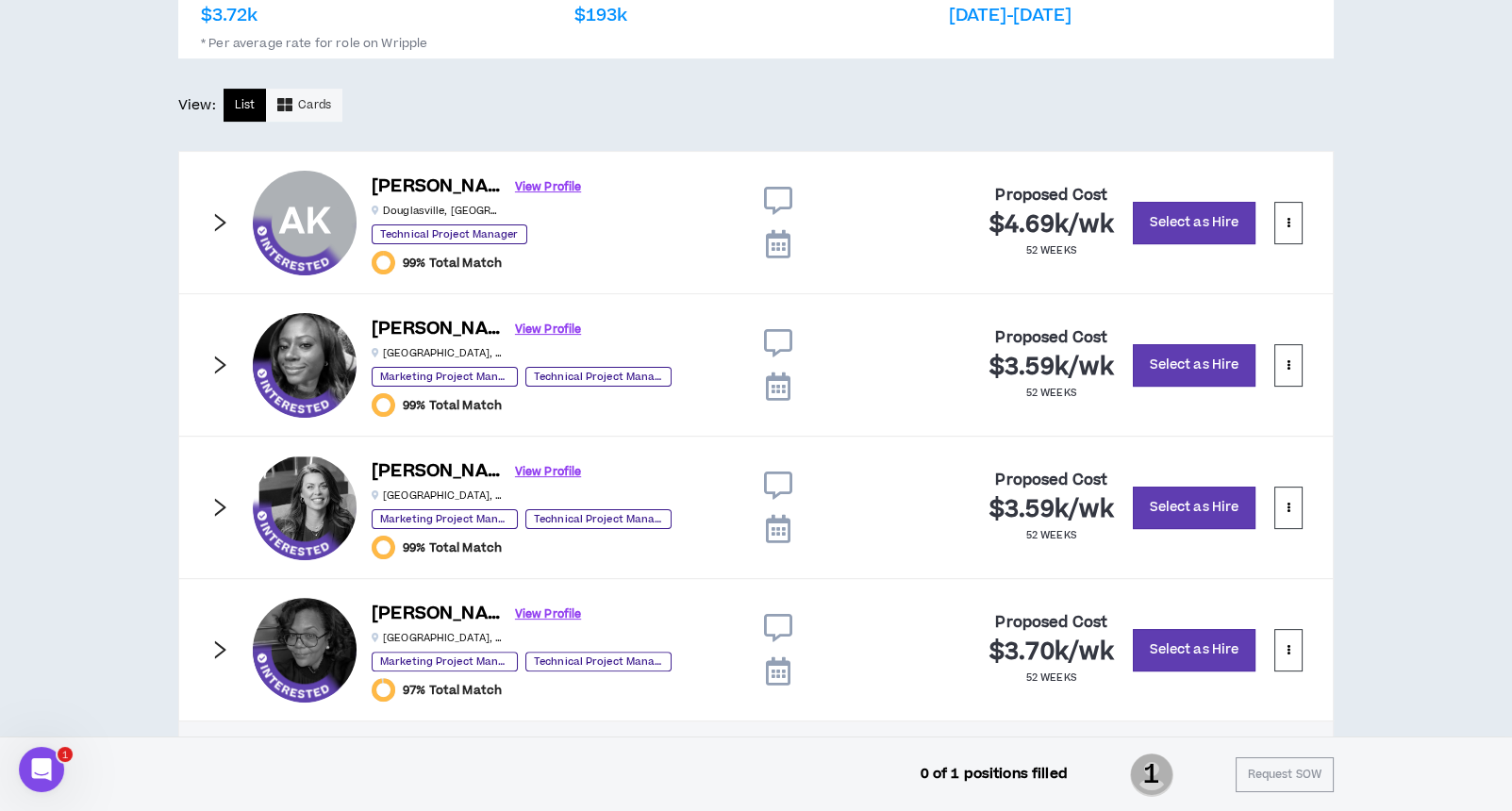 click at bounding box center (777, 201) 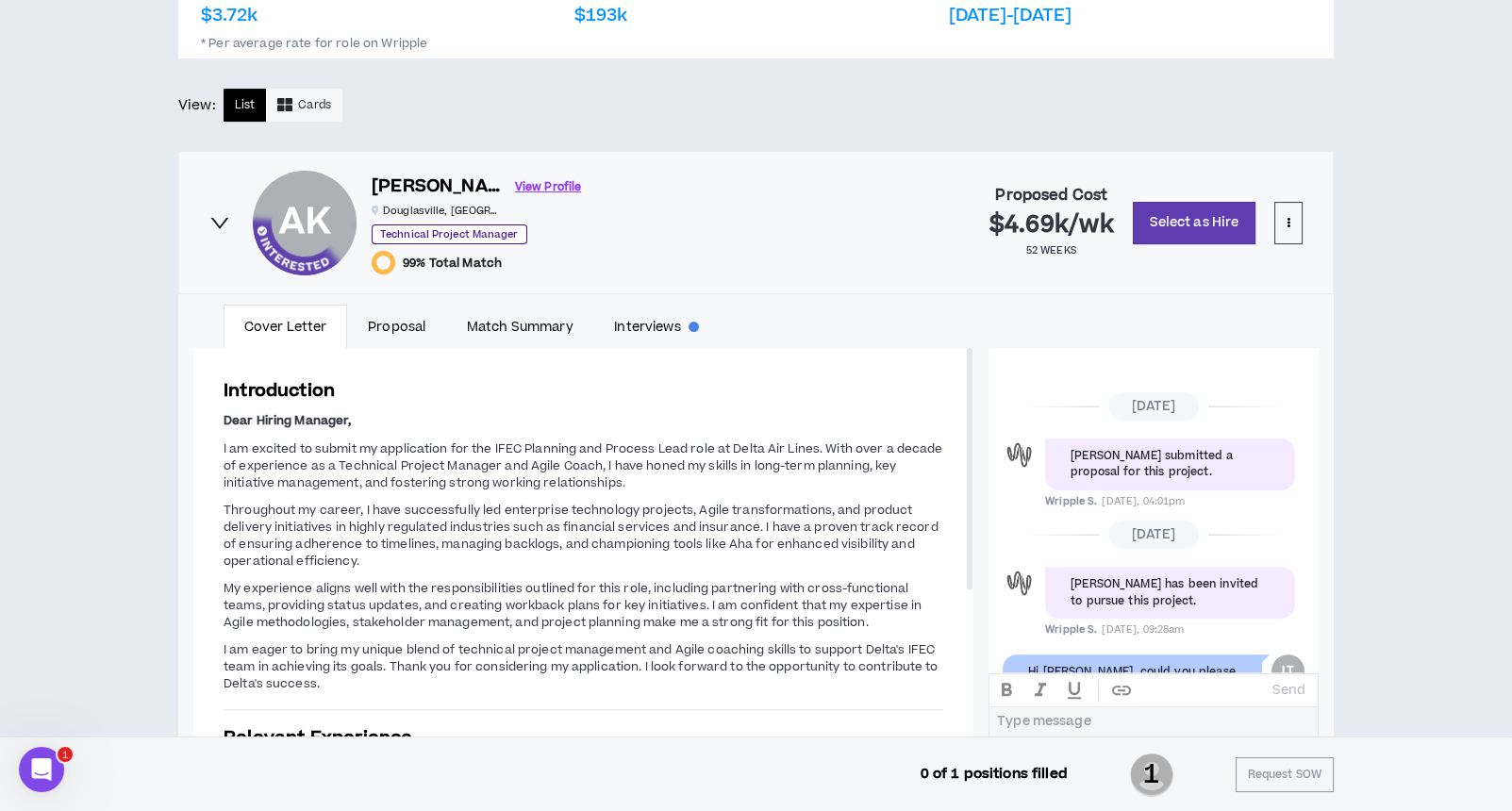scroll, scrollTop: 221, scrollLeft: 0, axis: vertical 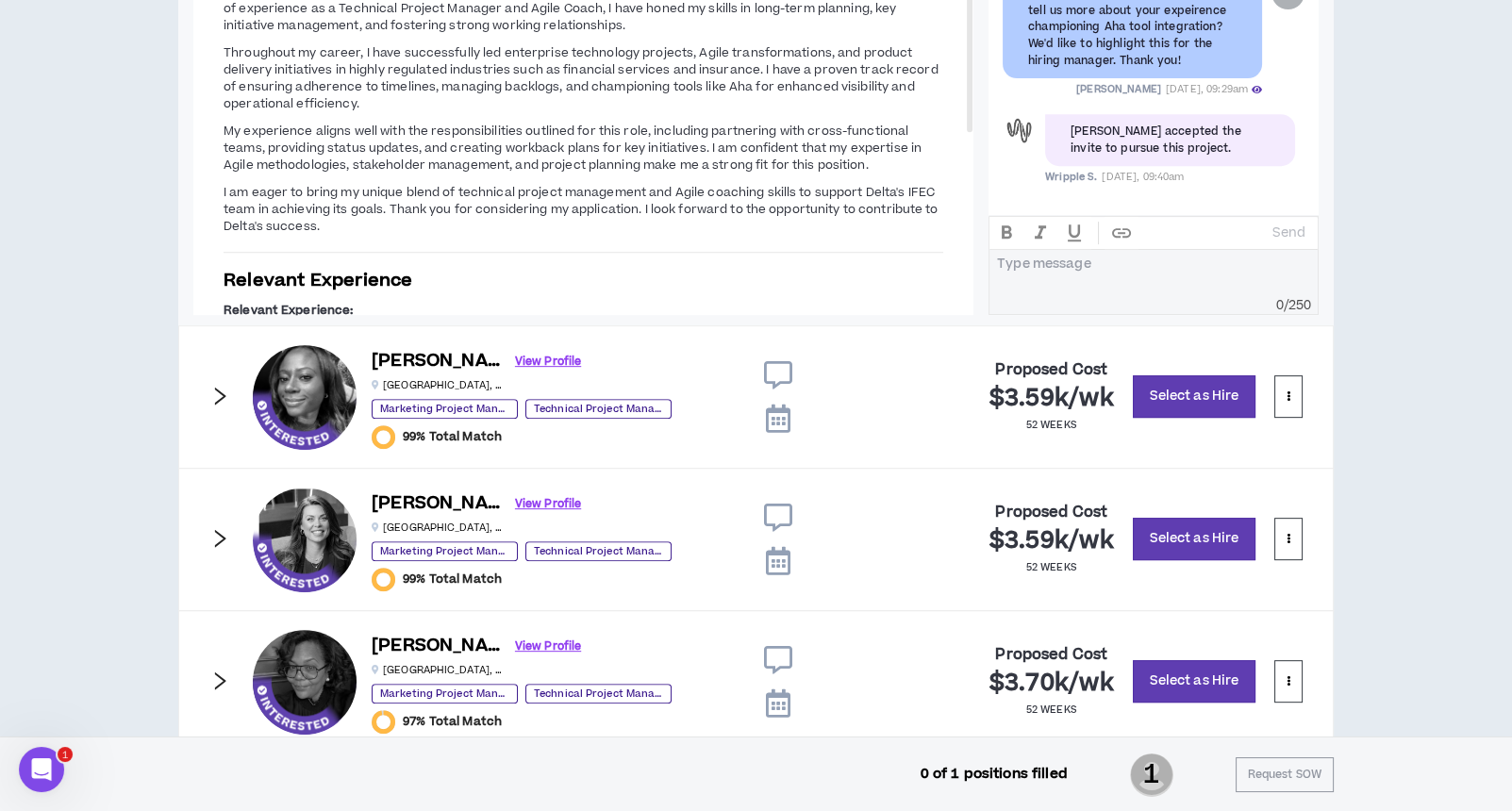 click at bounding box center (777, 375) 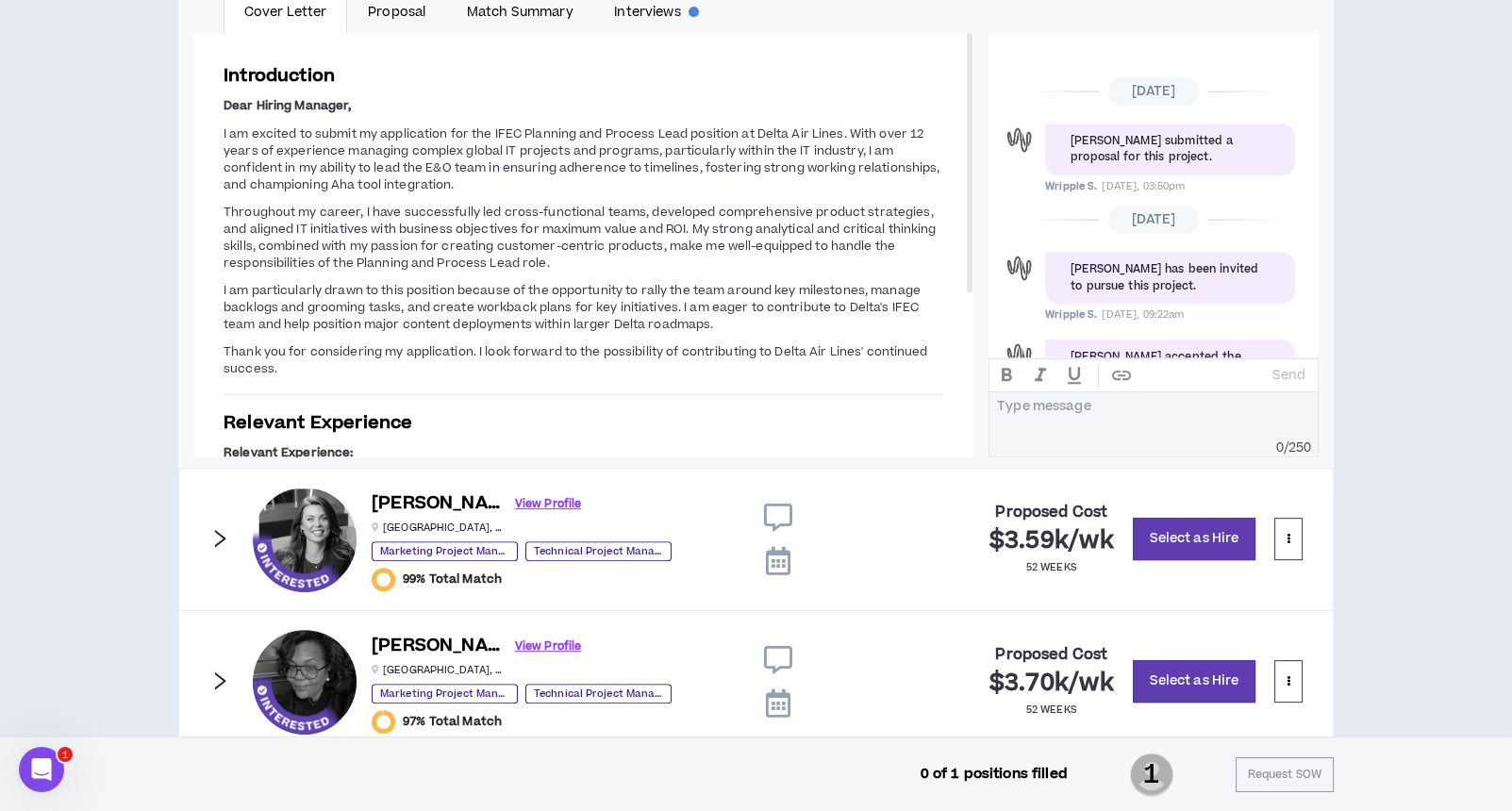 scroll, scrollTop: 474, scrollLeft: 0, axis: vertical 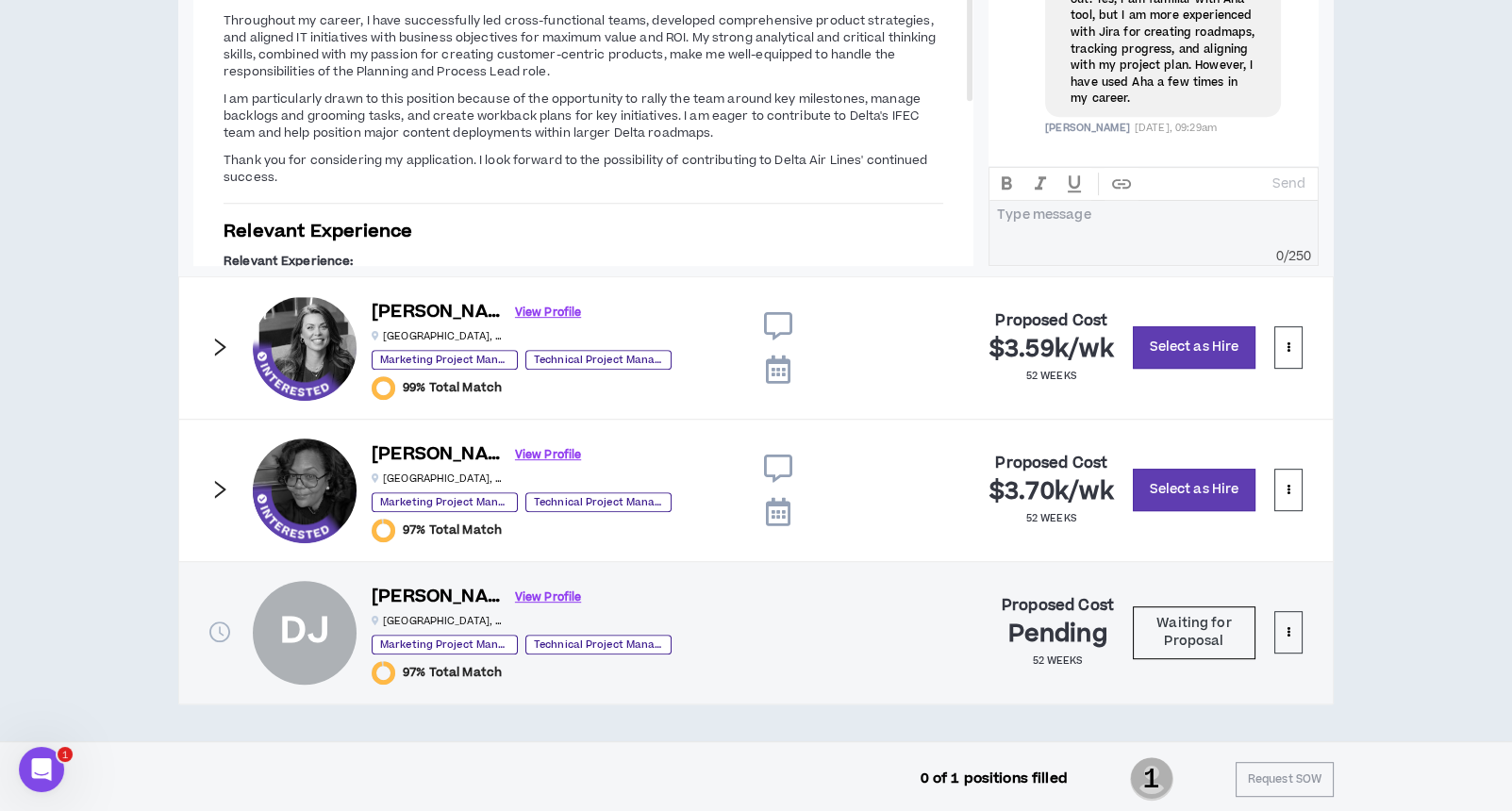 click at bounding box center [777, 326] 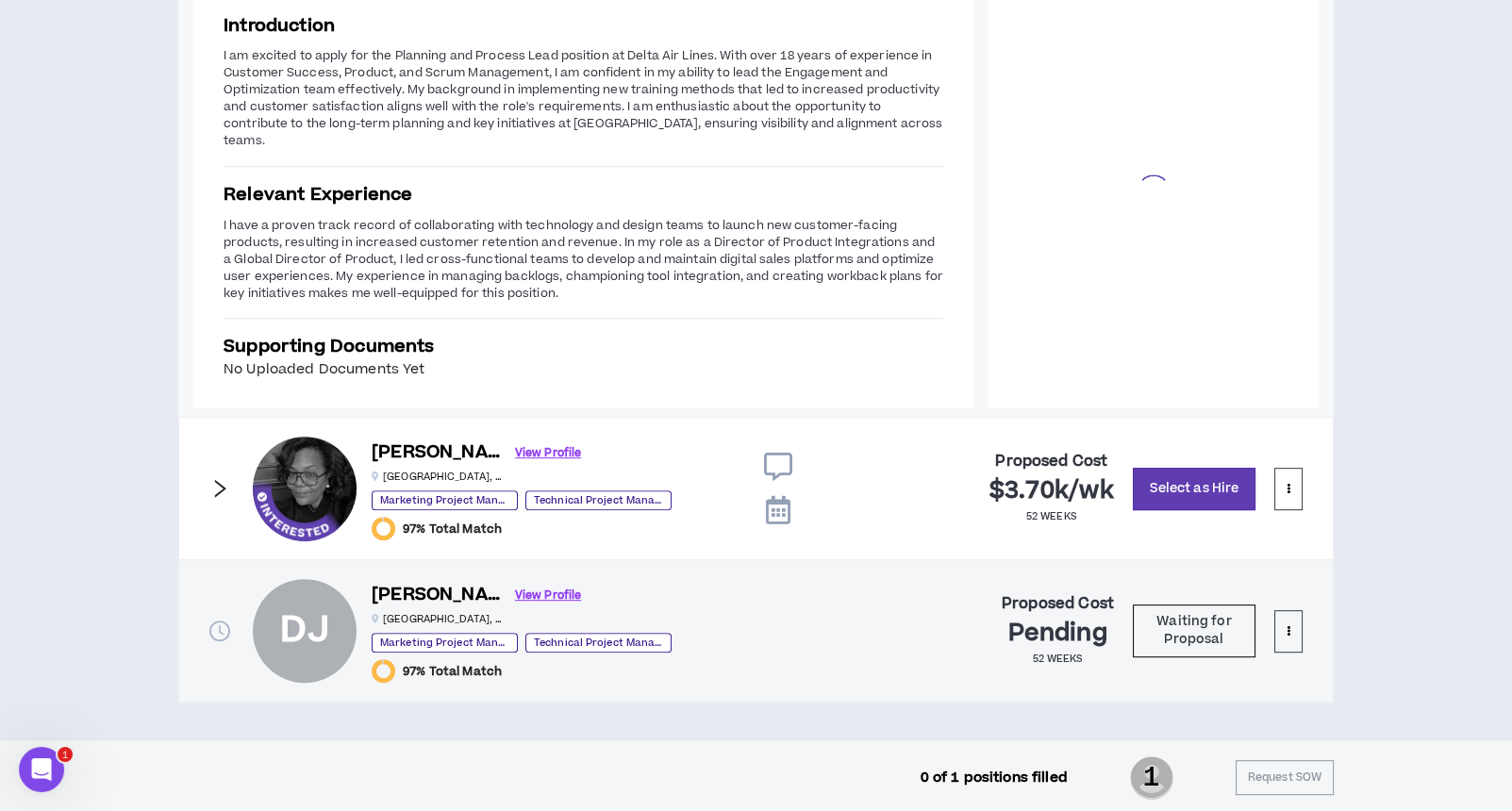 scroll, scrollTop: 1602, scrollLeft: 0, axis: vertical 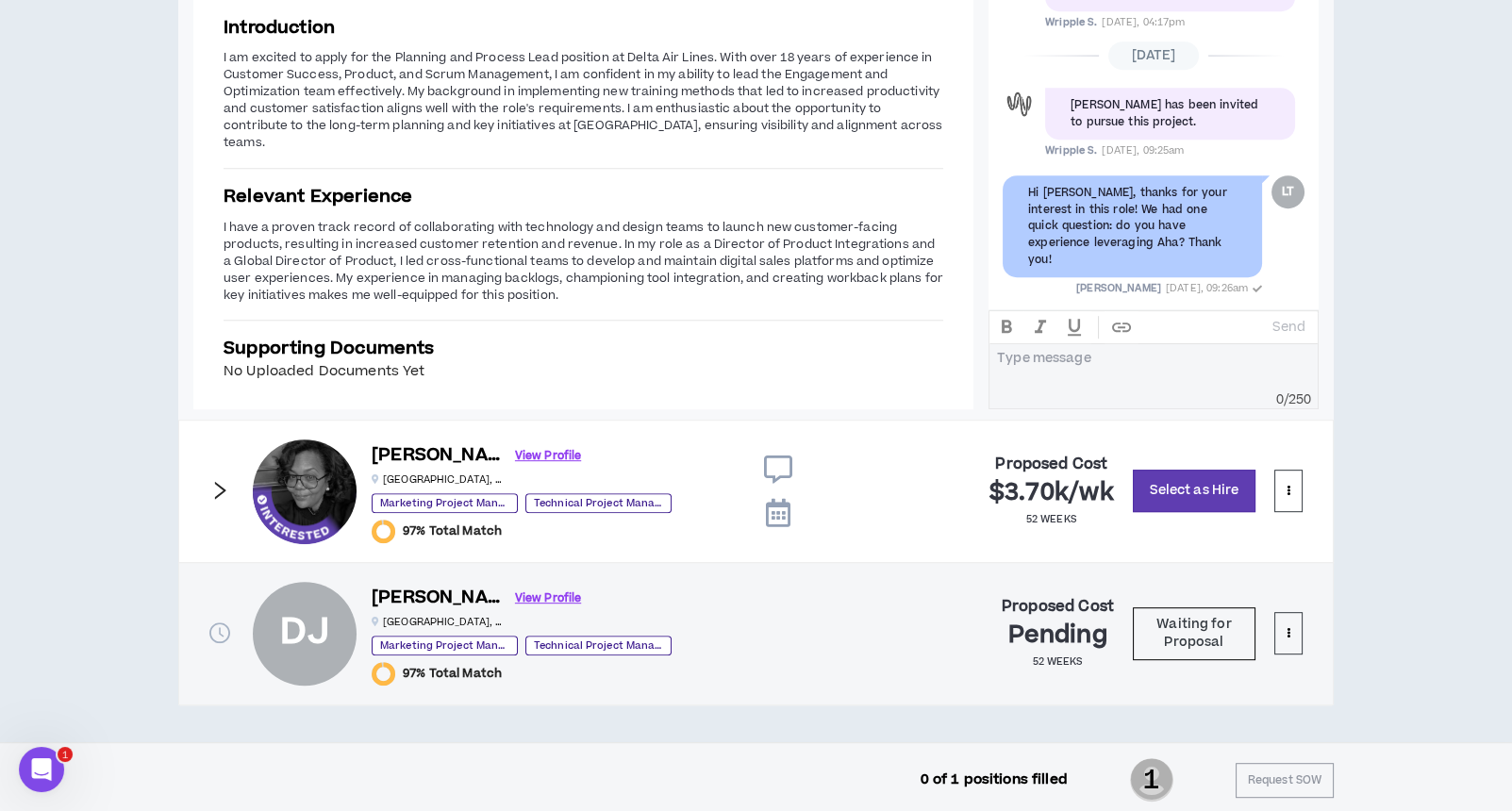 click at bounding box center [777, 470] 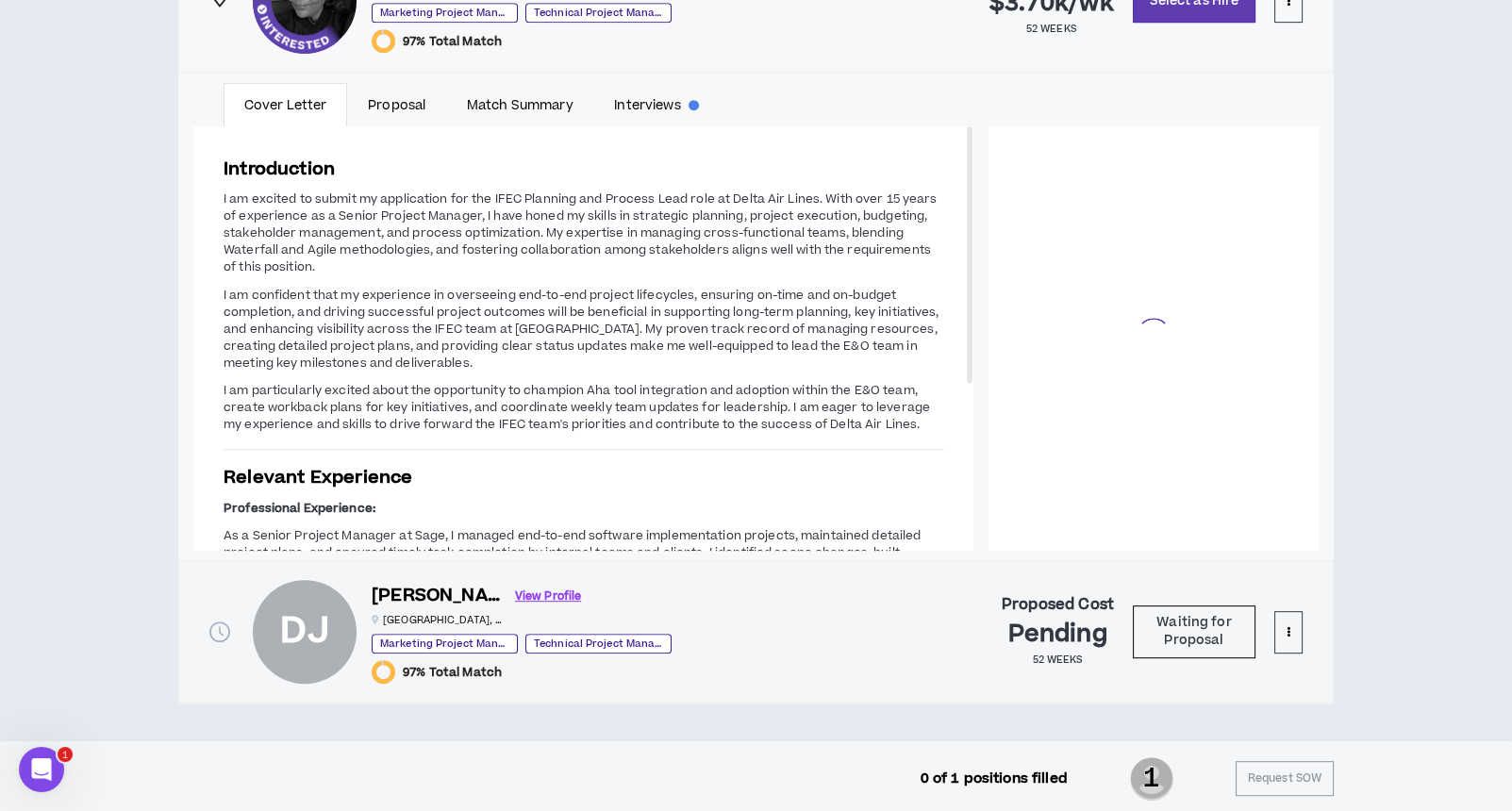scroll, scrollTop: 108, scrollLeft: 0, axis: vertical 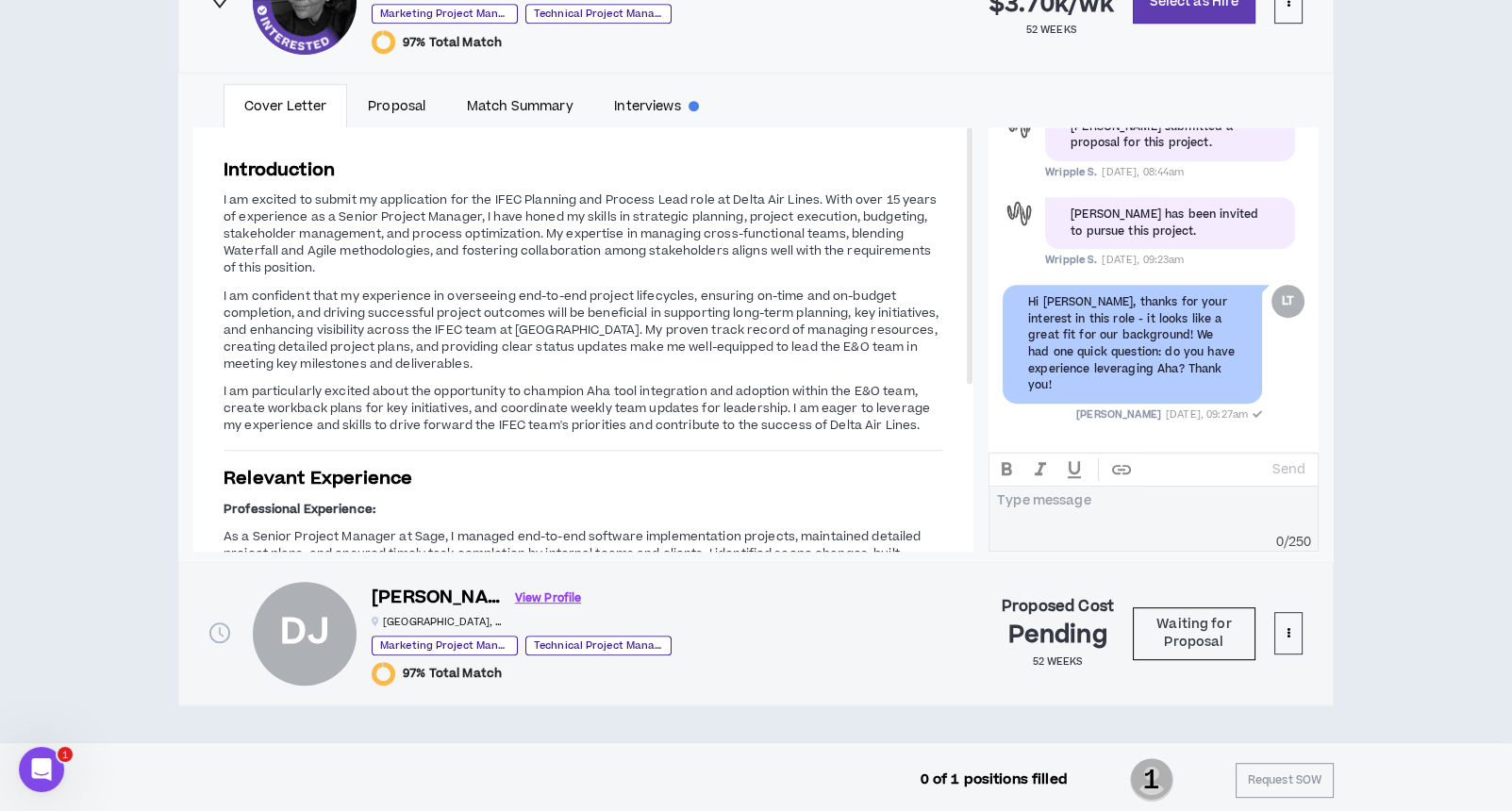 click on "CLIENT LEAD TOOLS Client not setup for generated SoW Notification Settings  Talent Email Notifications Client Email Notifications Update Settings SOW Approval SOW Approval is disabled until all positions have been filled Talent Tax
Classification & Contracts 1 Talent position 1 Position  Still Open Completed tax classifications 1   Needs  Classification Talent signed contracts 1 Contract  Missing Offering Hire Type Determined 1 Hire Type  Missing Project Active? SOW Approval setting must been determined before you can make the project active. All talent tax classifications must be set and contracts must be uploaded and signed. Contract Status: Candidates have not been selected for all positions. Position  1  of  1 POSITION NOT FILLED IFEC Planning and Process Lead Delete Position Share EST. COST PER WEEK $3.72k   TOTAL ESTIMATED FEE $193k   START AND END DATE Aug 10th 2025-Aug 10th 2026   * Per average rate for role on Wripple View: List Cards AK AK Arthur K. View Profile Douglasville , GA 99% Total Match /" at bounding box center [756, -355] 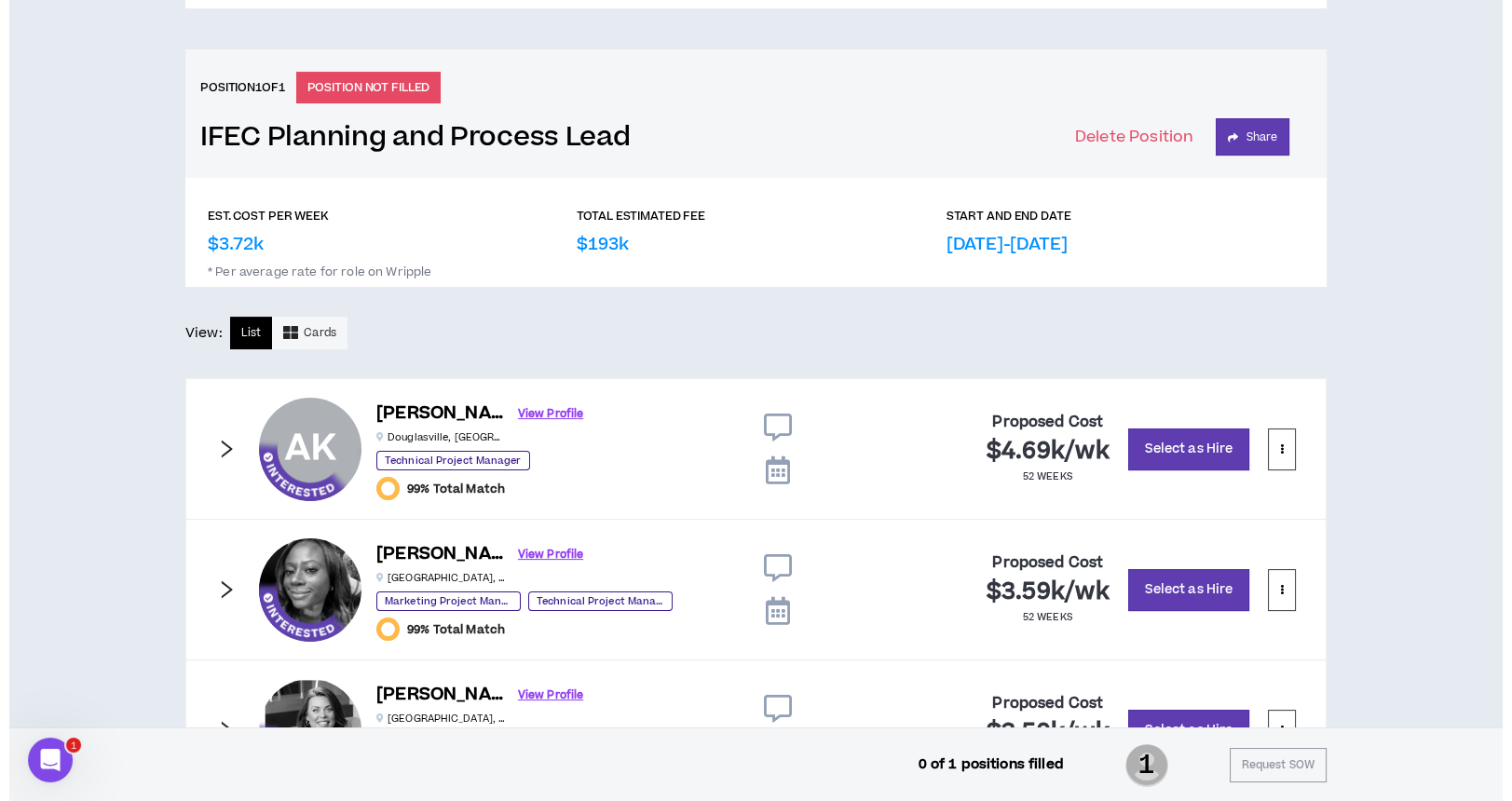scroll, scrollTop: 0, scrollLeft: 0, axis: both 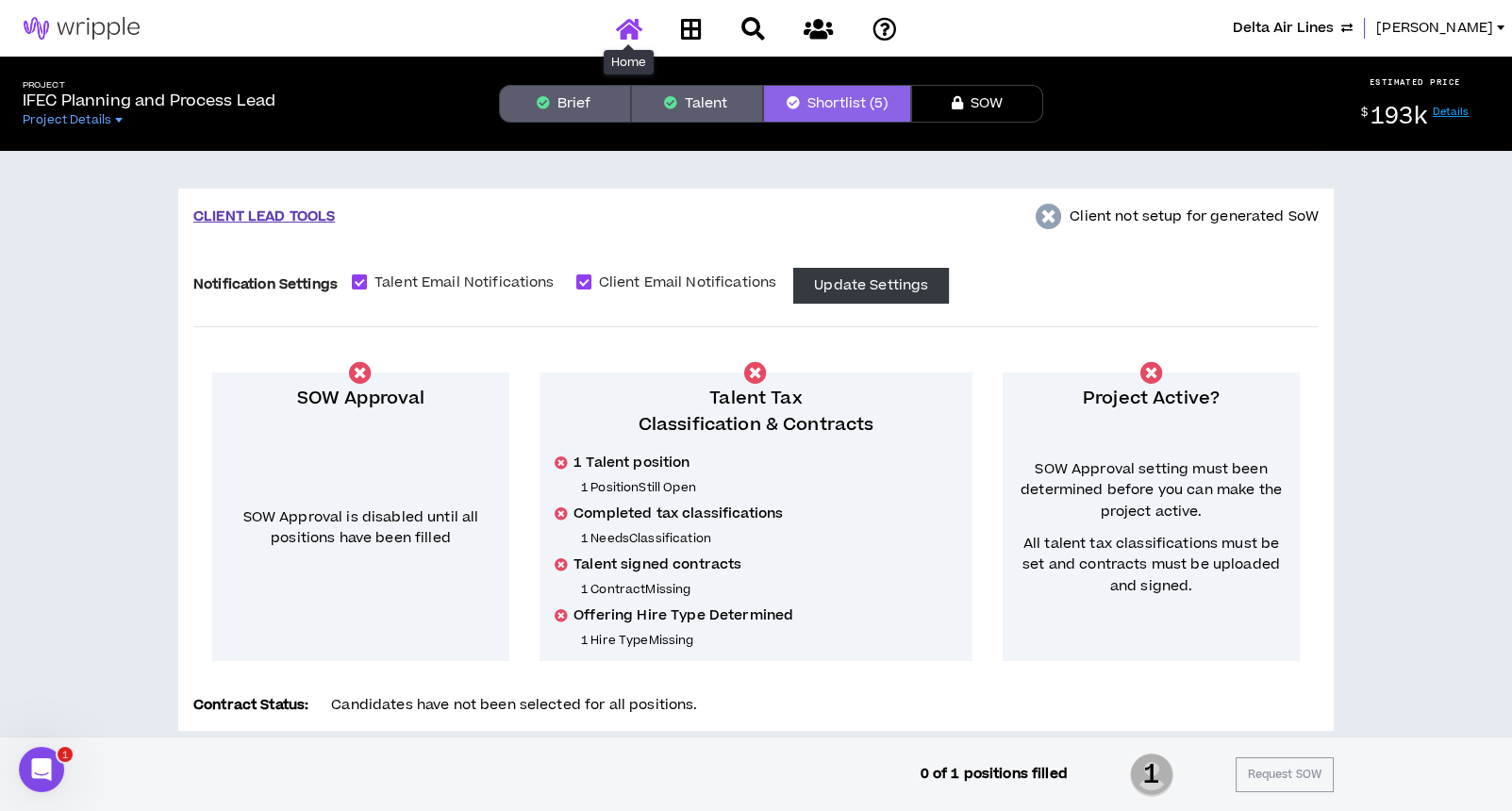 click at bounding box center [629, 28] 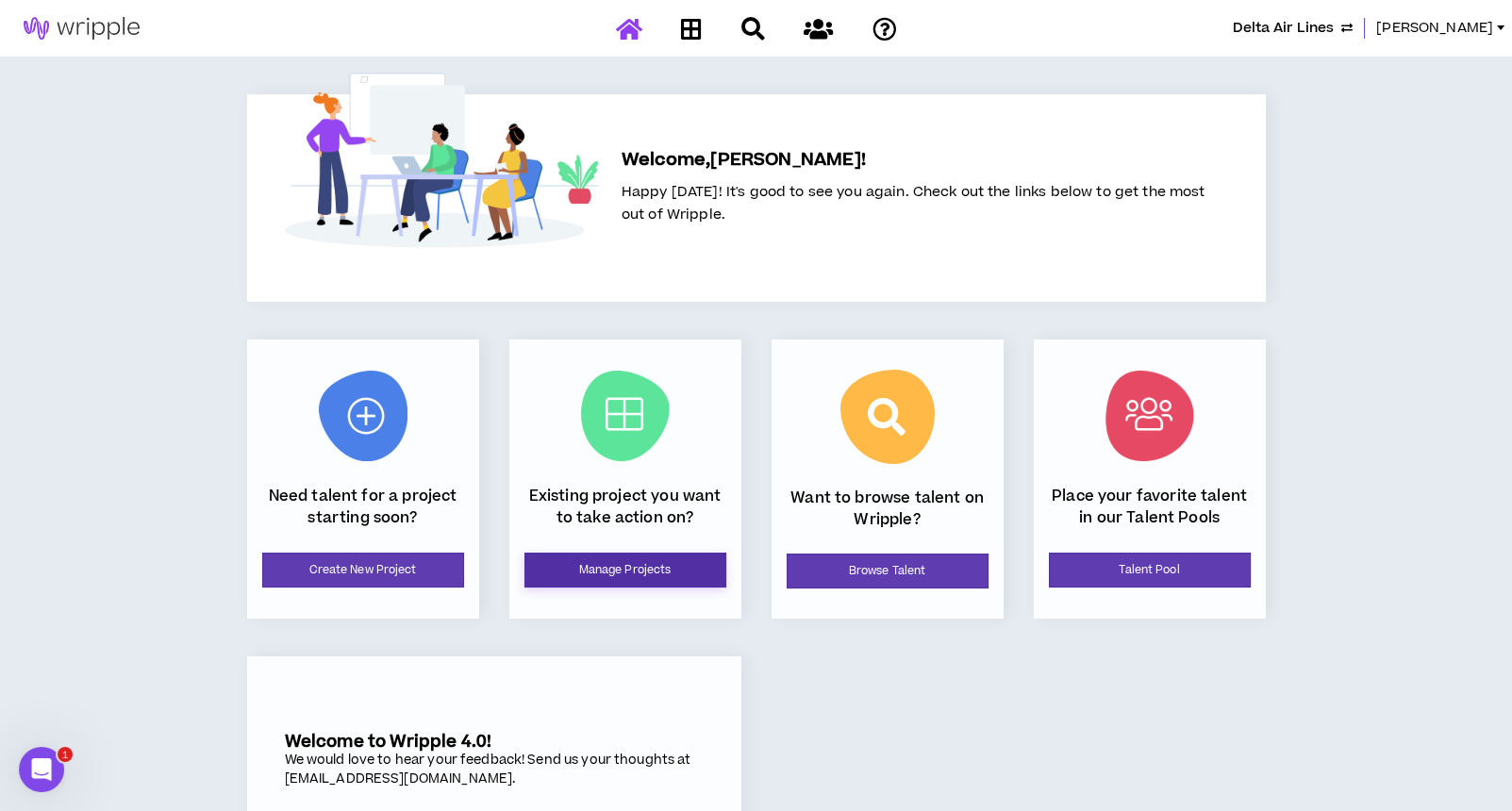 click on "Manage Projects" at bounding box center [625, 570] 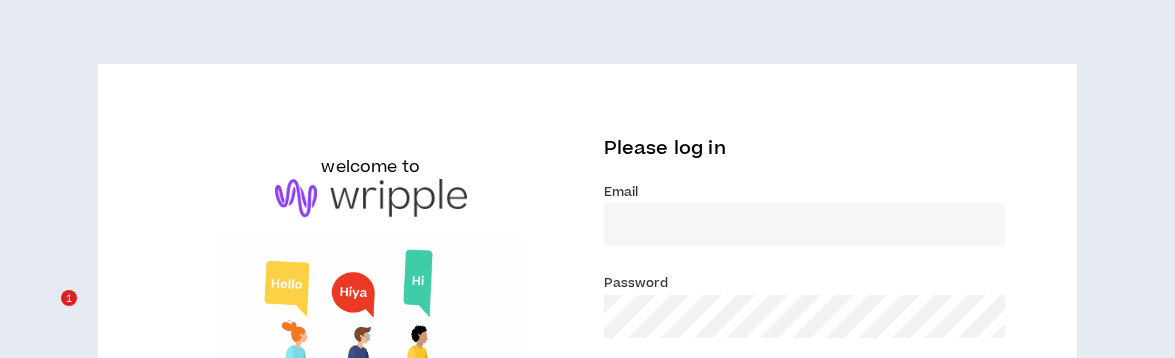 scroll, scrollTop: 0, scrollLeft: 0, axis: both 